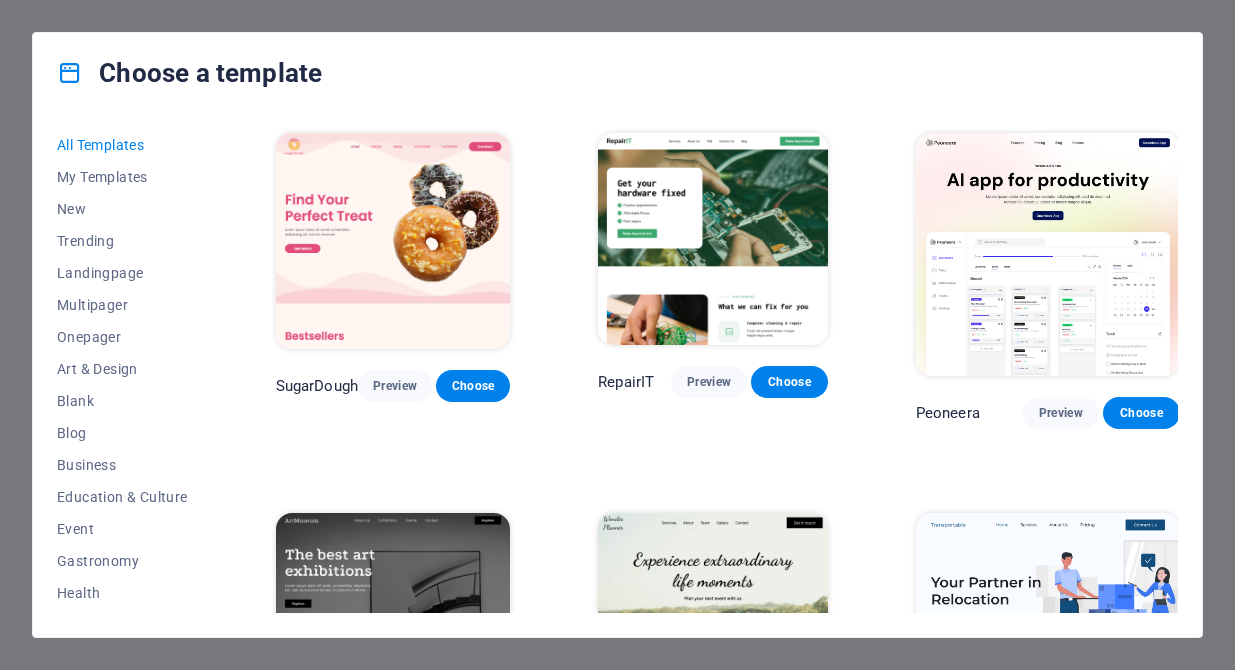 scroll, scrollTop: 0, scrollLeft: 0, axis: both 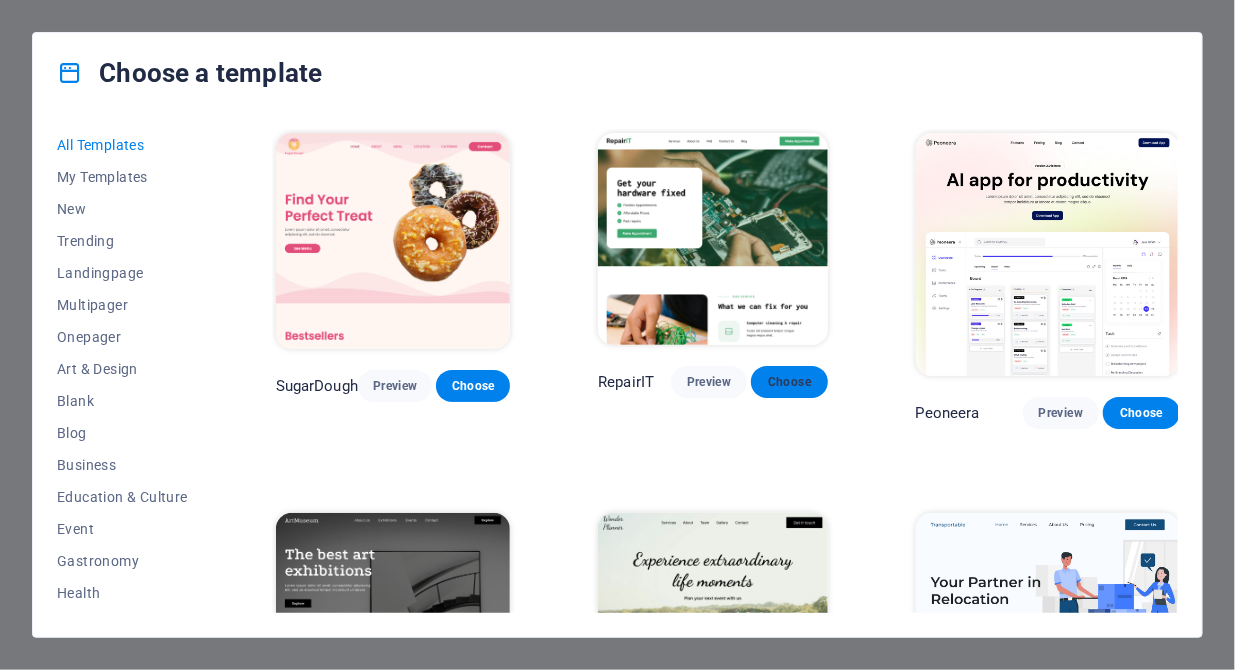 click on "Choose" at bounding box center [789, 382] 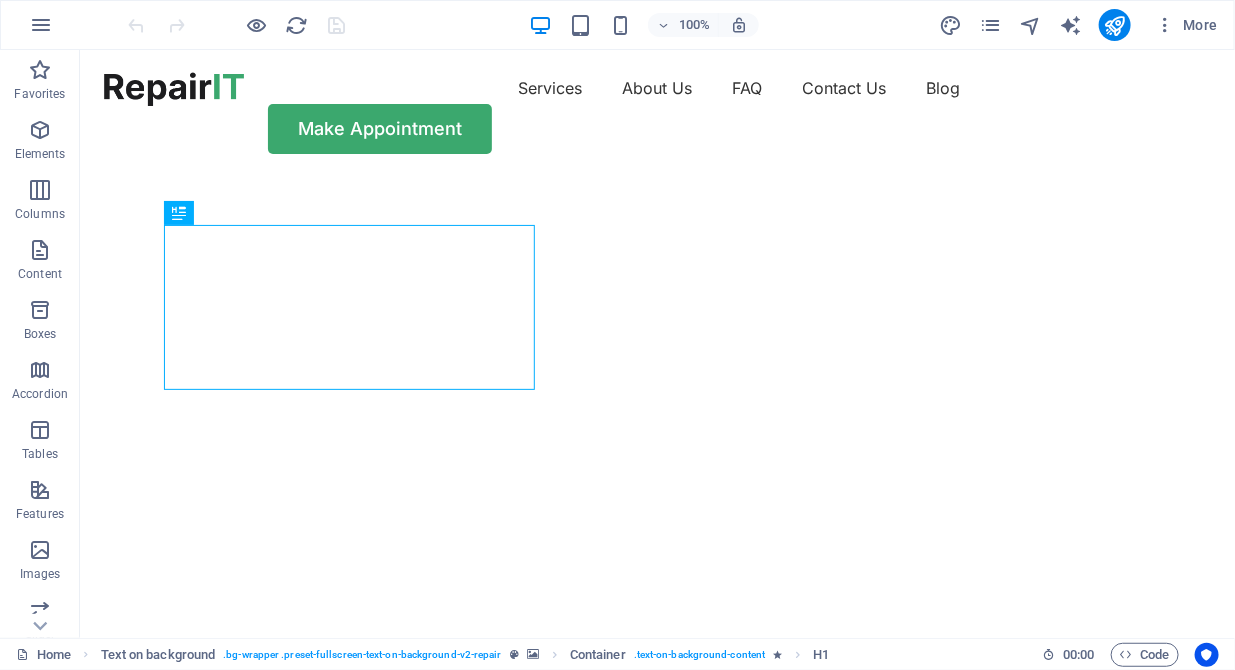 scroll, scrollTop: 0, scrollLeft: 0, axis: both 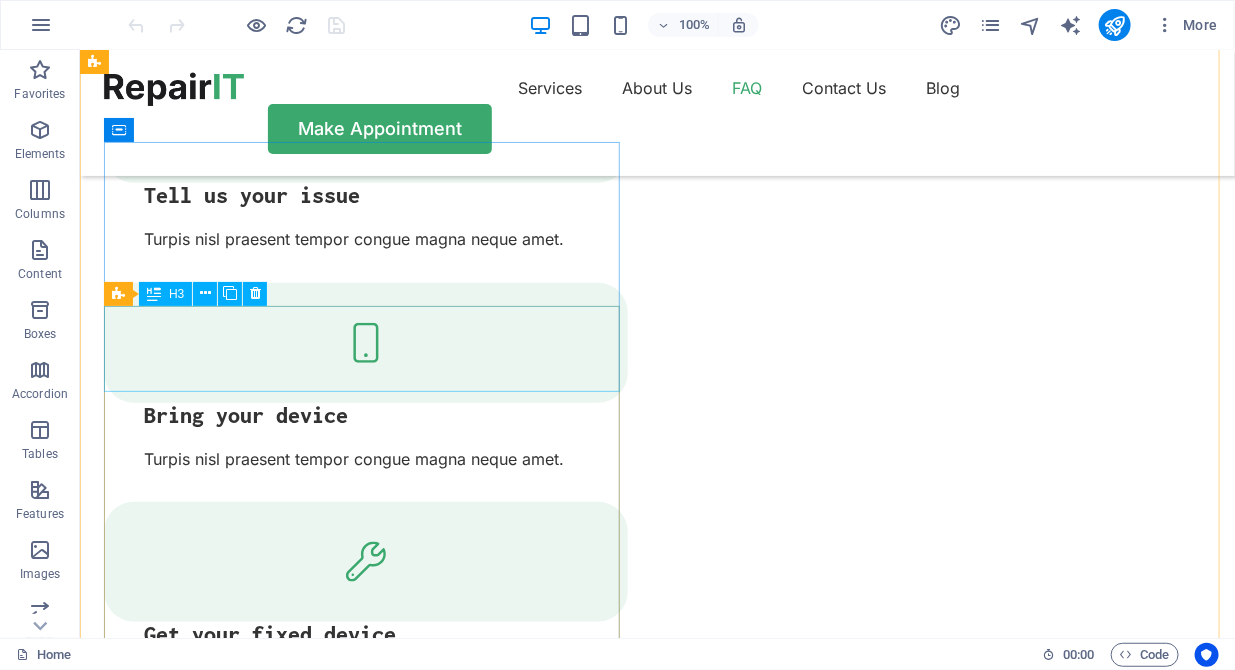 click on "What services does RepairIT cover?" at bounding box center (365, 4519) 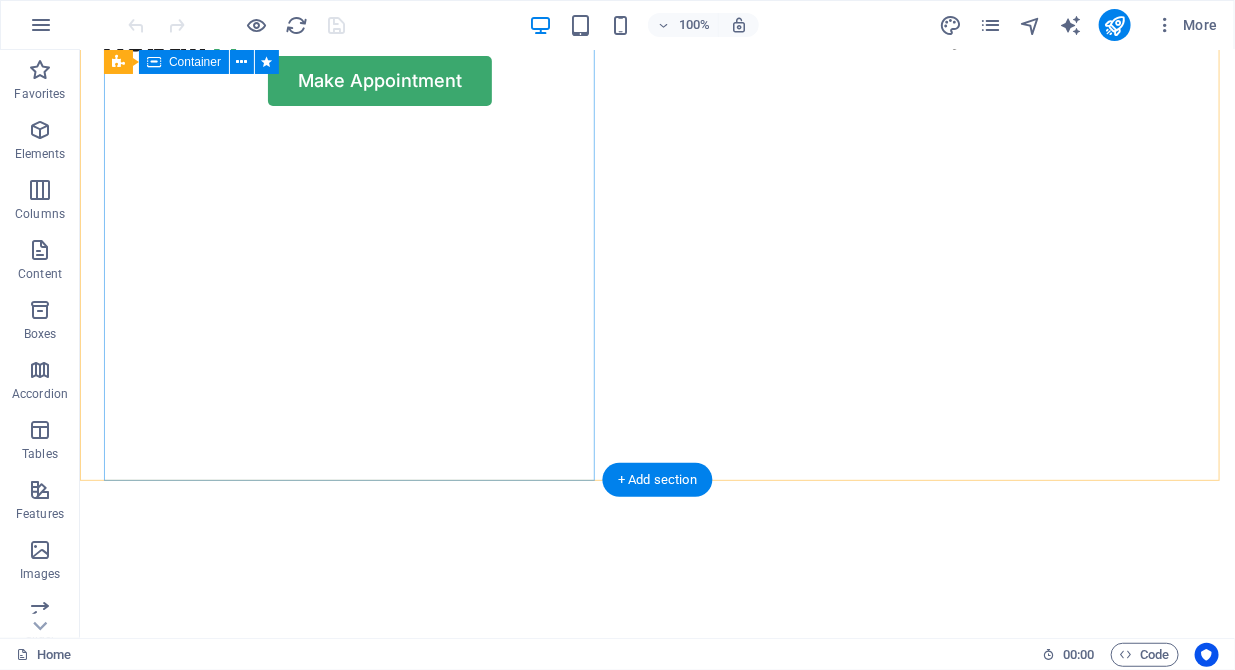 scroll, scrollTop: 0, scrollLeft: 0, axis: both 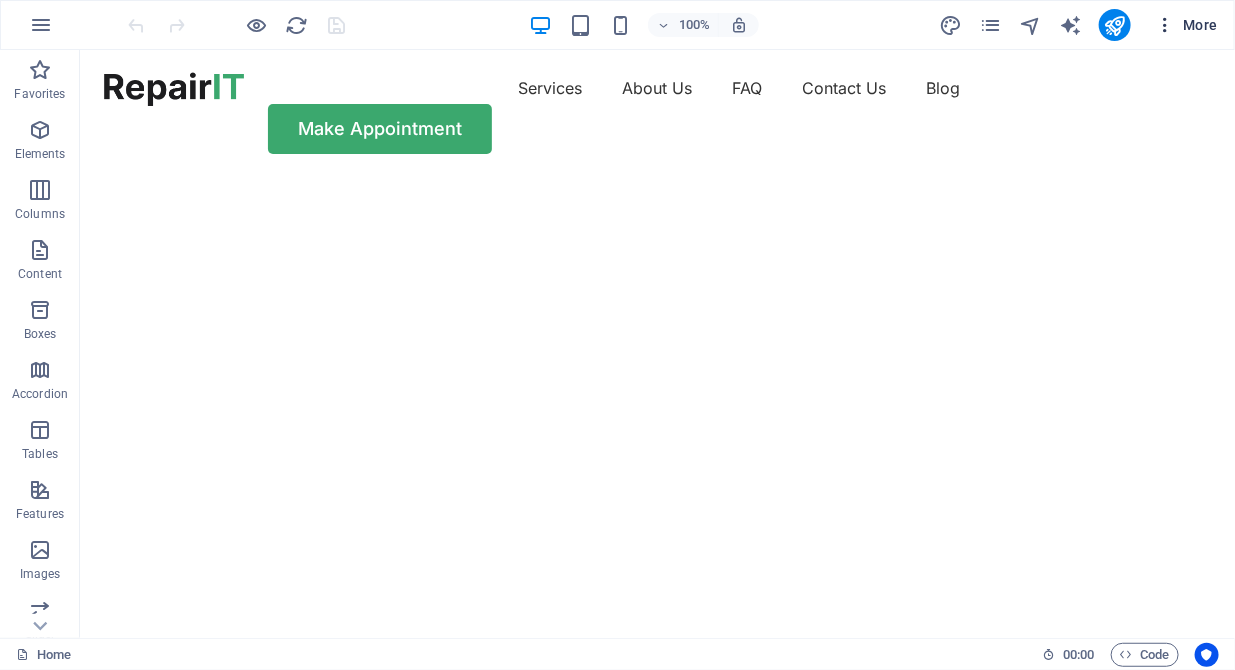 click on "More" at bounding box center (1186, 25) 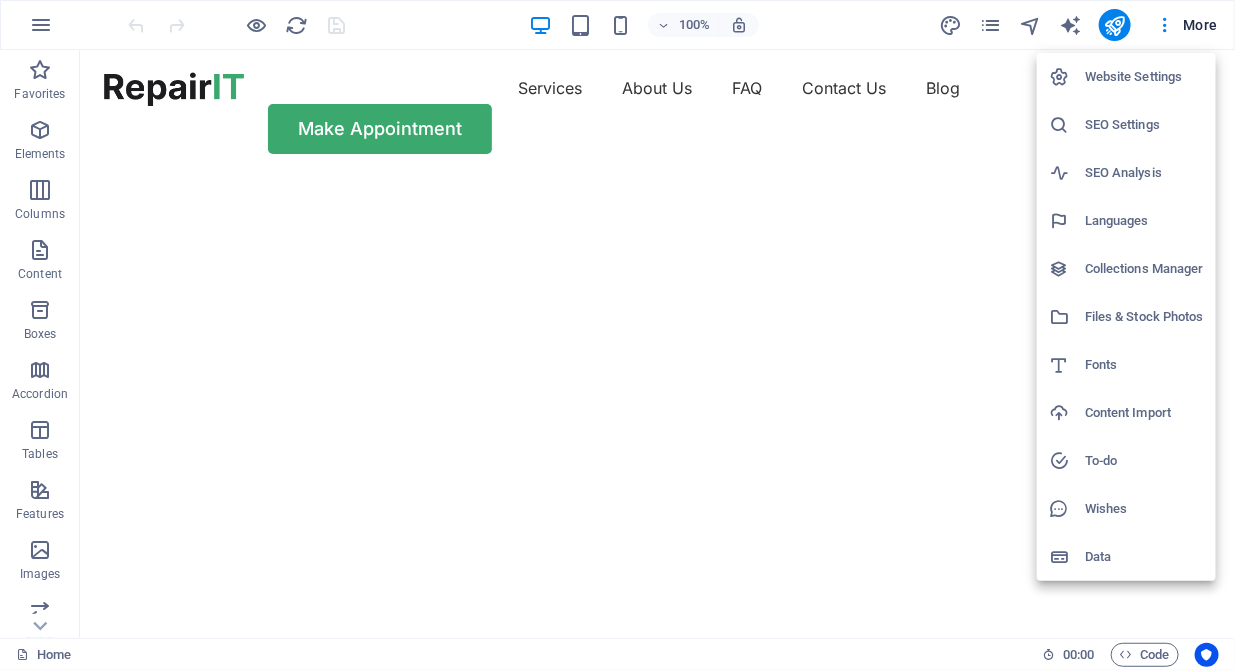 click on "SEO Settings" at bounding box center (1144, 125) 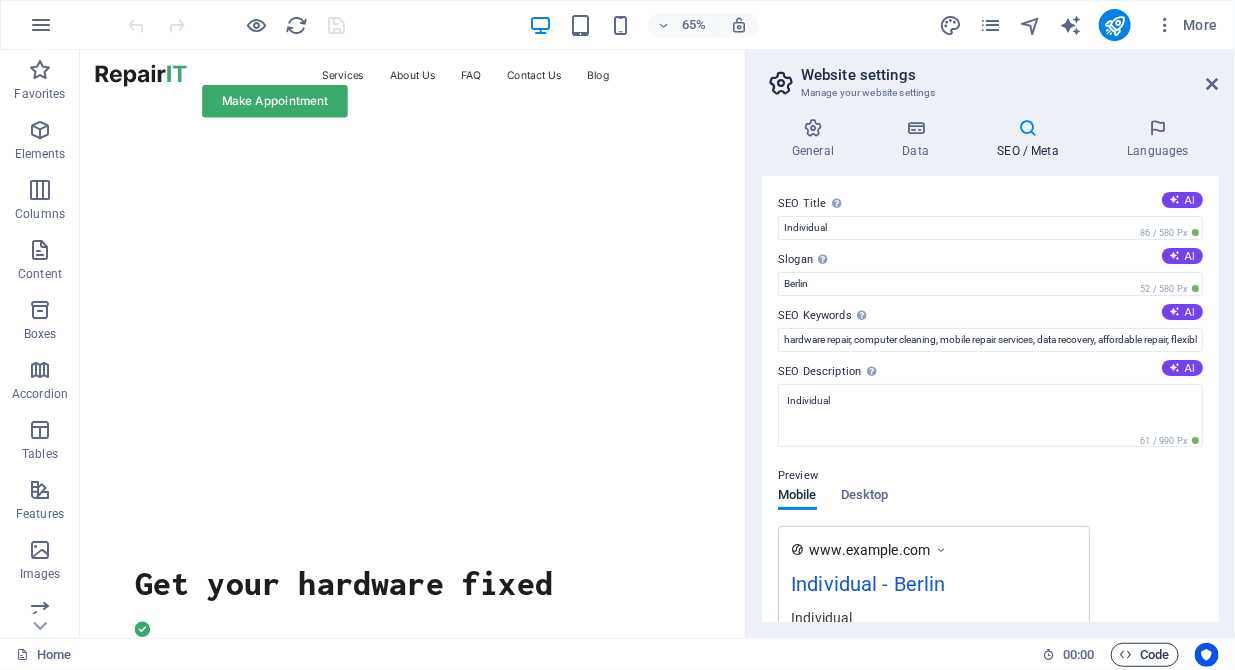 click on "Code" at bounding box center (1145, 655) 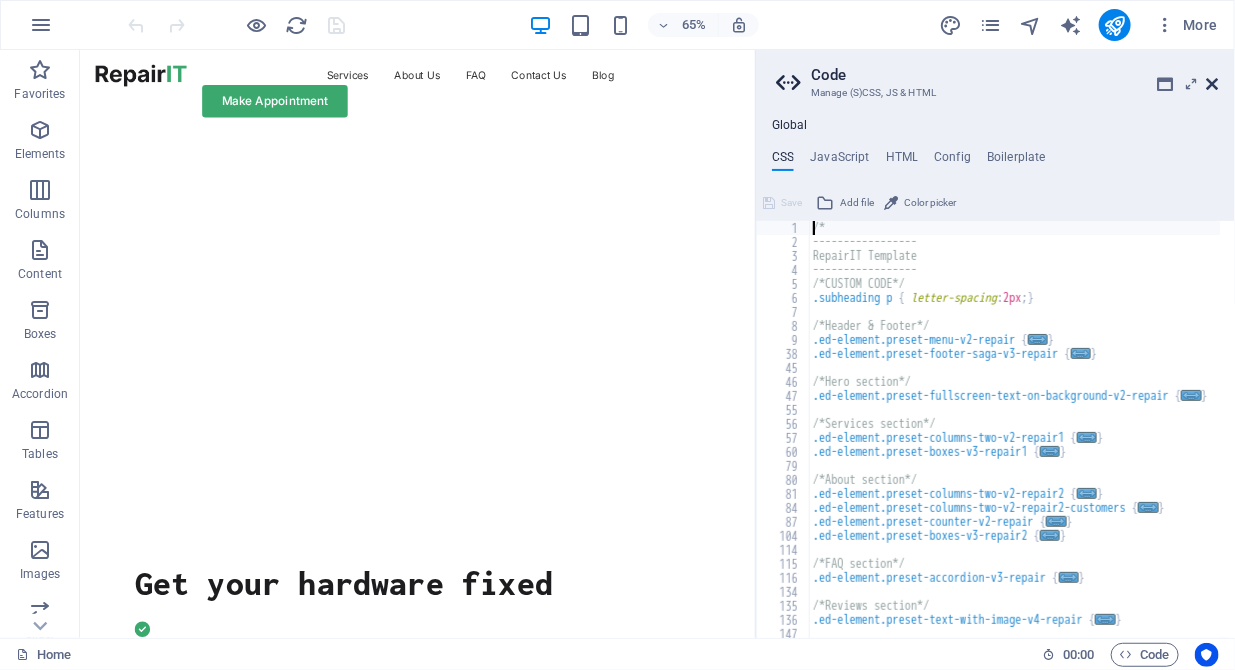 click at bounding box center (1213, 84) 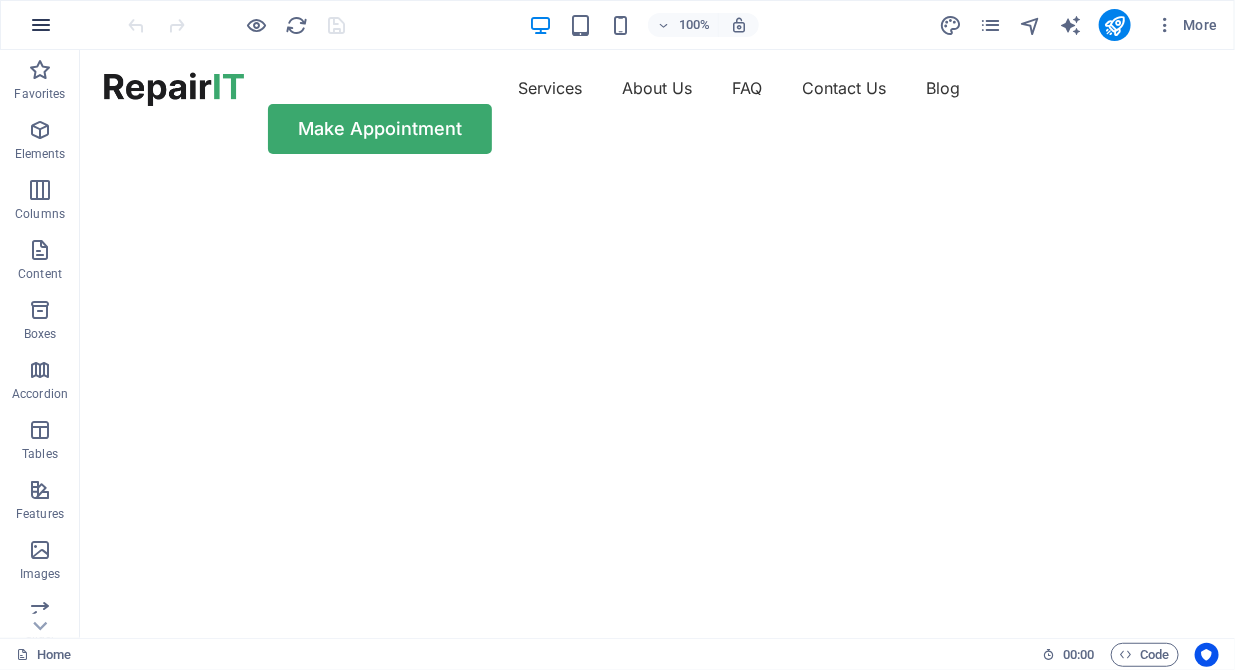 click at bounding box center [41, 25] 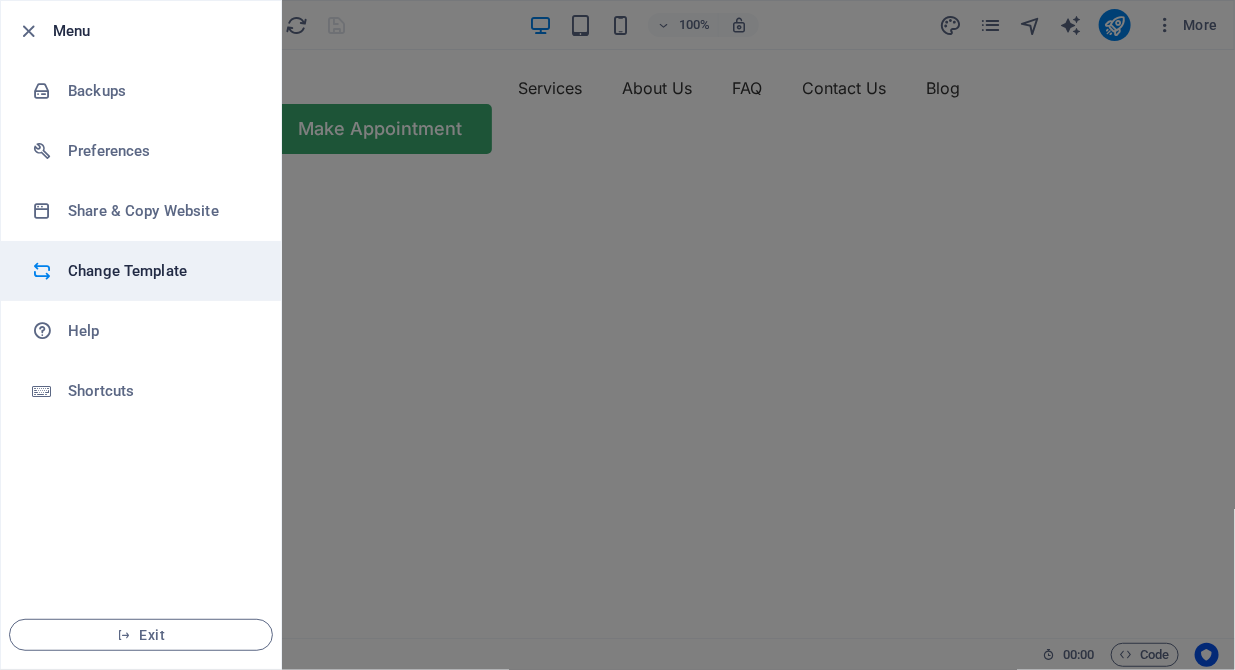 click on "Change Template" at bounding box center [160, 271] 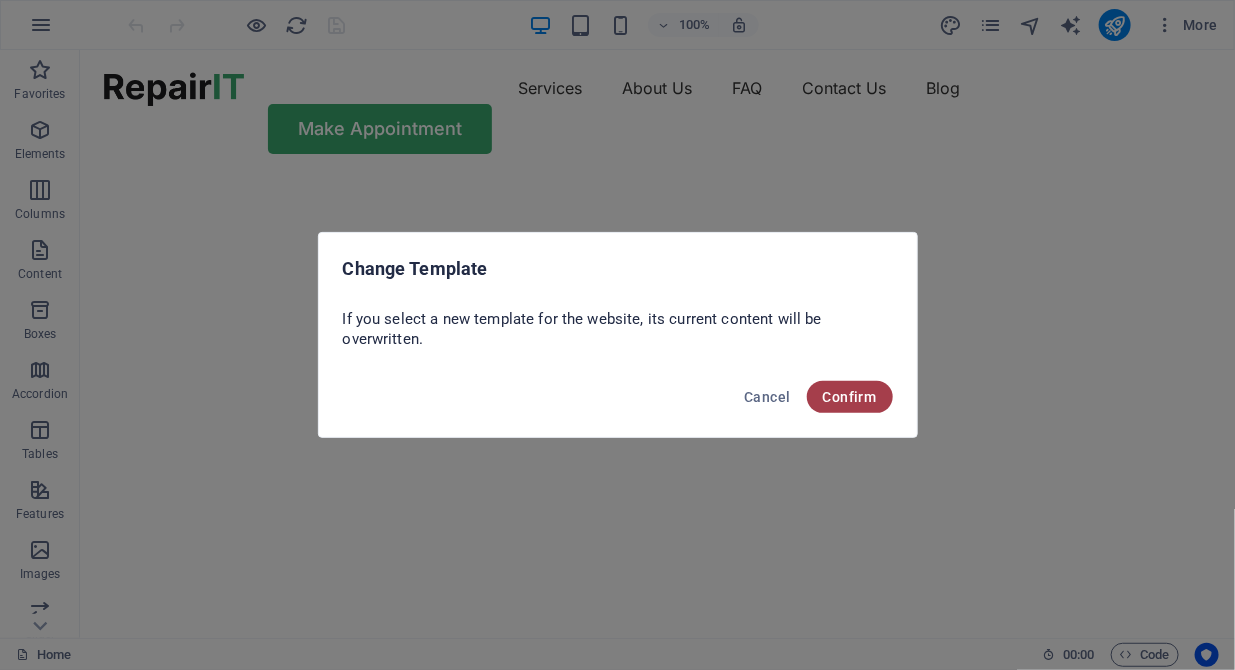click on "Confirm" at bounding box center (850, 397) 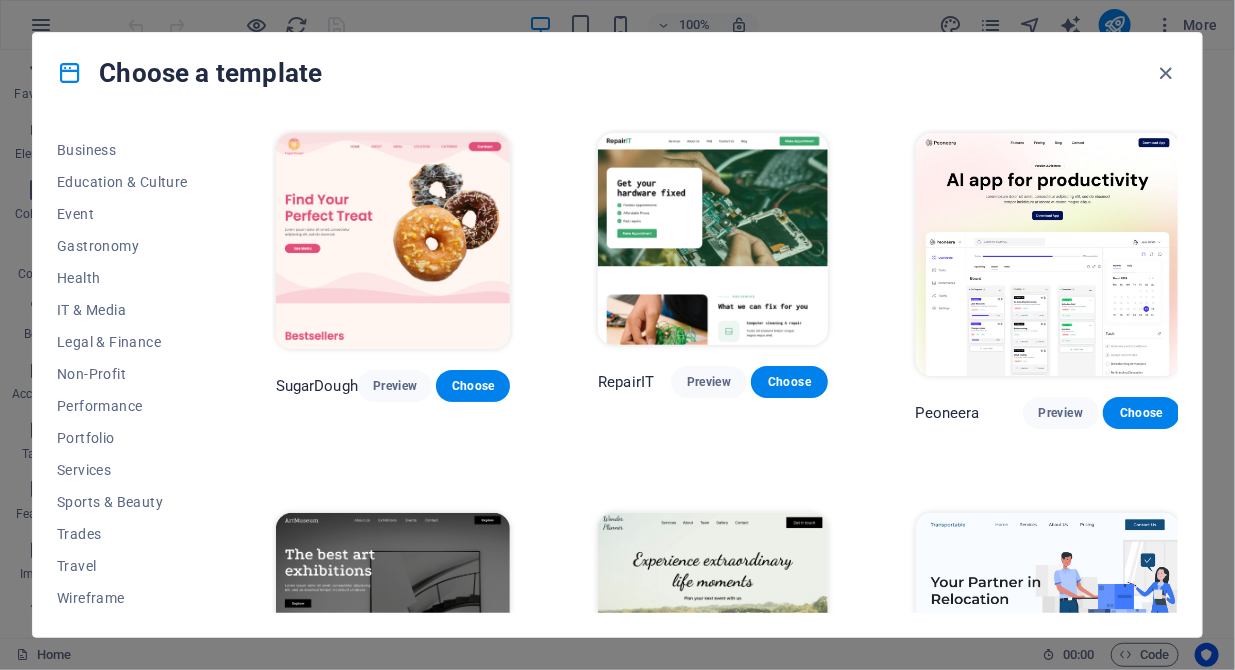 scroll, scrollTop: 213, scrollLeft: 0, axis: vertical 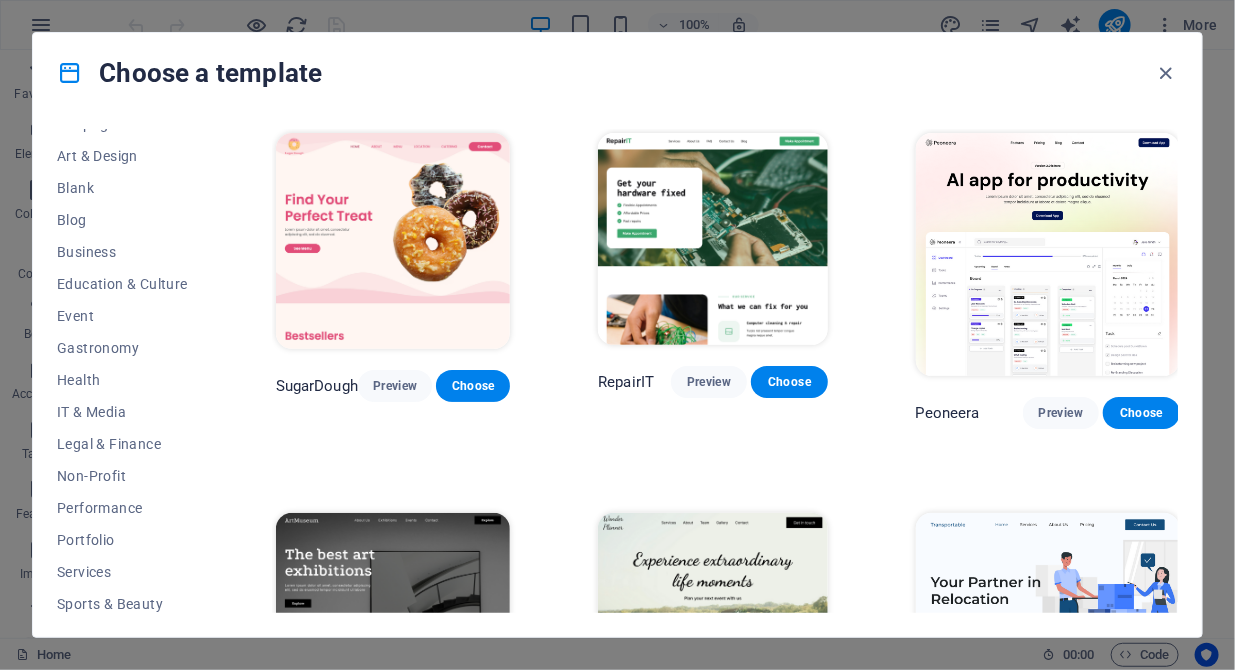 click on "Choose a template" at bounding box center (189, 73) 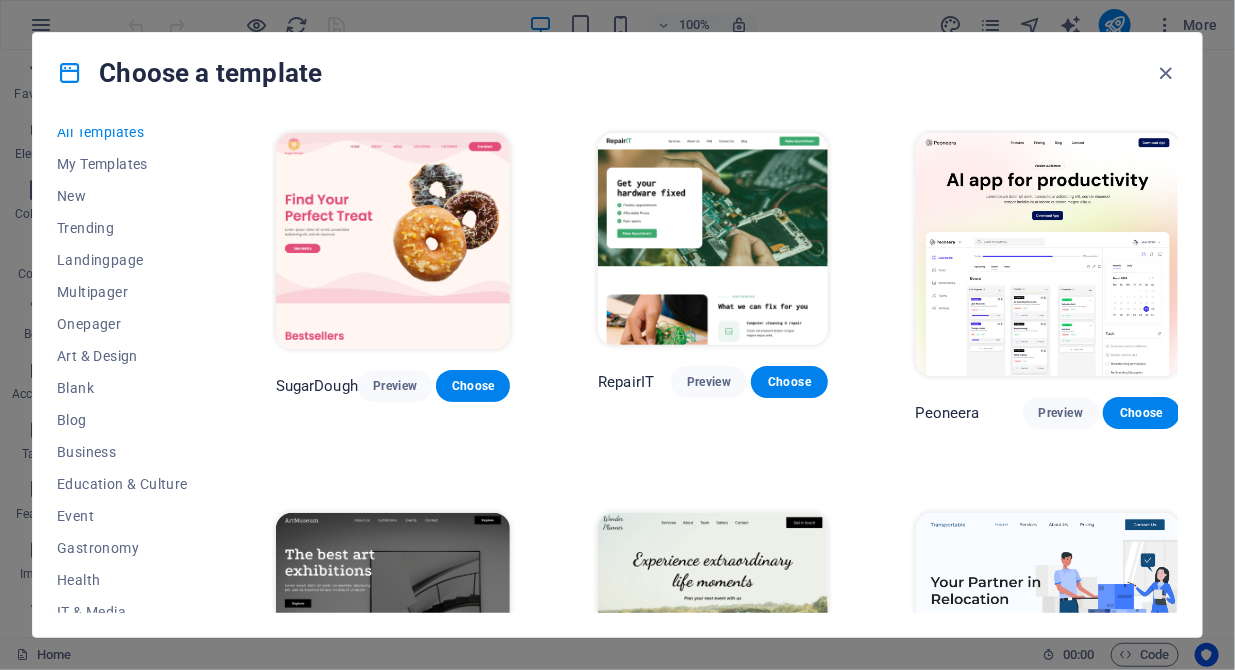 scroll, scrollTop: 0, scrollLeft: 0, axis: both 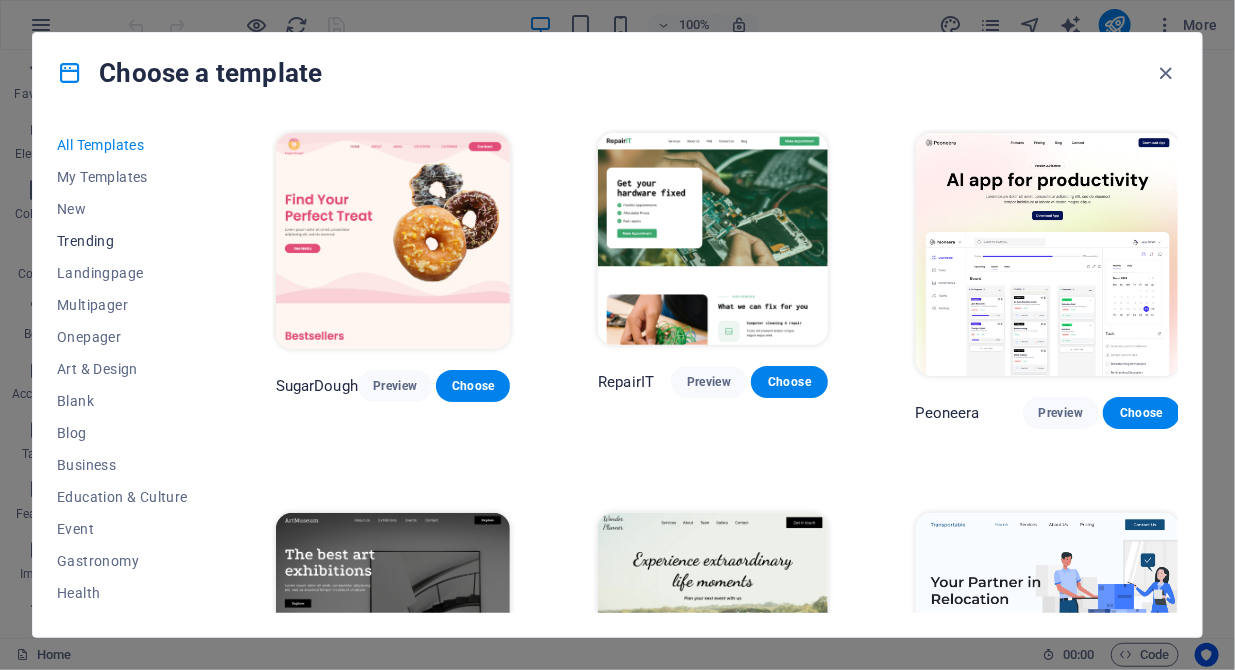 click on "Trending" at bounding box center [122, 241] 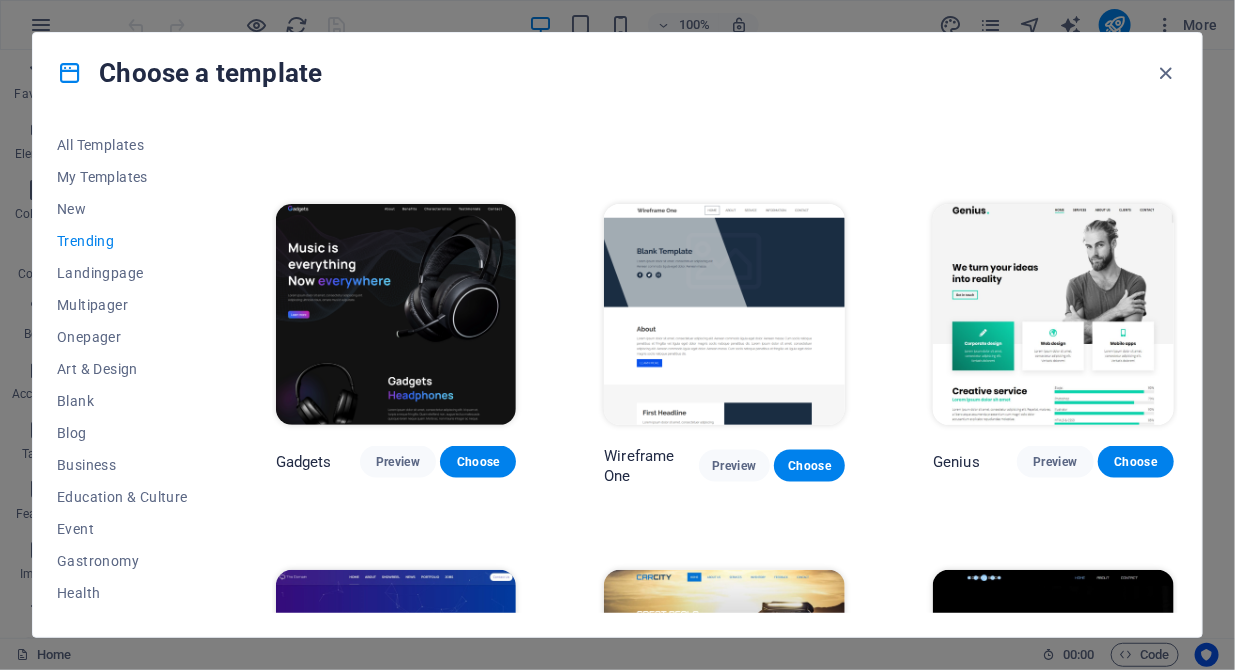scroll, scrollTop: 1431, scrollLeft: 0, axis: vertical 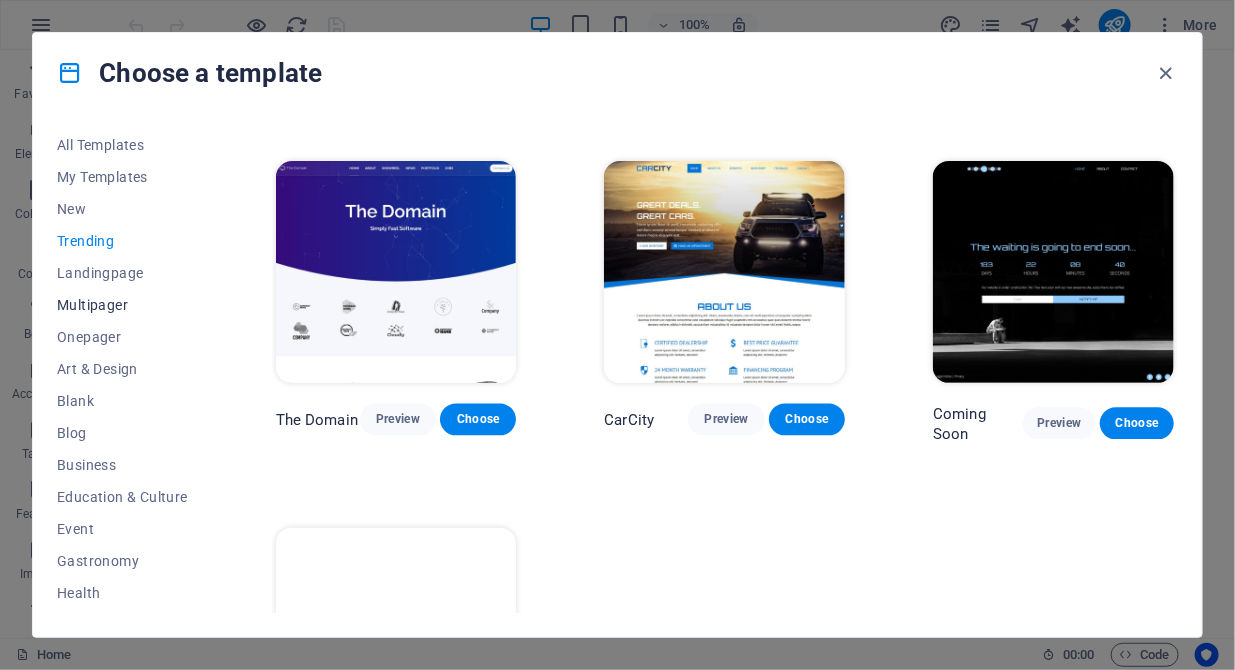 click on "Multipager" at bounding box center [122, 305] 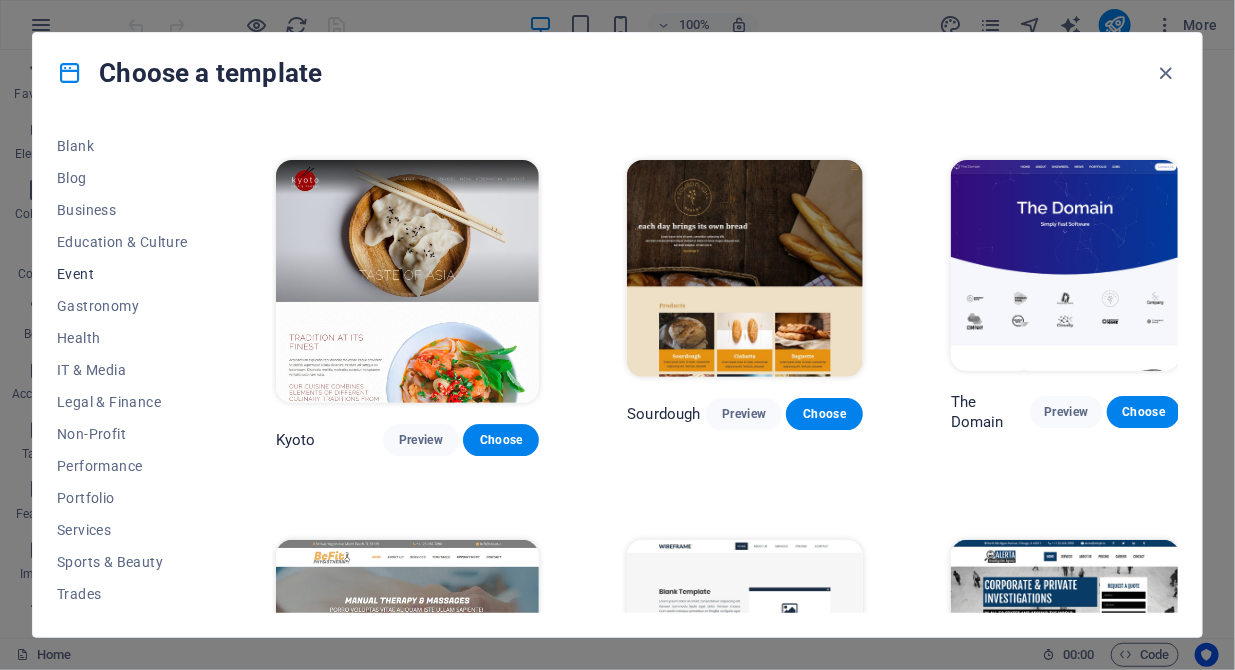 scroll, scrollTop: 315, scrollLeft: 0, axis: vertical 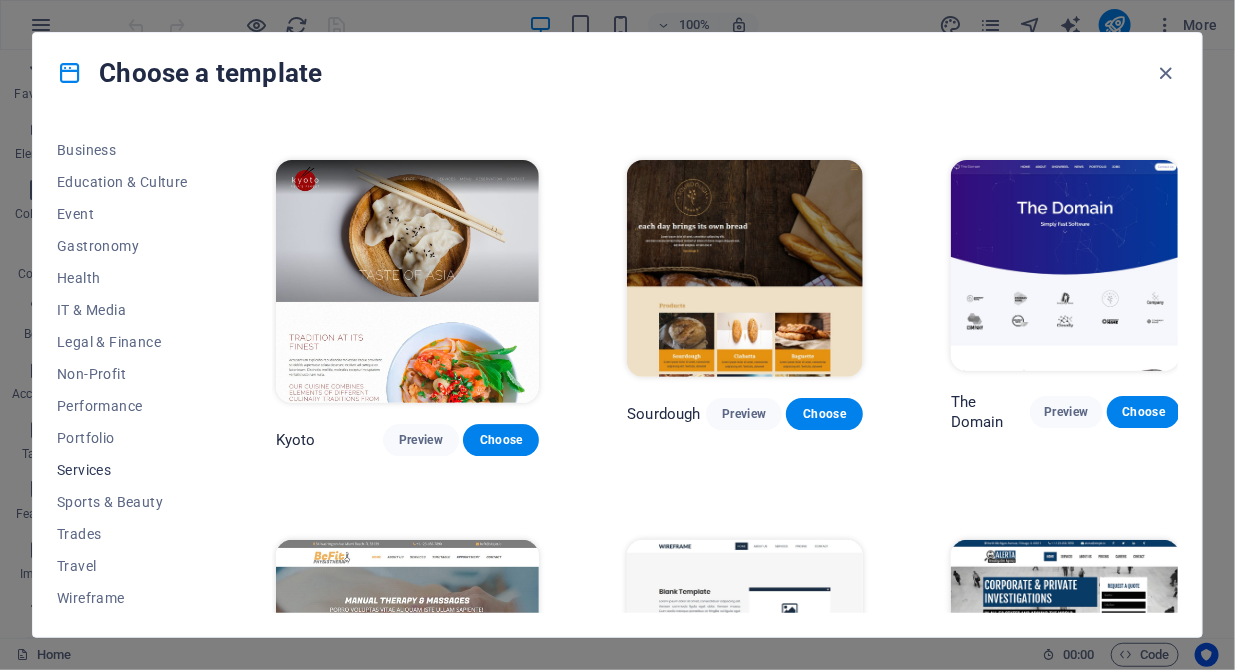 click on "Services" at bounding box center (122, 470) 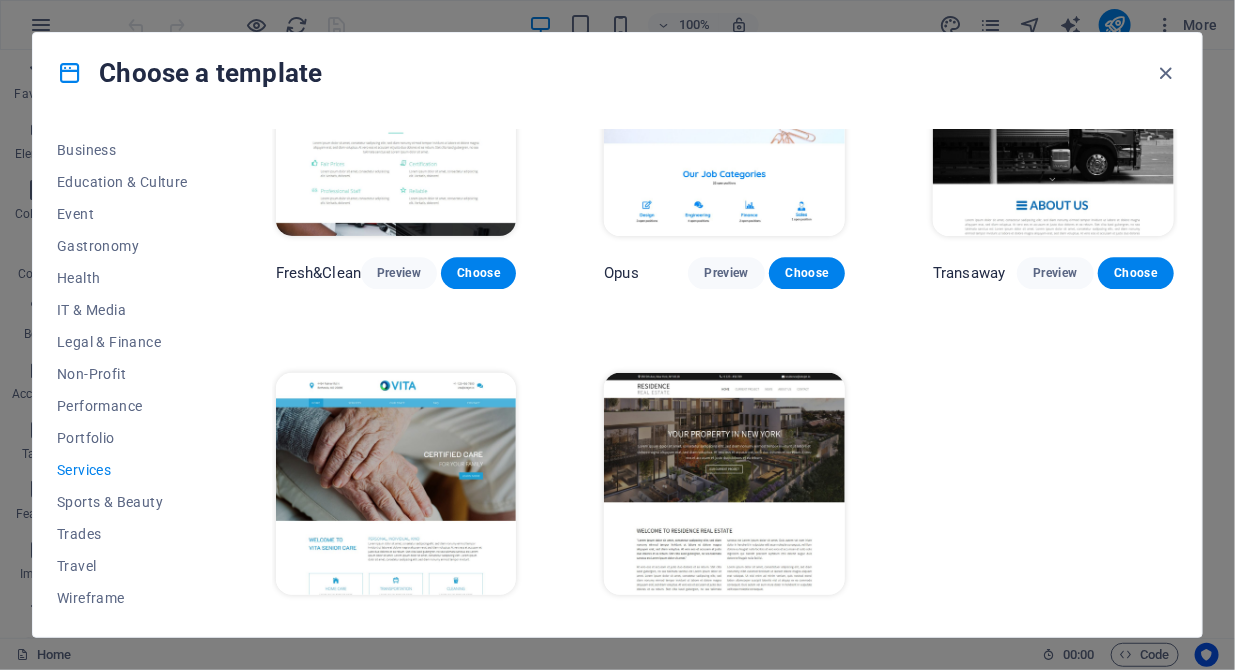 scroll, scrollTop: 1957, scrollLeft: 0, axis: vertical 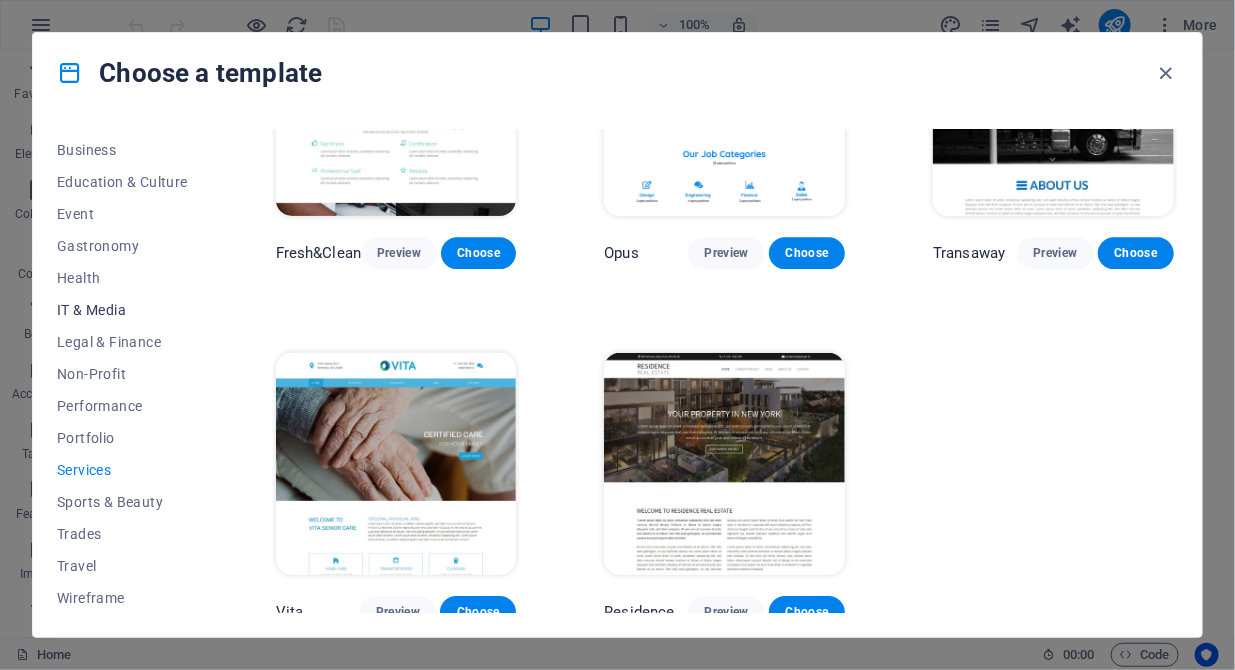 click on "IT & Media" at bounding box center (122, 310) 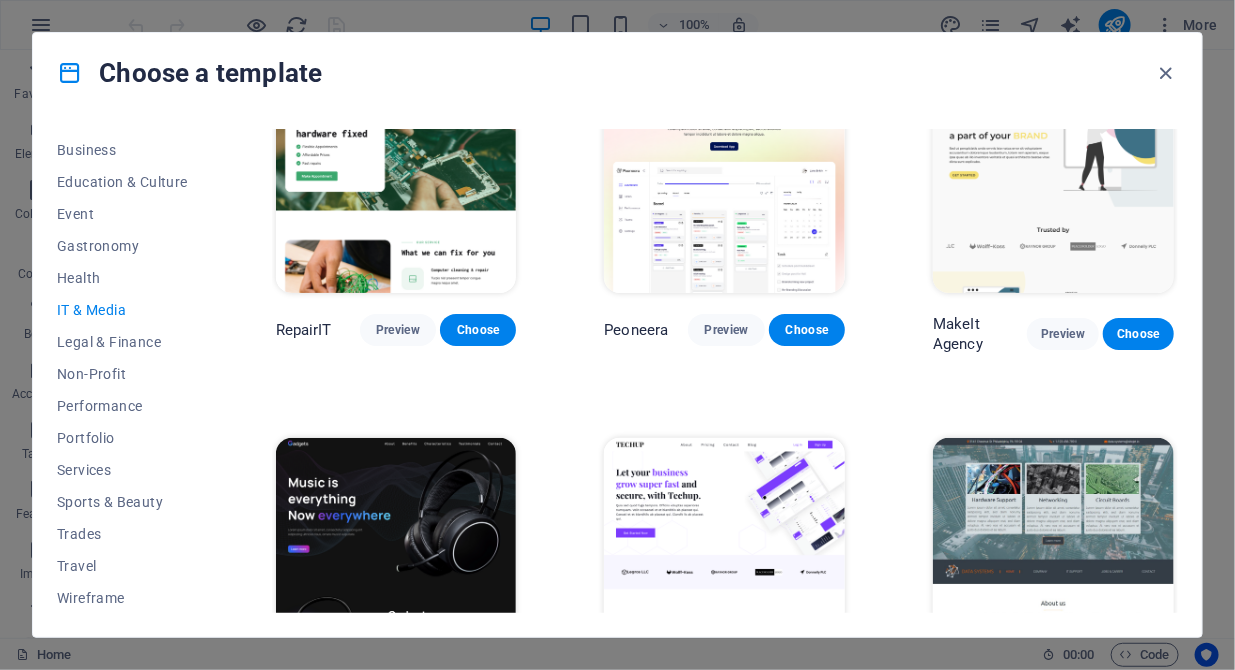 scroll, scrollTop: 0, scrollLeft: 0, axis: both 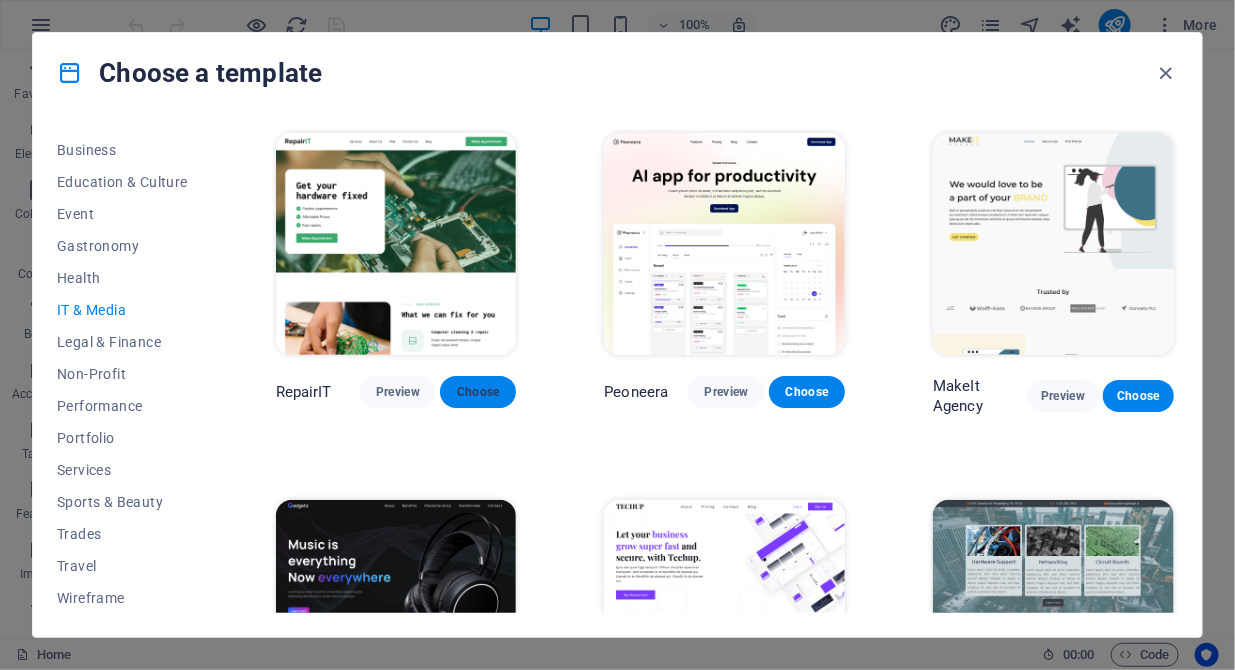 click on "Choose" at bounding box center (478, 392) 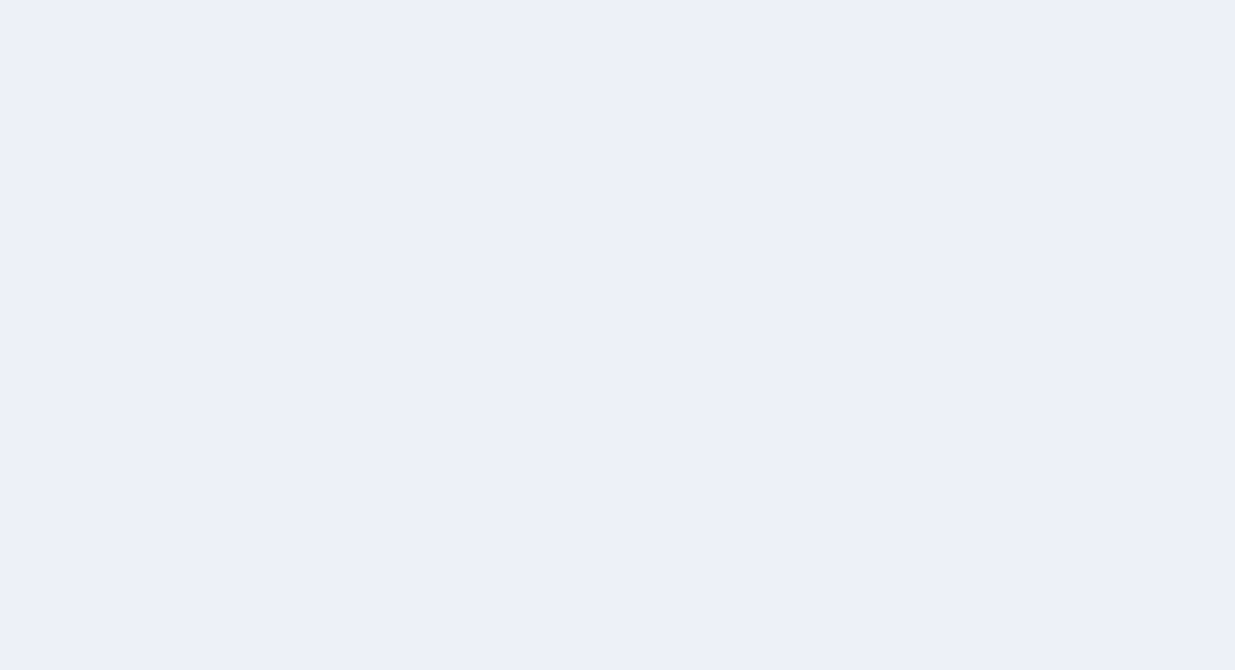 scroll, scrollTop: 0, scrollLeft: 0, axis: both 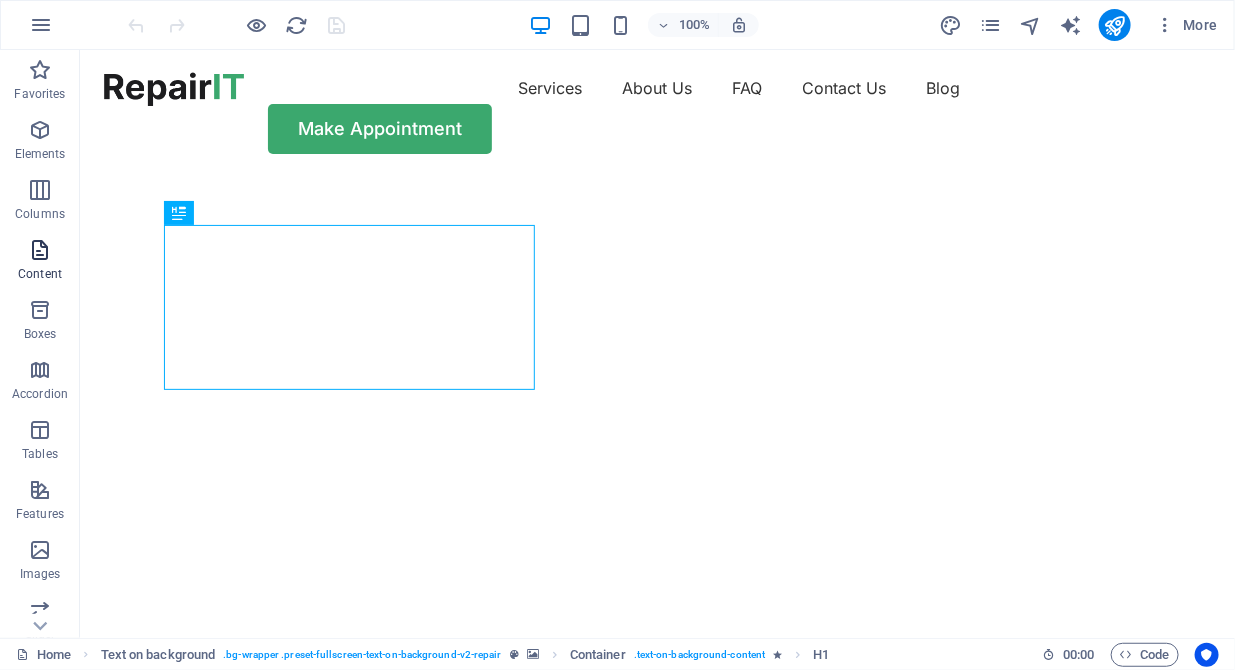 click at bounding box center [40, 250] 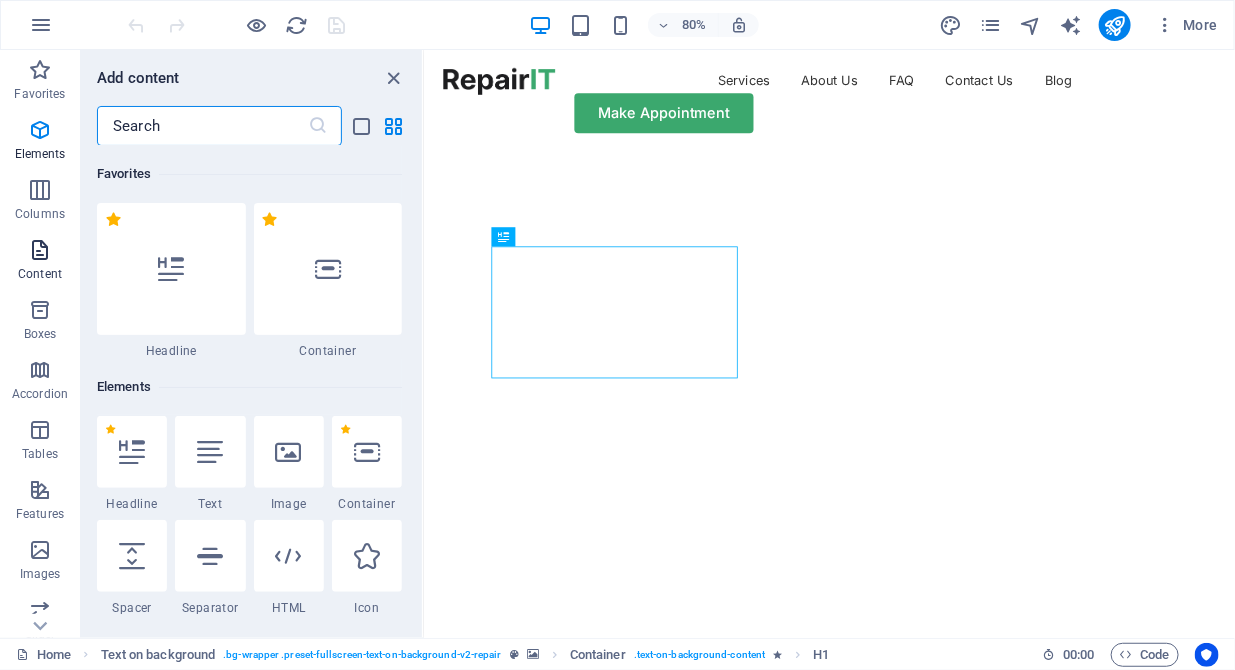 scroll, scrollTop: 3499, scrollLeft: 0, axis: vertical 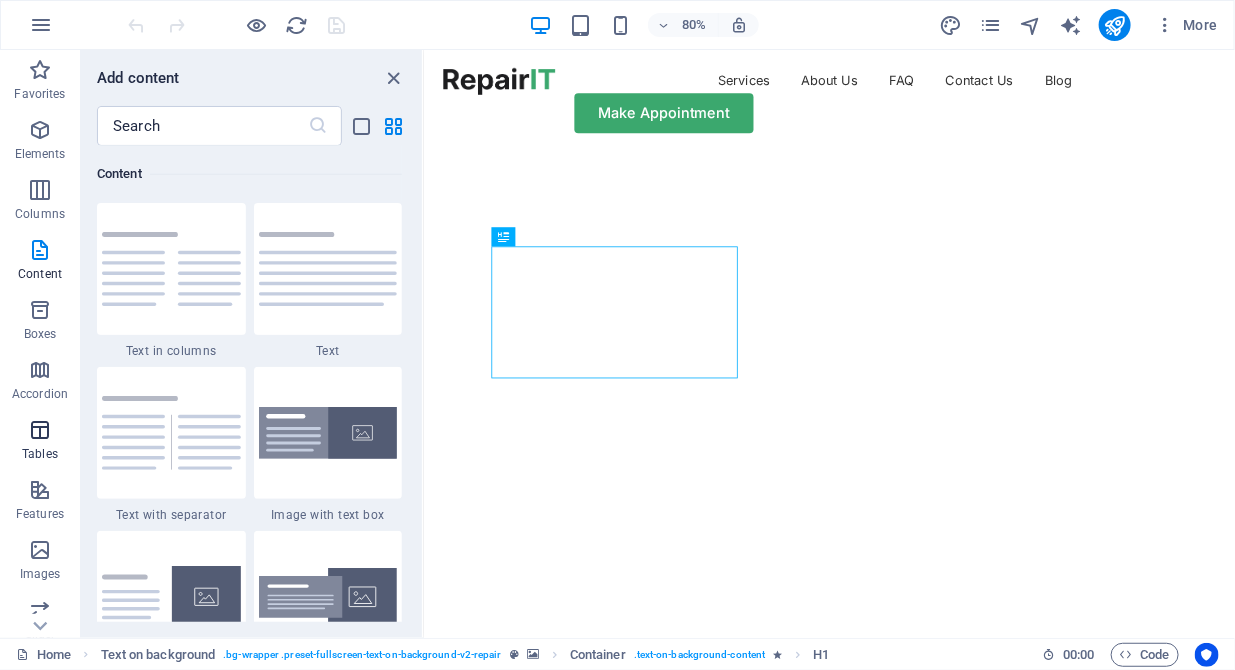 click at bounding box center (40, 430) 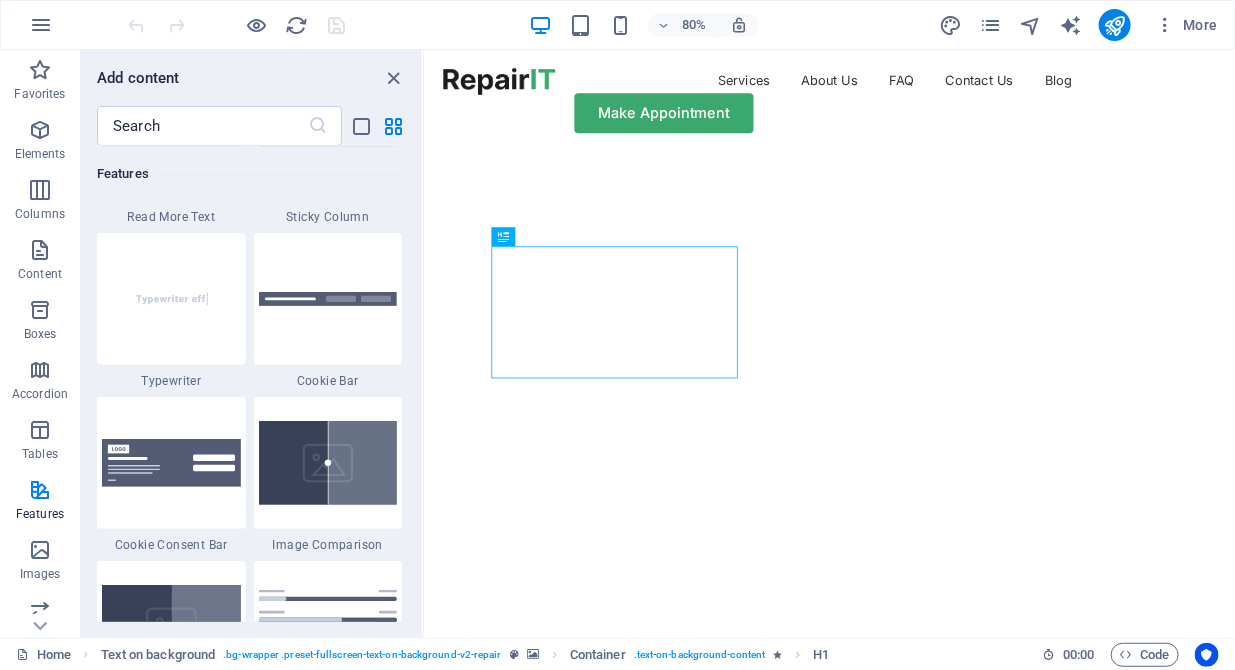 scroll, scrollTop: 7948, scrollLeft: 0, axis: vertical 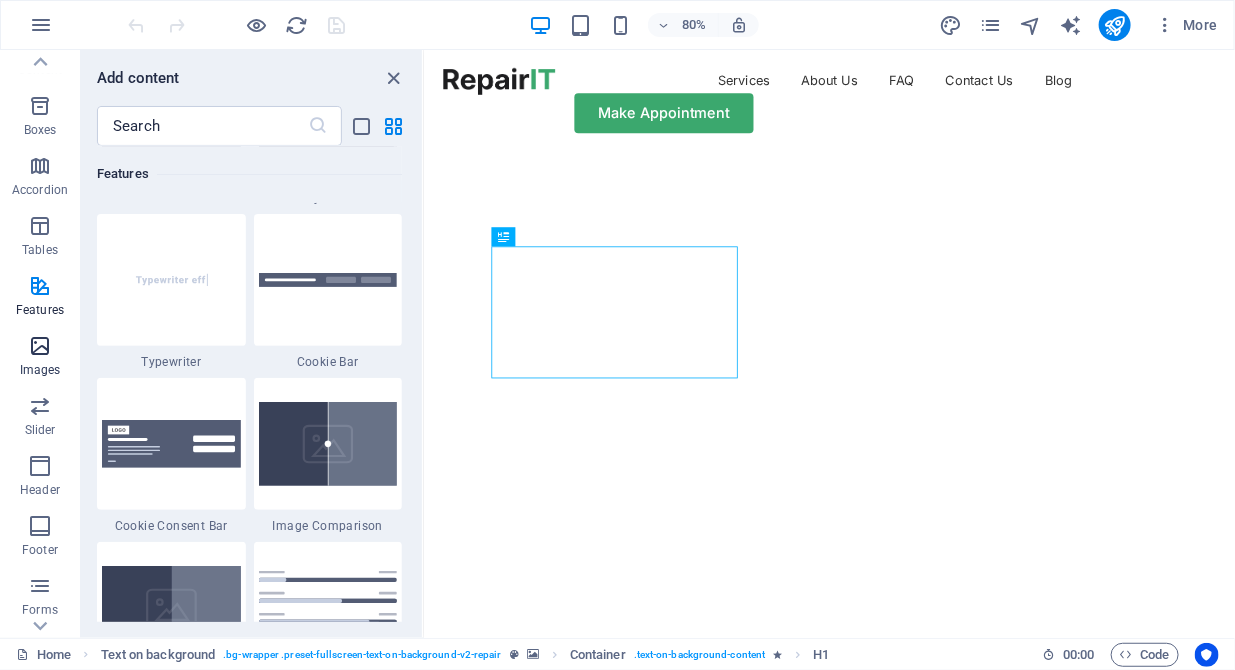 click at bounding box center [40, 346] 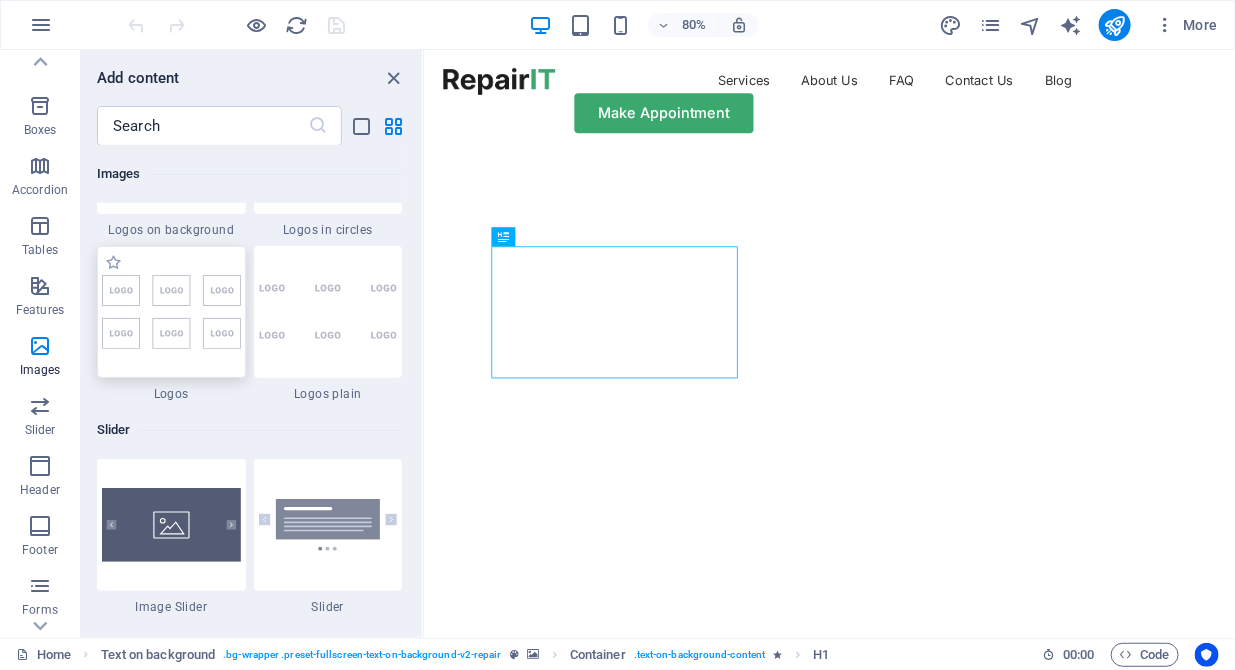 scroll, scrollTop: 11263, scrollLeft: 0, axis: vertical 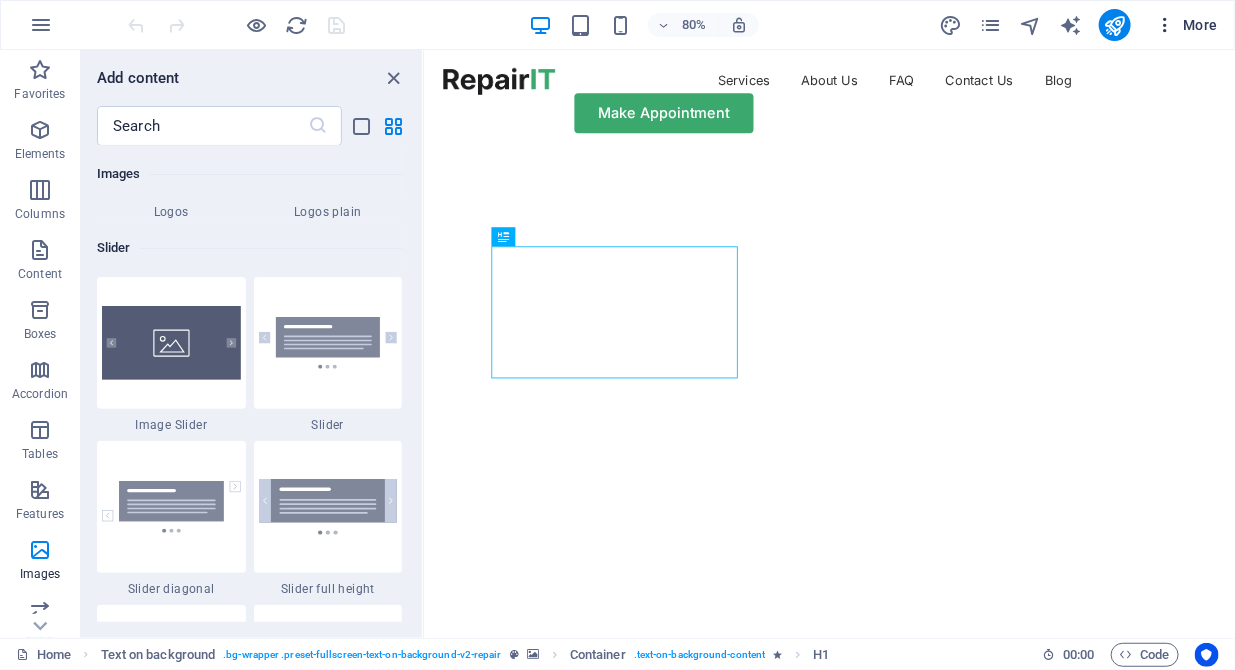 click at bounding box center (1165, 25) 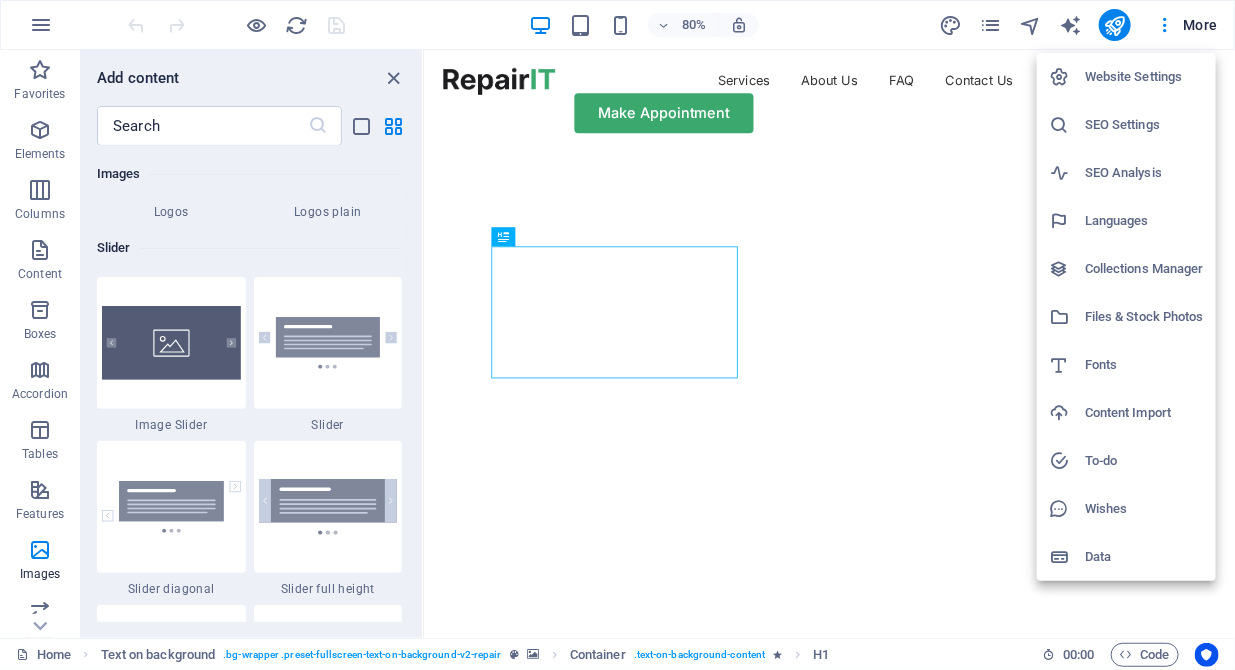 click on "Content Import" at bounding box center [1144, 413] 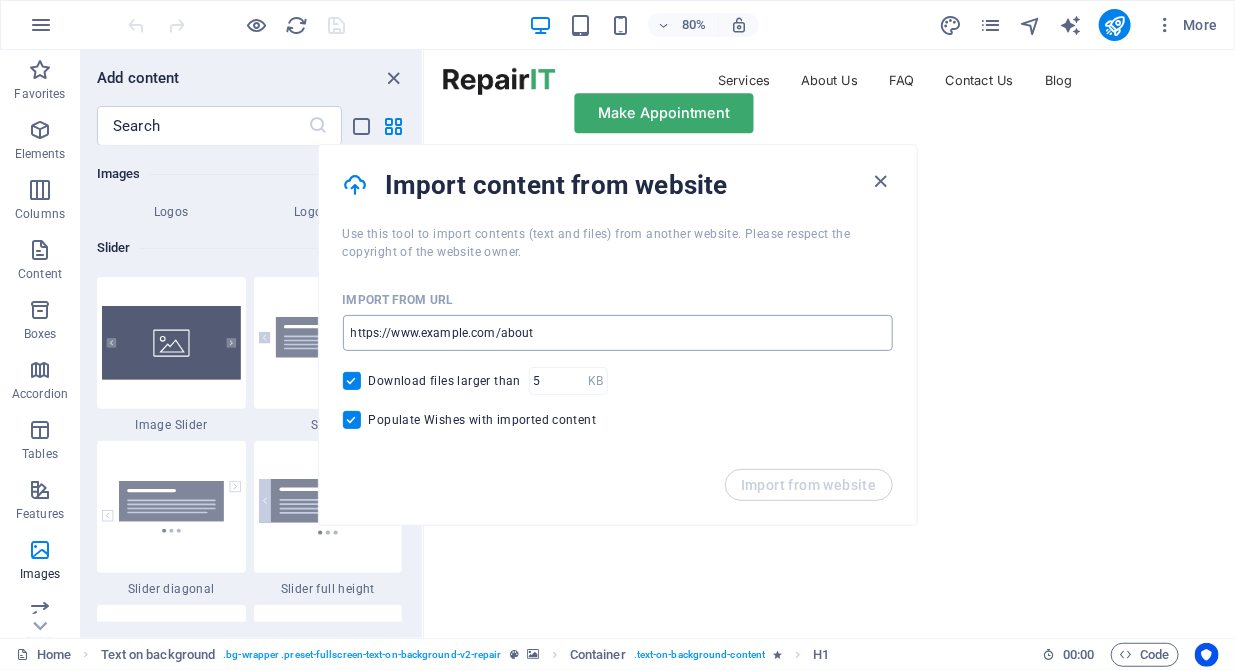 click at bounding box center (618, 333) 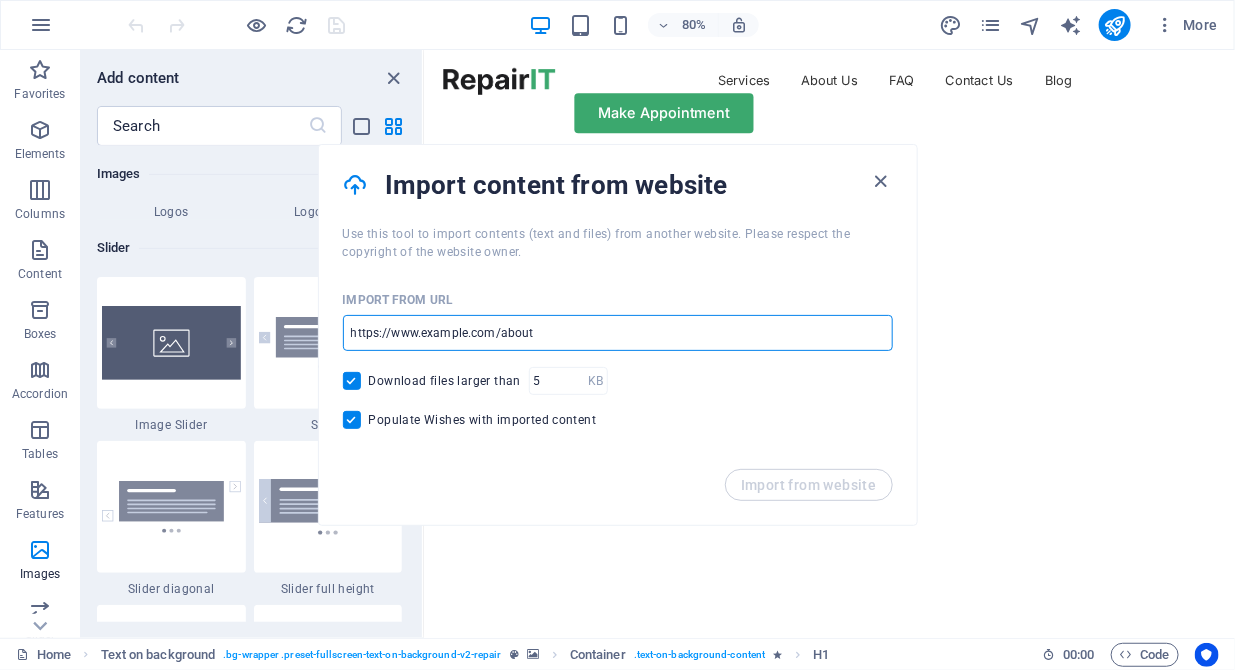 type on "http://dditp.com" 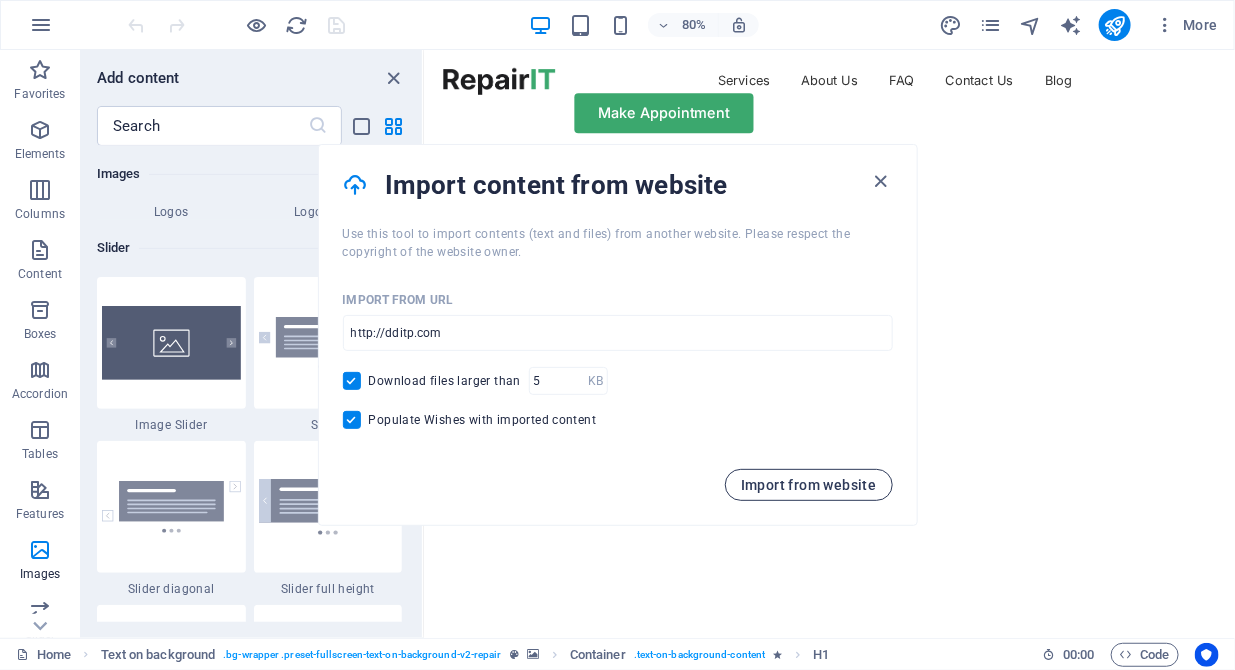 click on "Import from website" at bounding box center [809, 485] 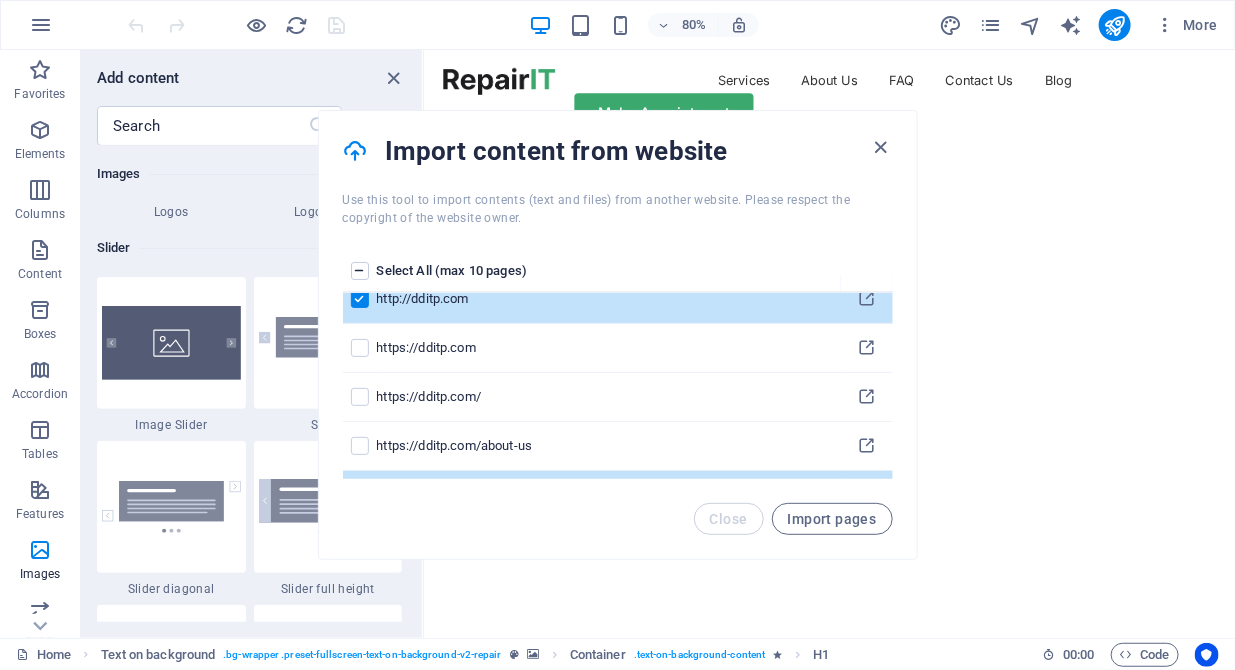 scroll, scrollTop: 0, scrollLeft: 0, axis: both 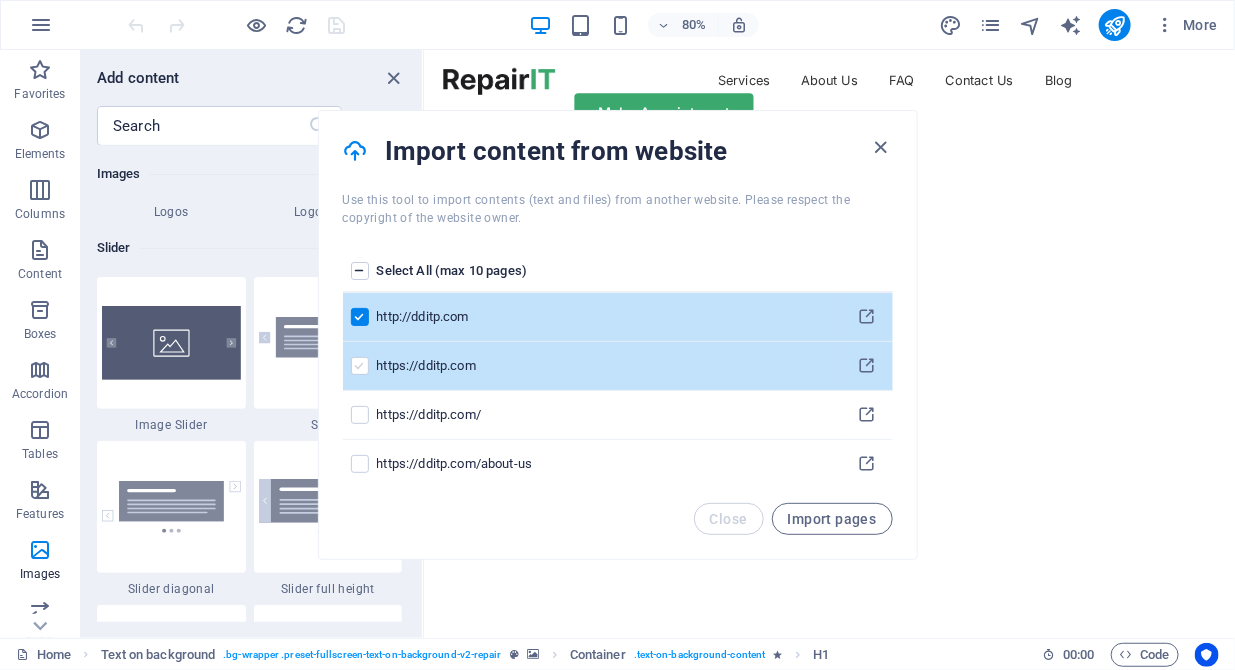 click at bounding box center [360, 366] 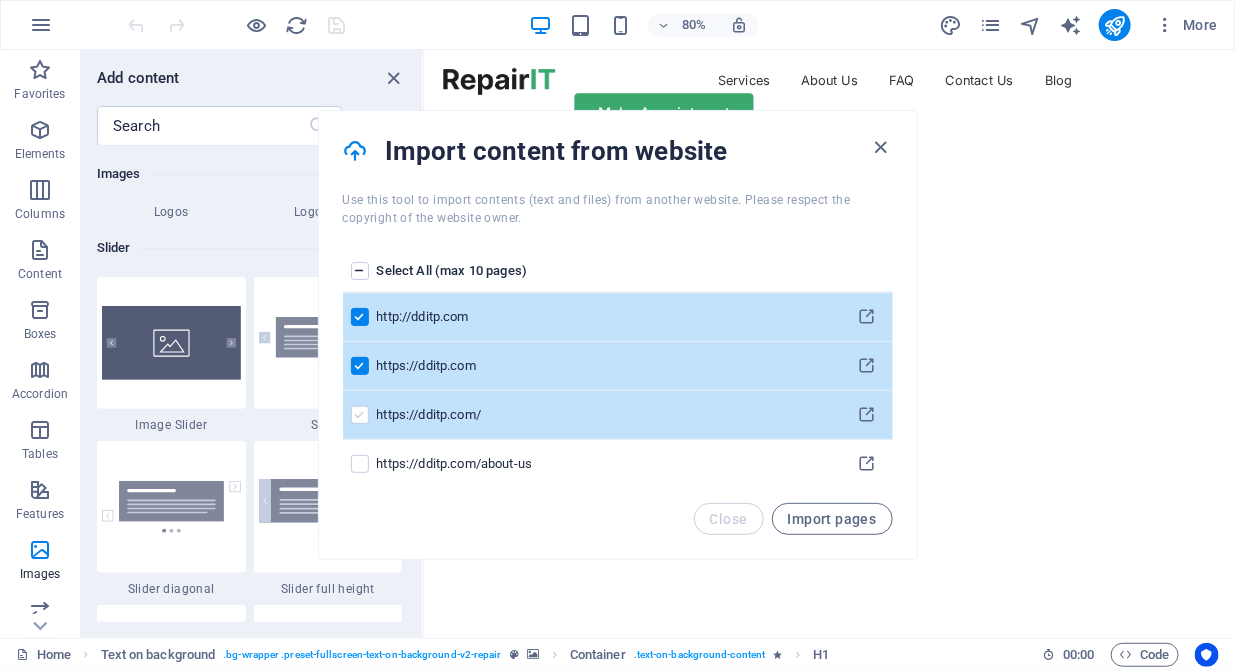 click at bounding box center (360, 415) 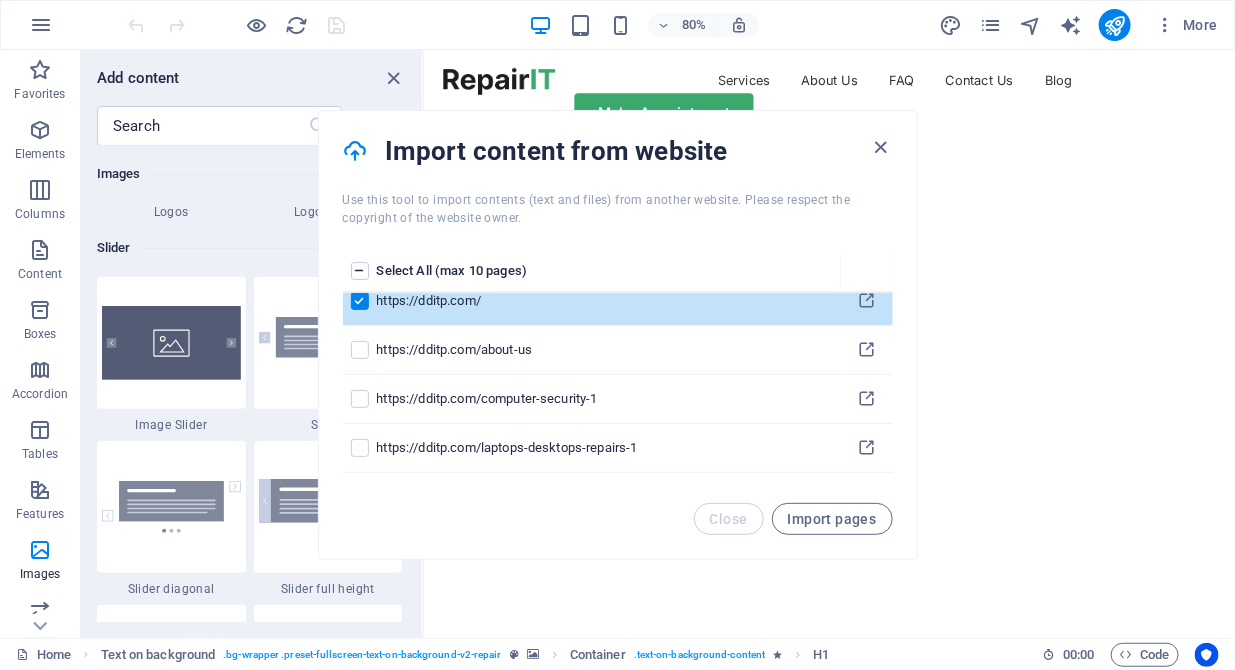 scroll, scrollTop: 102, scrollLeft: 0, axis: vertical 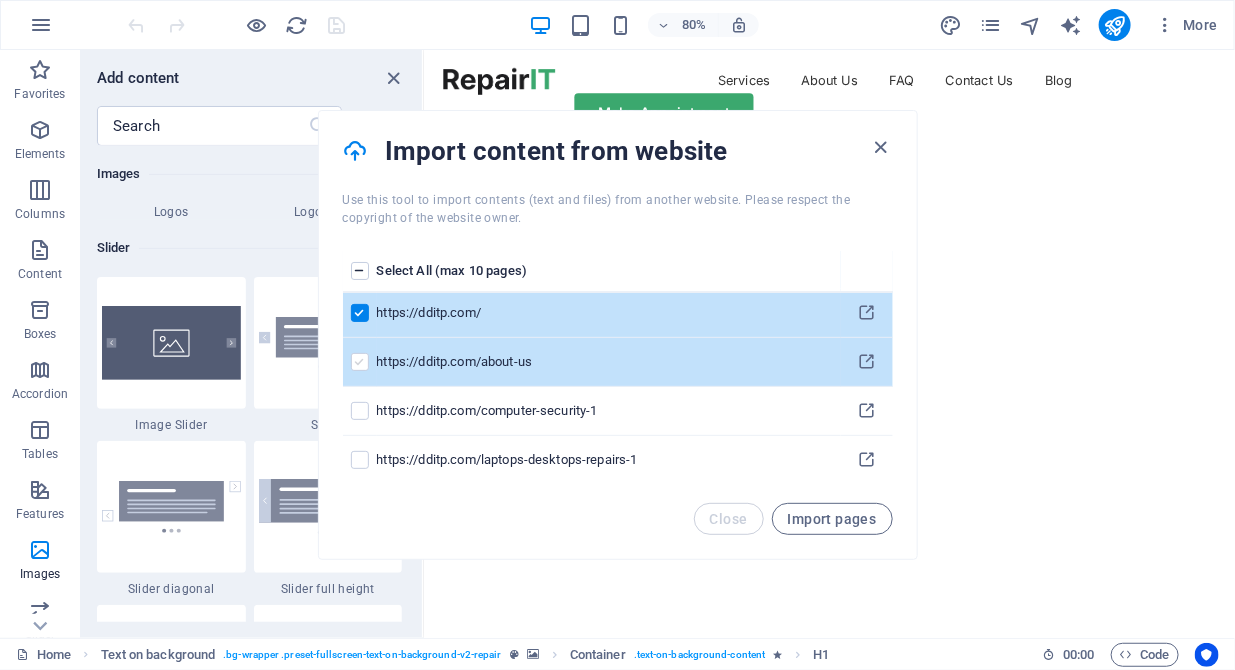 click at bounding box center (360, 362) 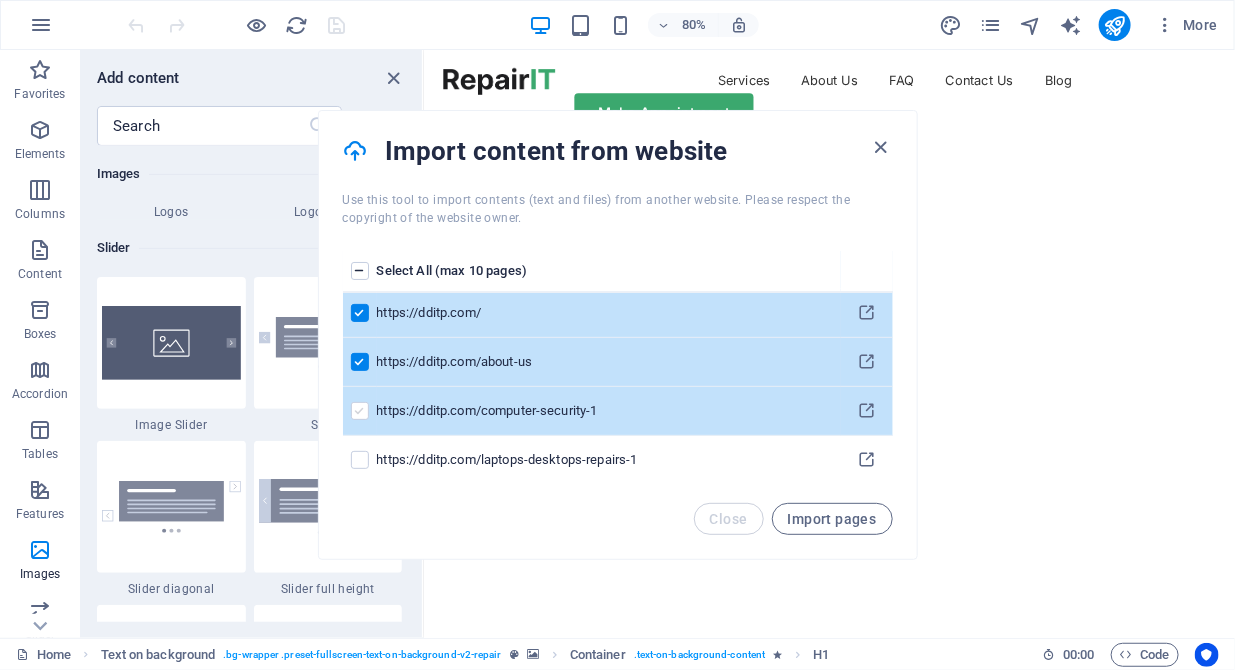 click at bounding box center (360, 411) 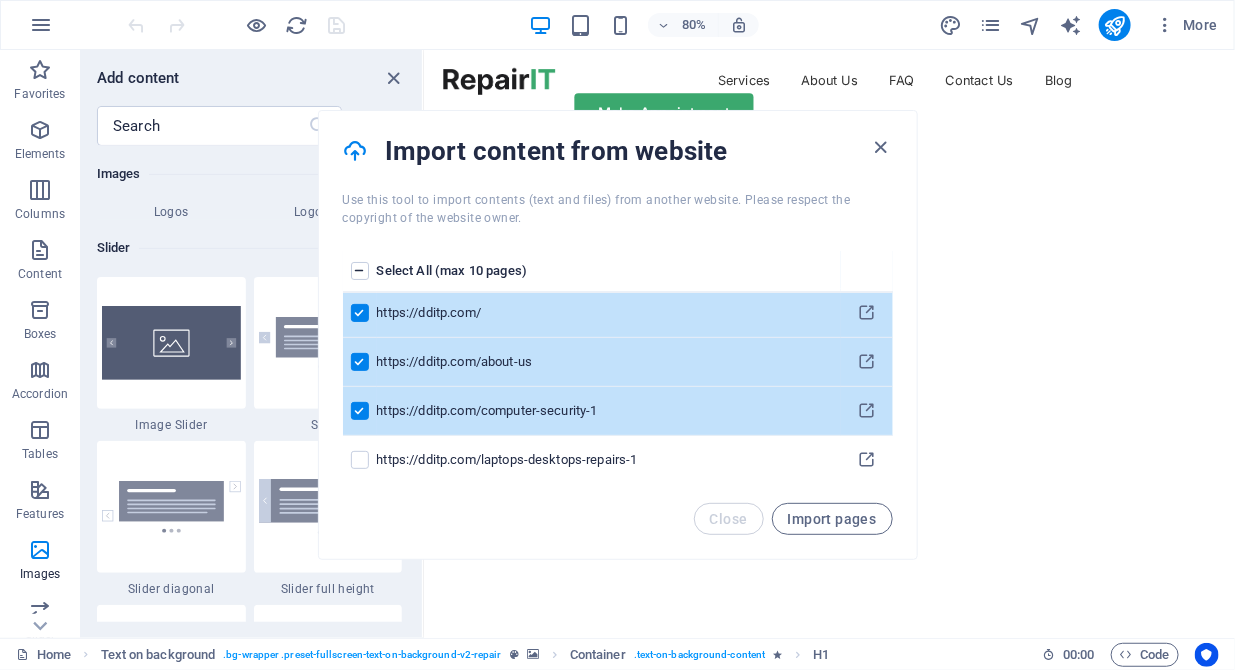 scroll, scrollTop: 204, scrollLeft: 0, axis: vertical 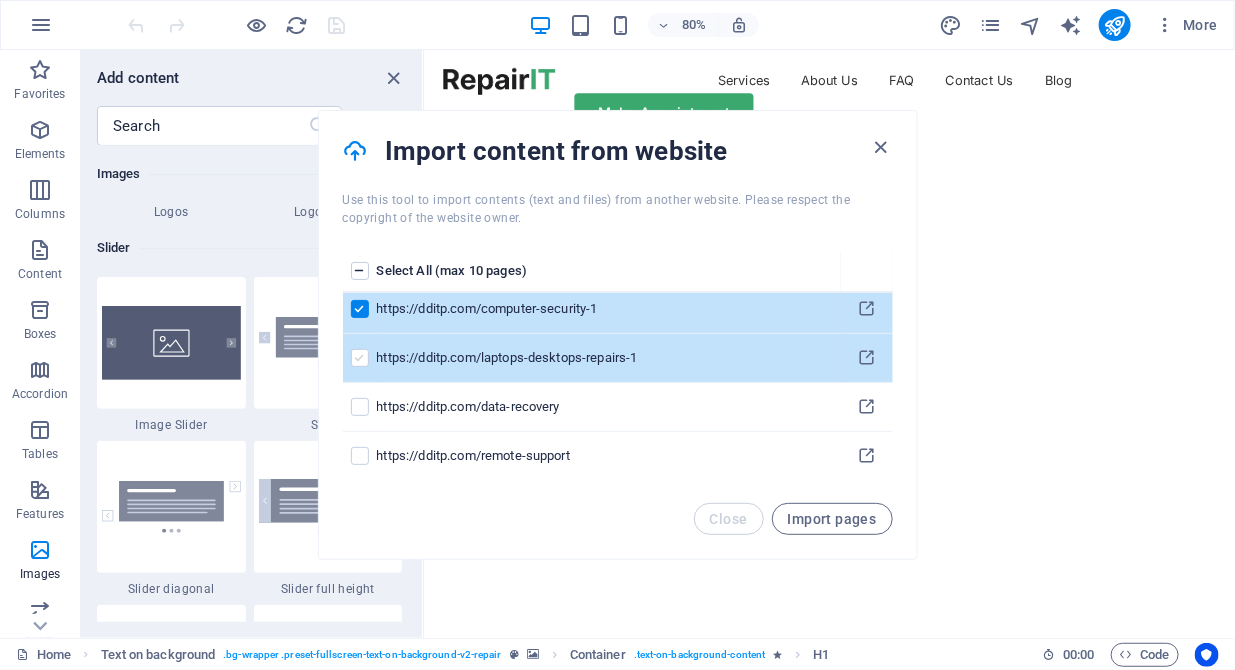 click at bounding box center (360, 358) 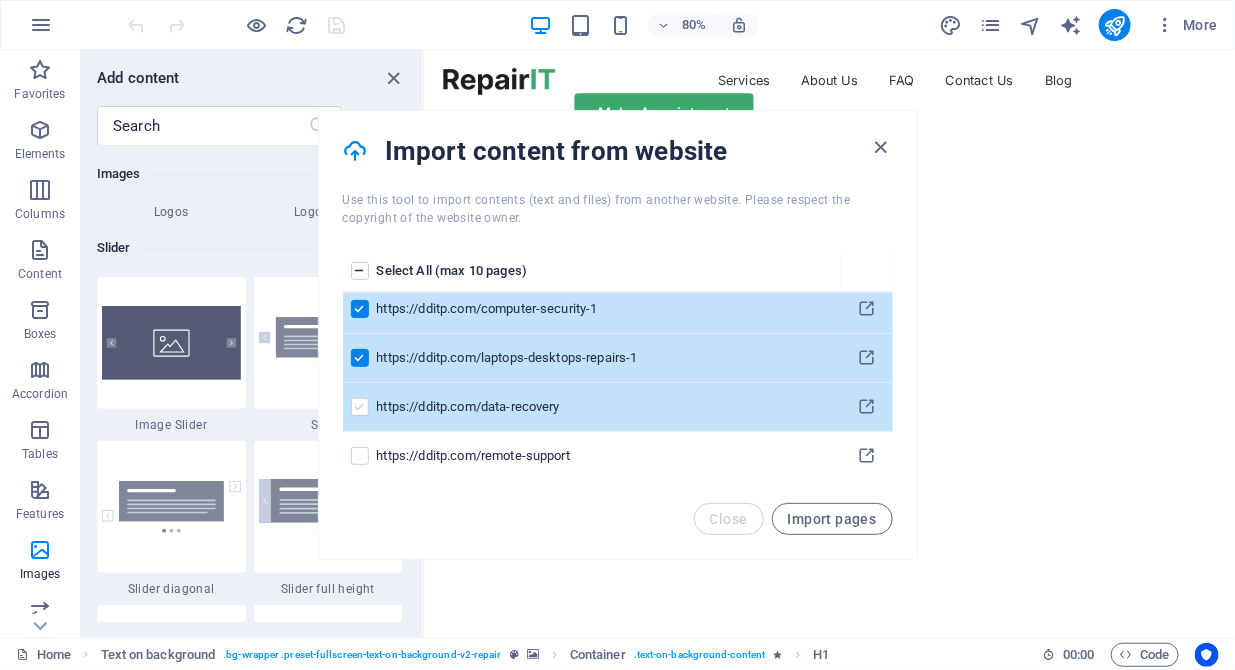 click at bounding box center [360, 407] 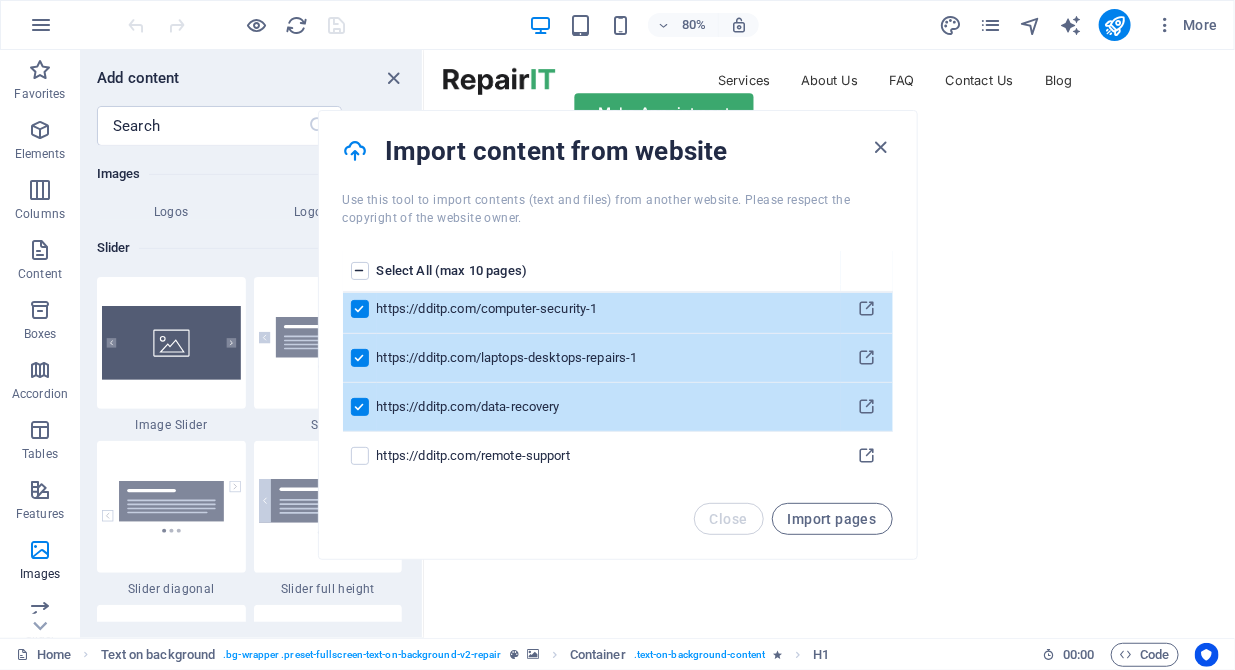 scroll, scrollTop: 306, scrollLeft: 0, axis: vertical 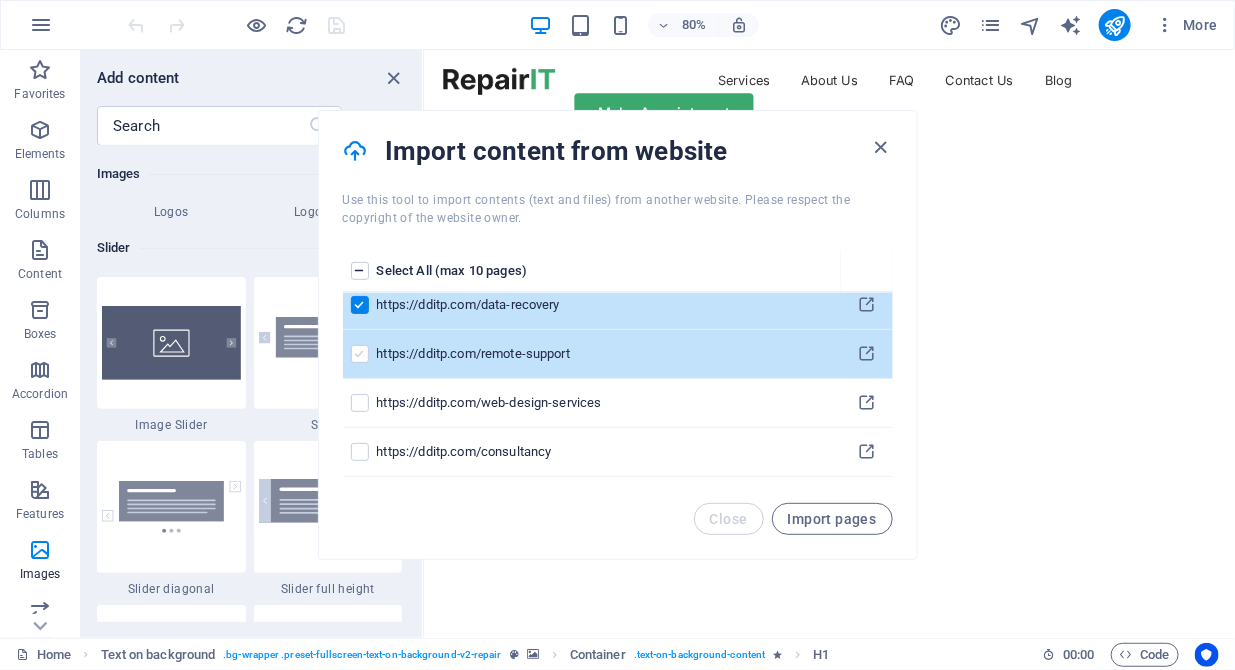click at bounding box center (360, 354) 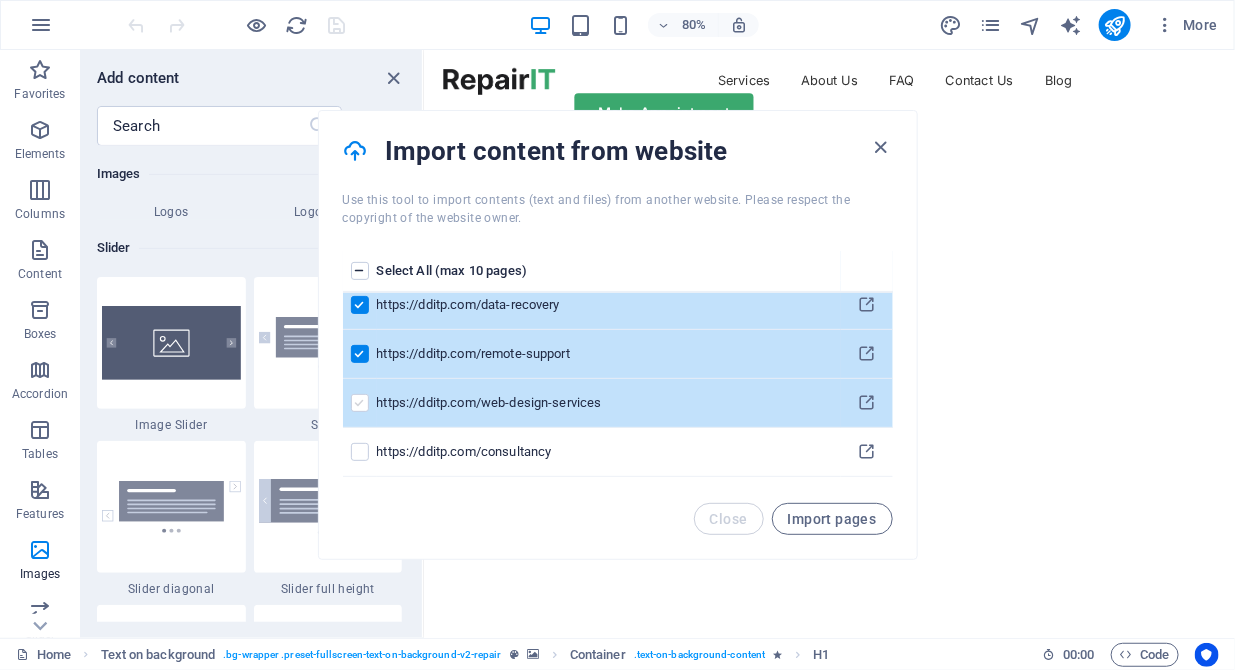 click at bounding box center (360, 403) 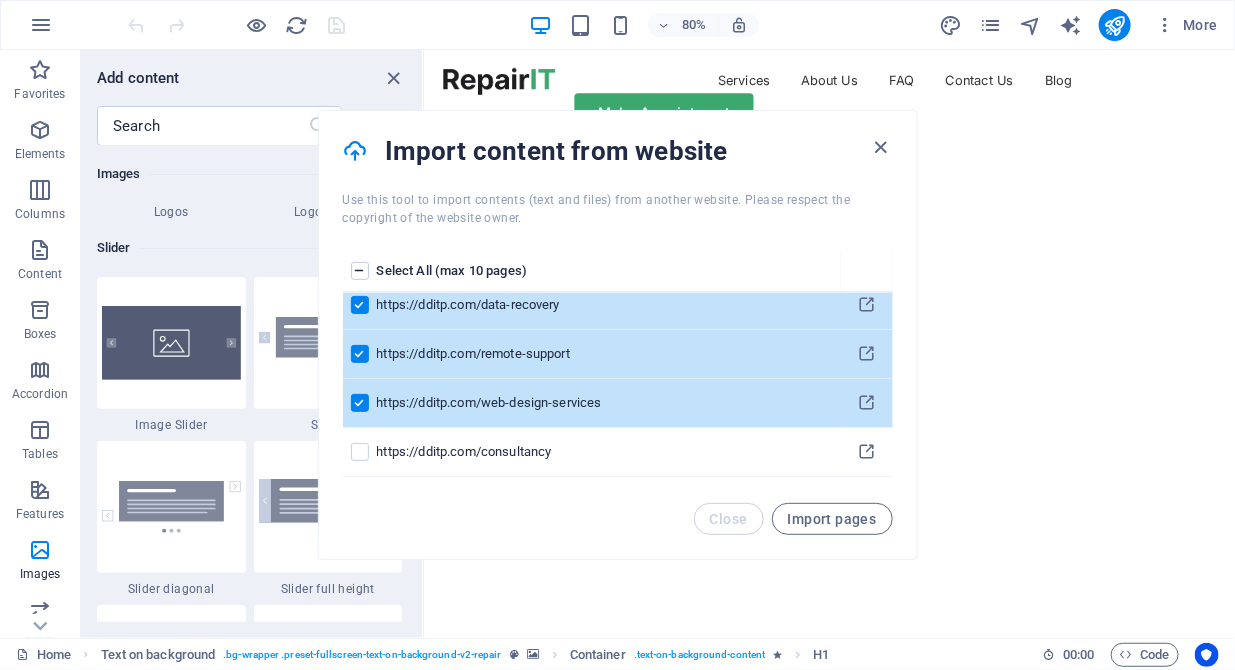 scroll, scrollTop: 400, scrollLeft: 0, axis: vertical 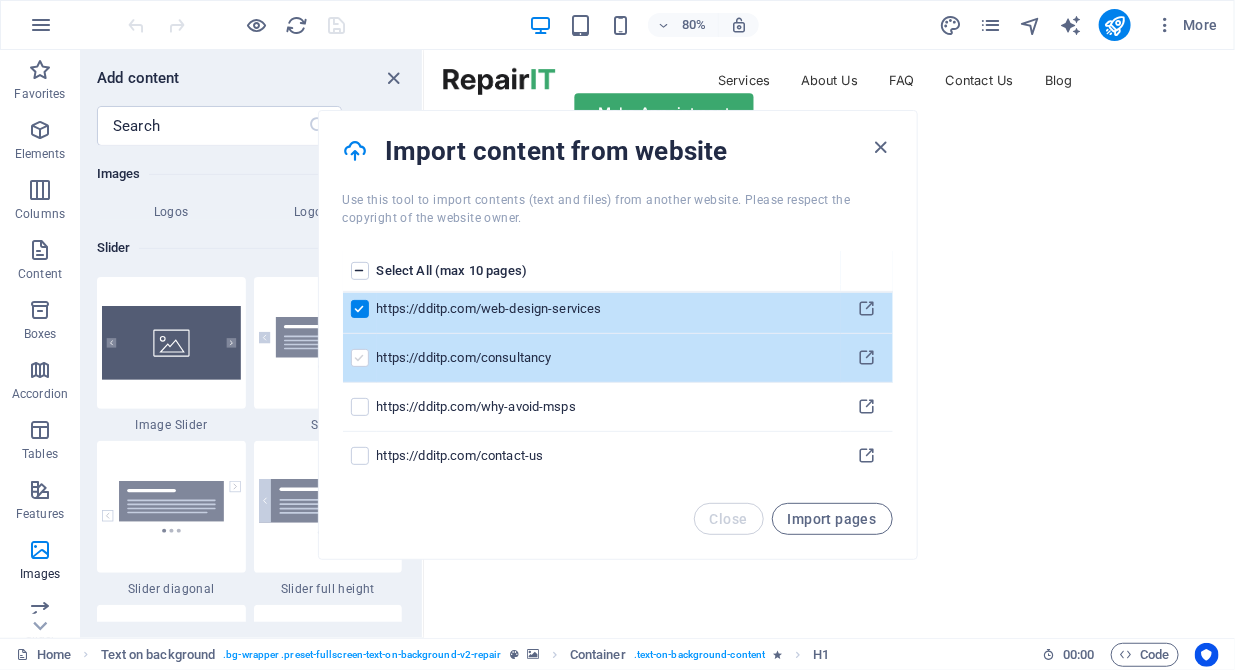 click at bounding box center [360, 358] 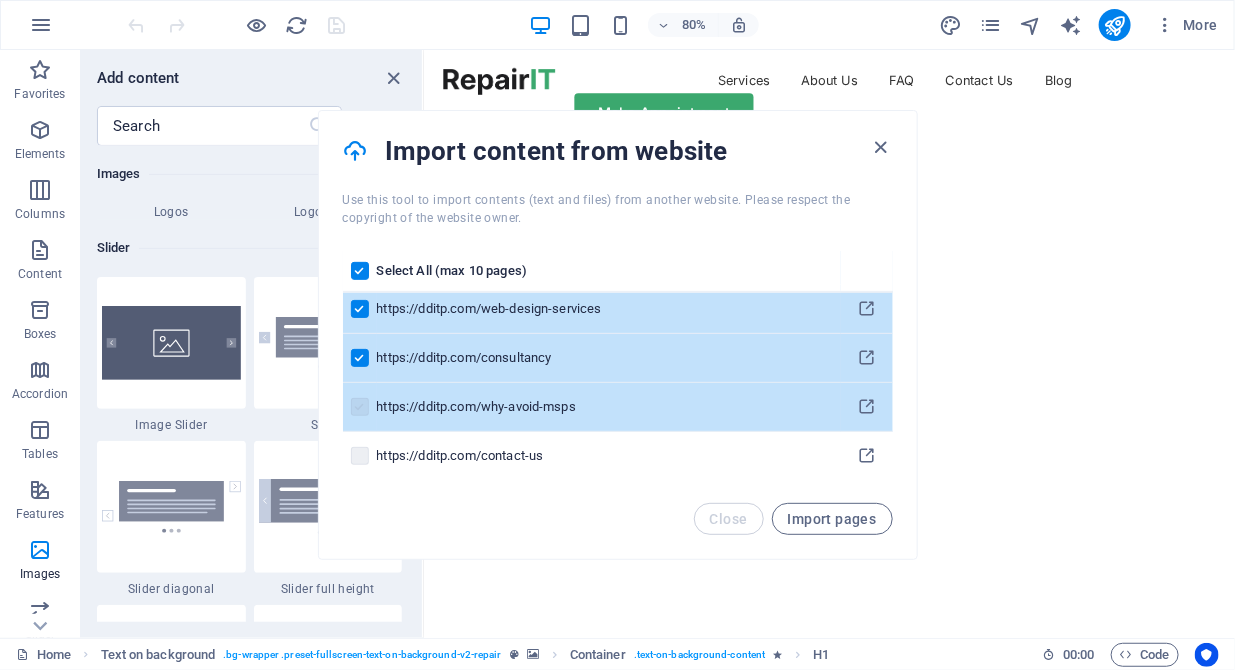 click at bounding box center (360, 407) 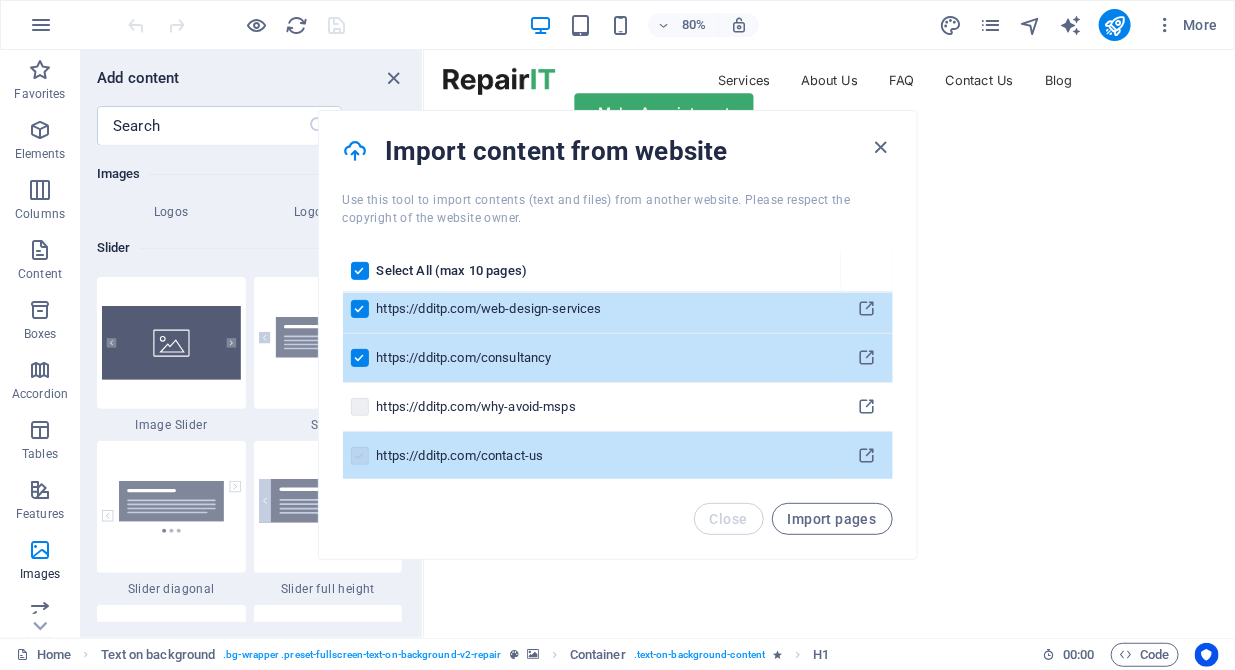 click at bounding box center [360, 456] 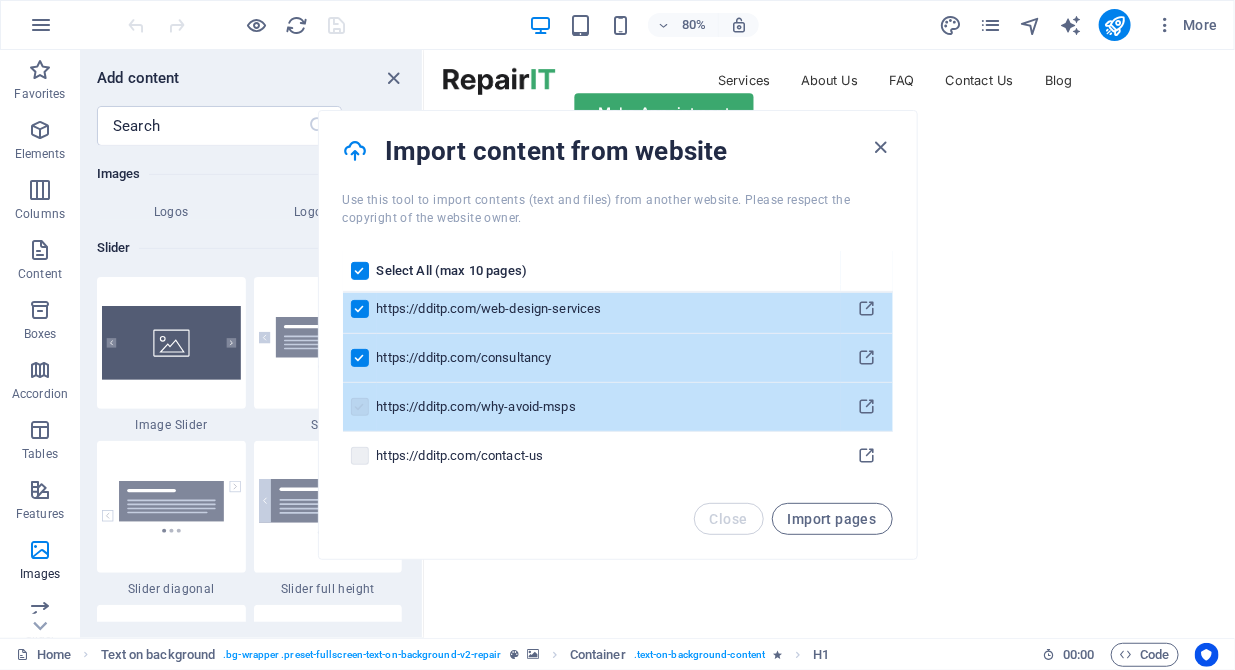 click at bounding box center (360, 407) 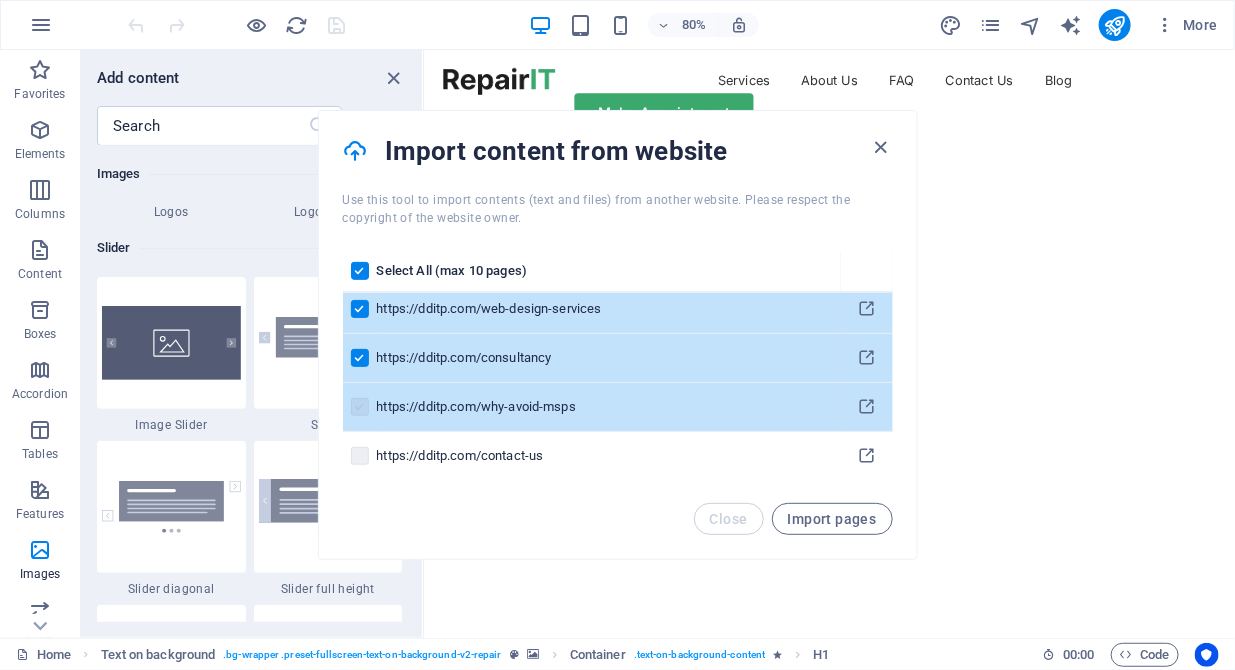 click at bounding box center [360, 407] 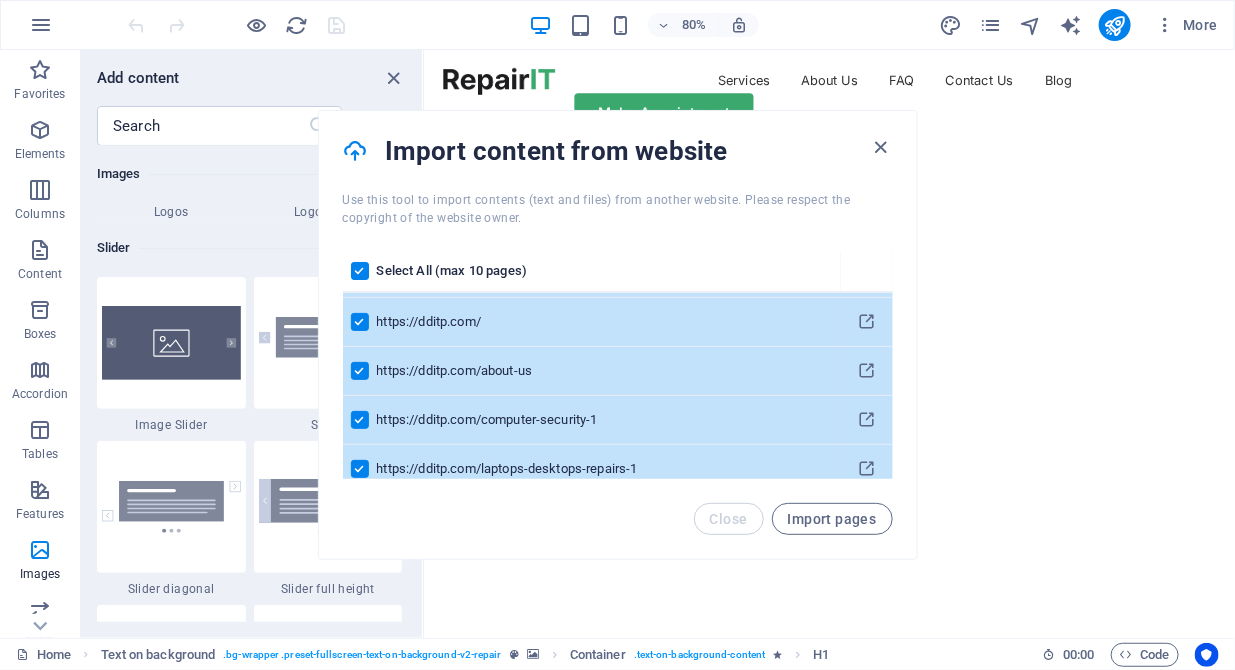 scroll, scrollTop: 0, scrollLeft: 0, axis: both 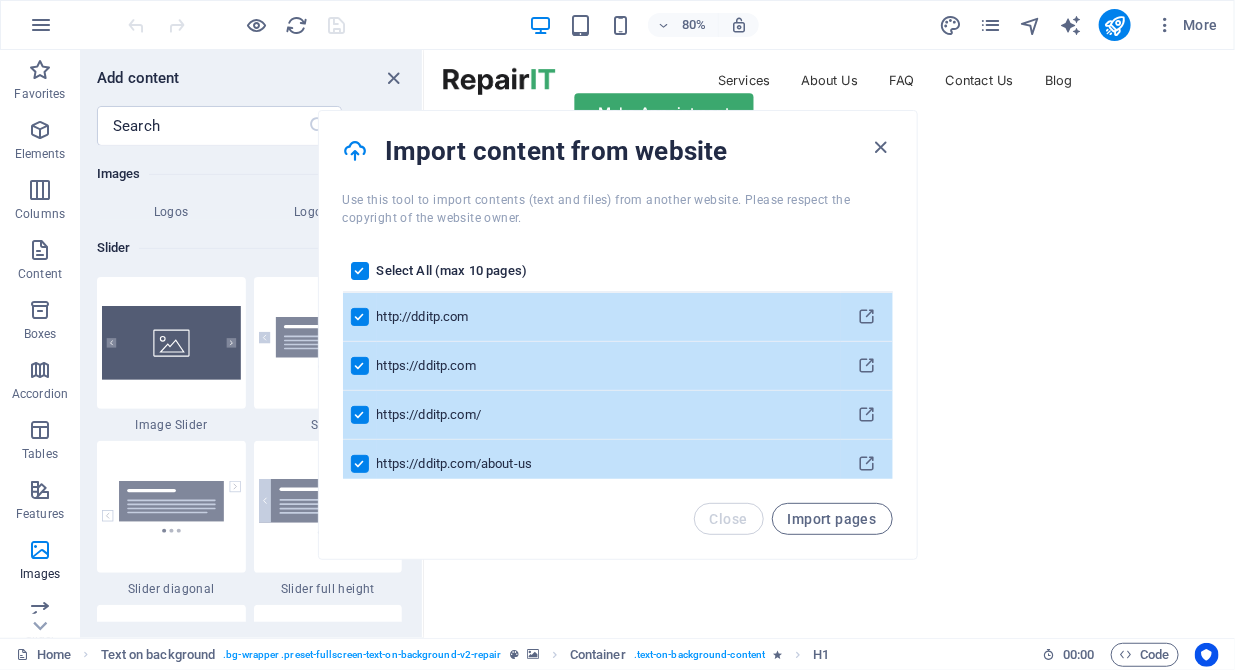 click at bounding box center [360, 366] 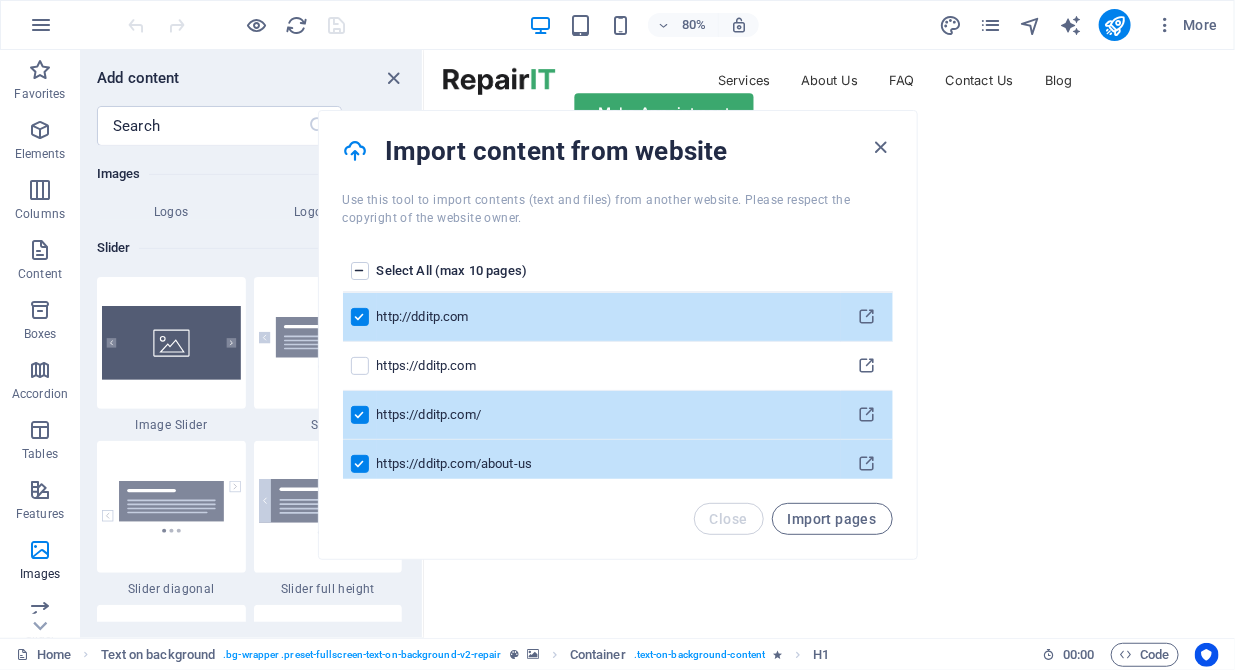 click at bounding box center [360, 415] 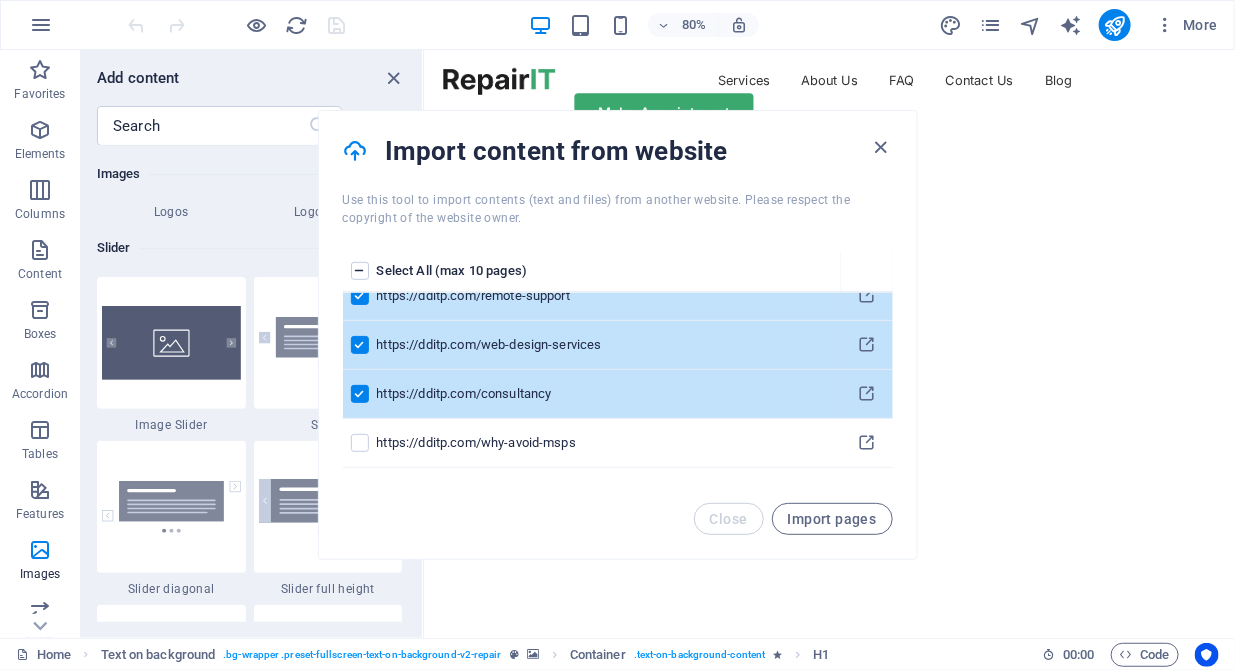 scroll, scrollTop: 400, scrollLeft: 0, axis: vertical 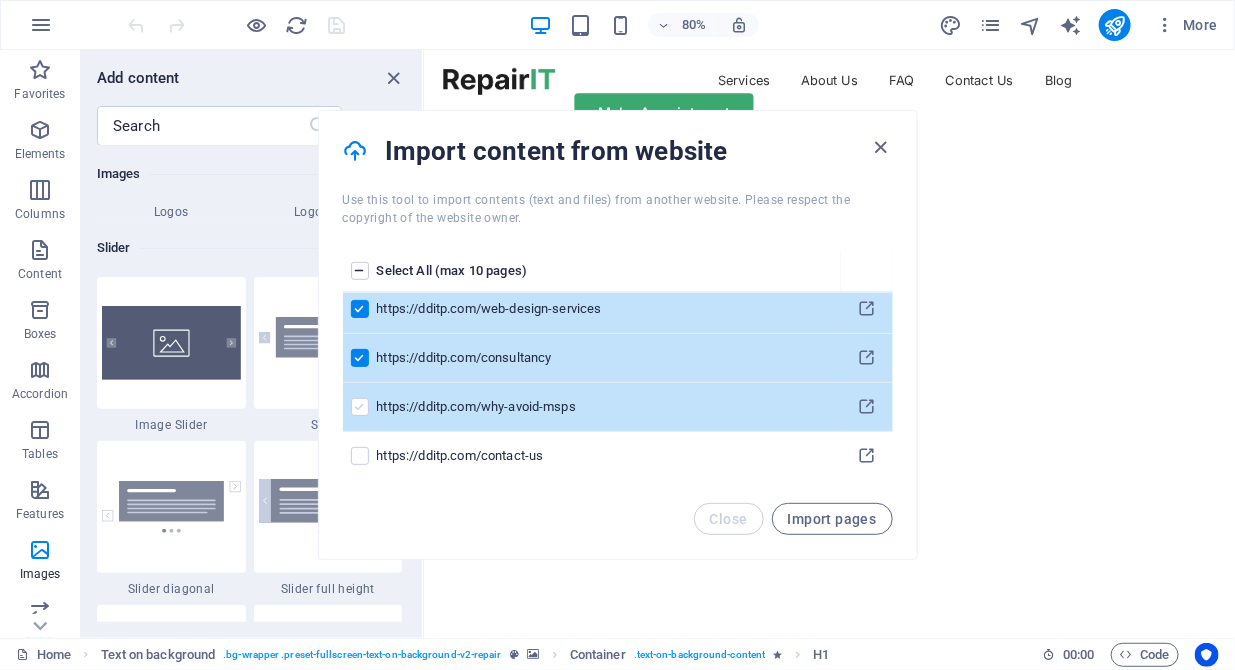 click at bounding box center [360, 407] 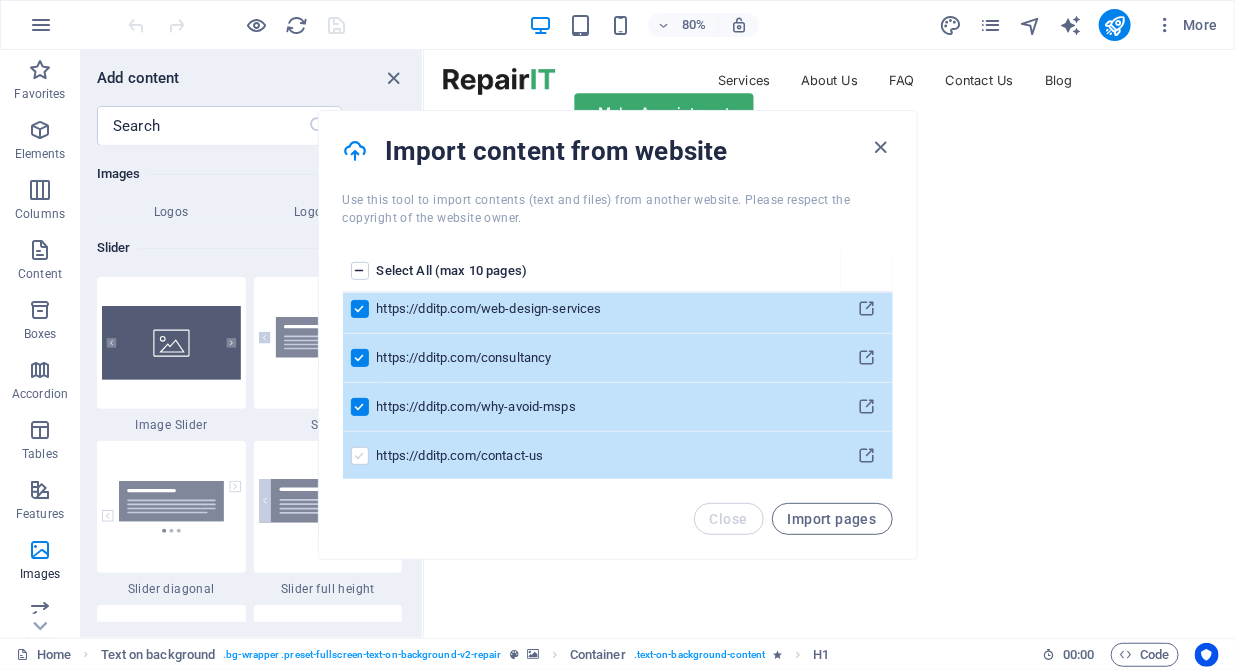 click at bounding box center [360, 456] 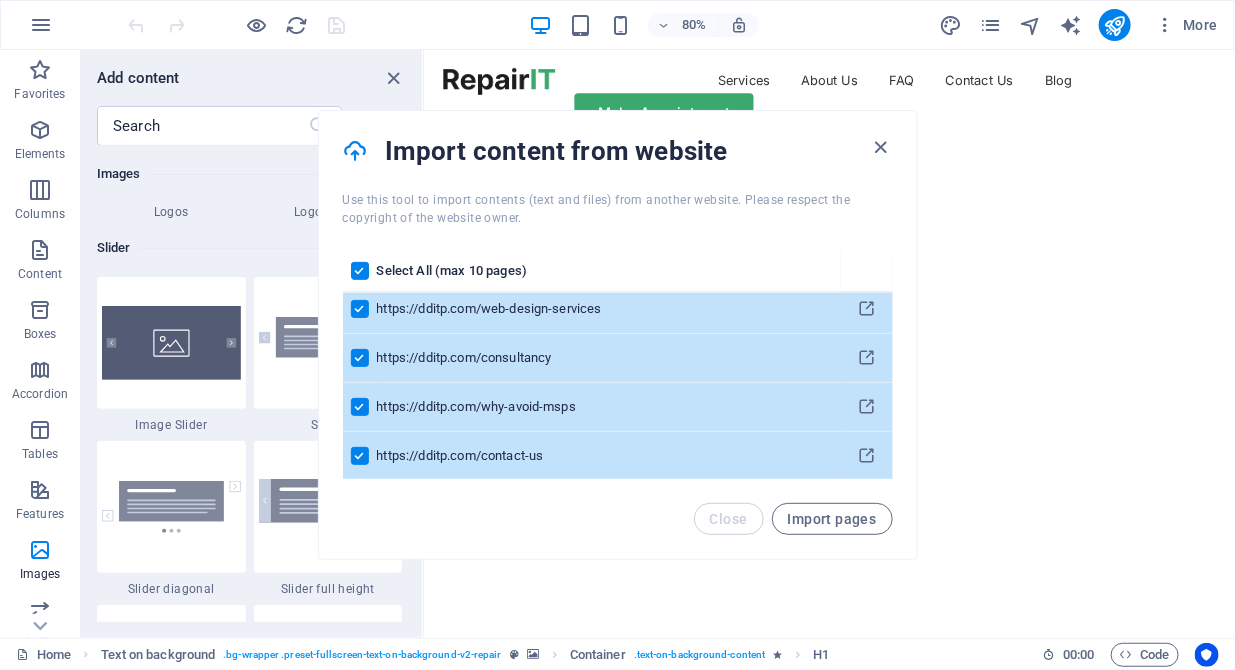 scroll, scrollTop: 0, scrollLeft: 0, axis: both 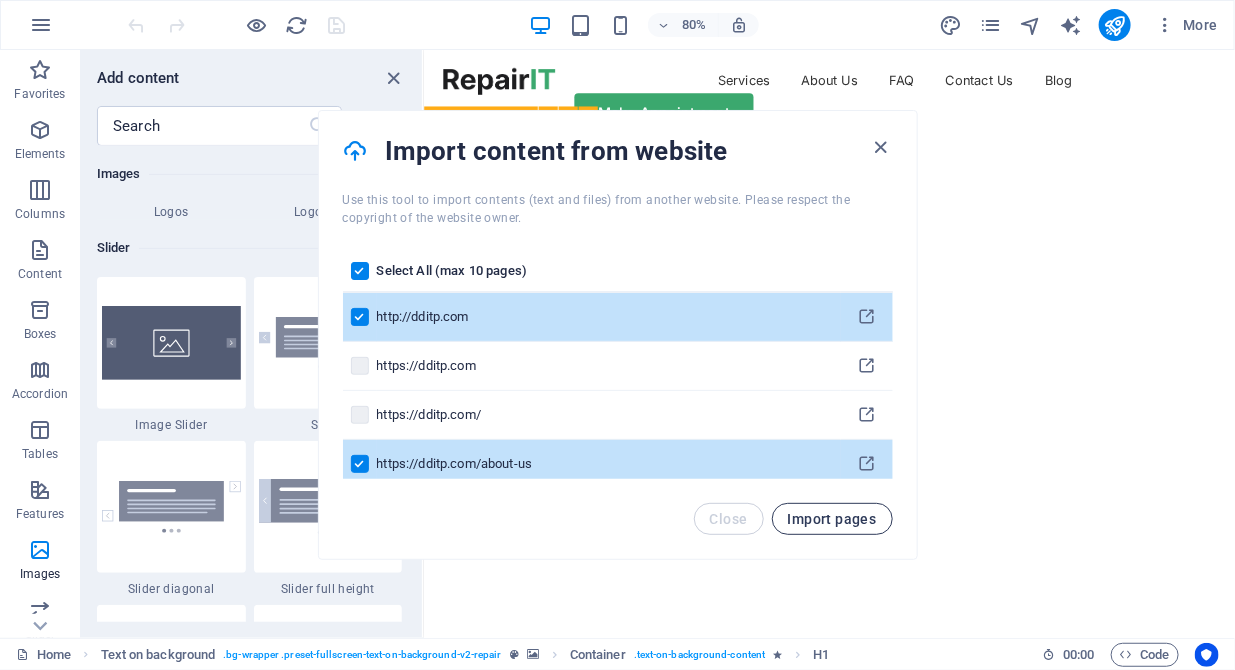 click on "Import pages" at bounding box center [832, 519] 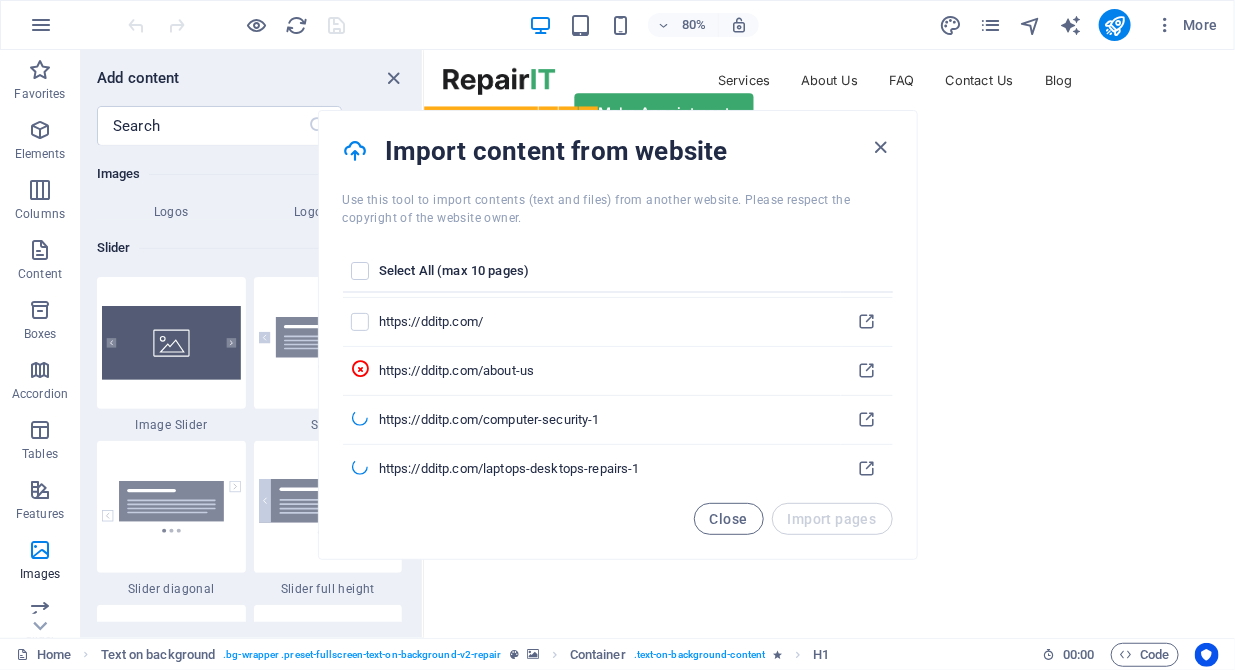 scroll, scrollTop: 0, scrollLeft: 0, axis: both 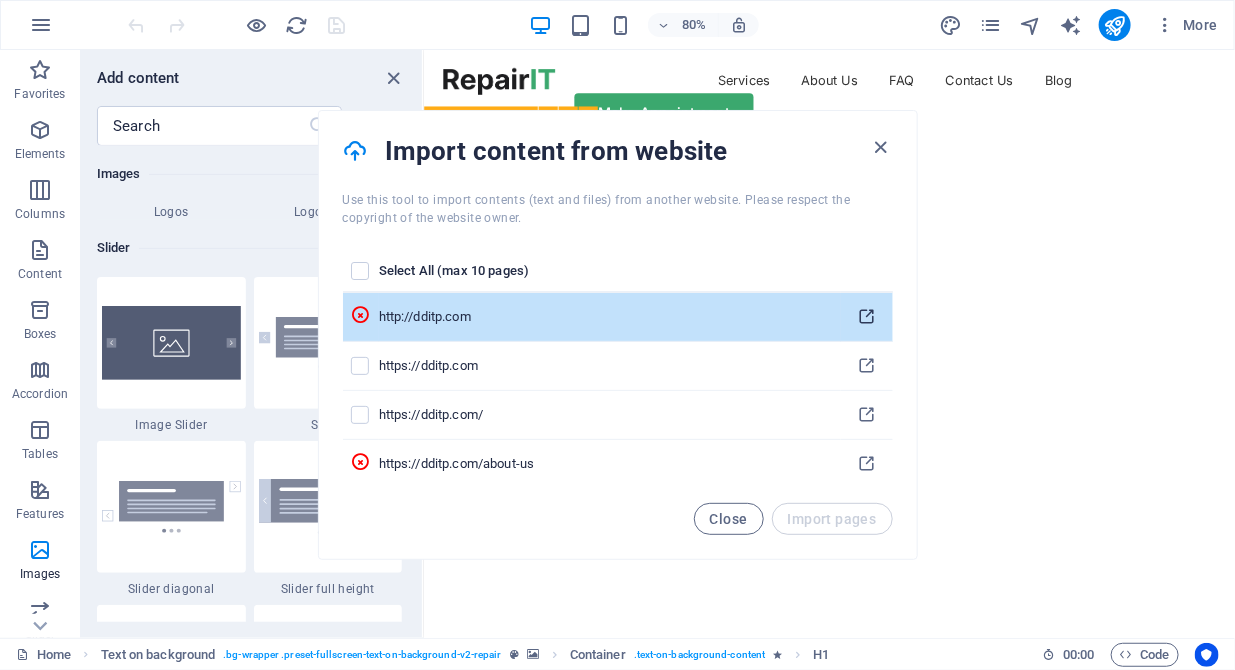 click at bounding box center (866, 317) 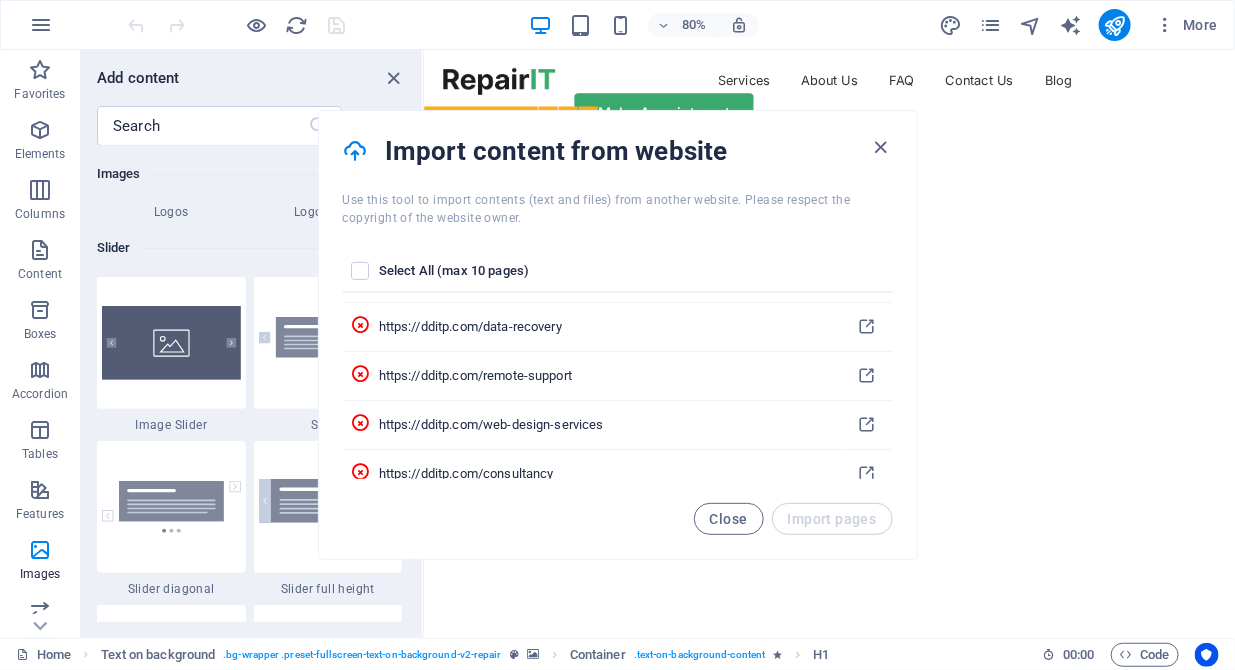 scroll, scrollTop: 400, scrollLeft: 0, axis: vertical 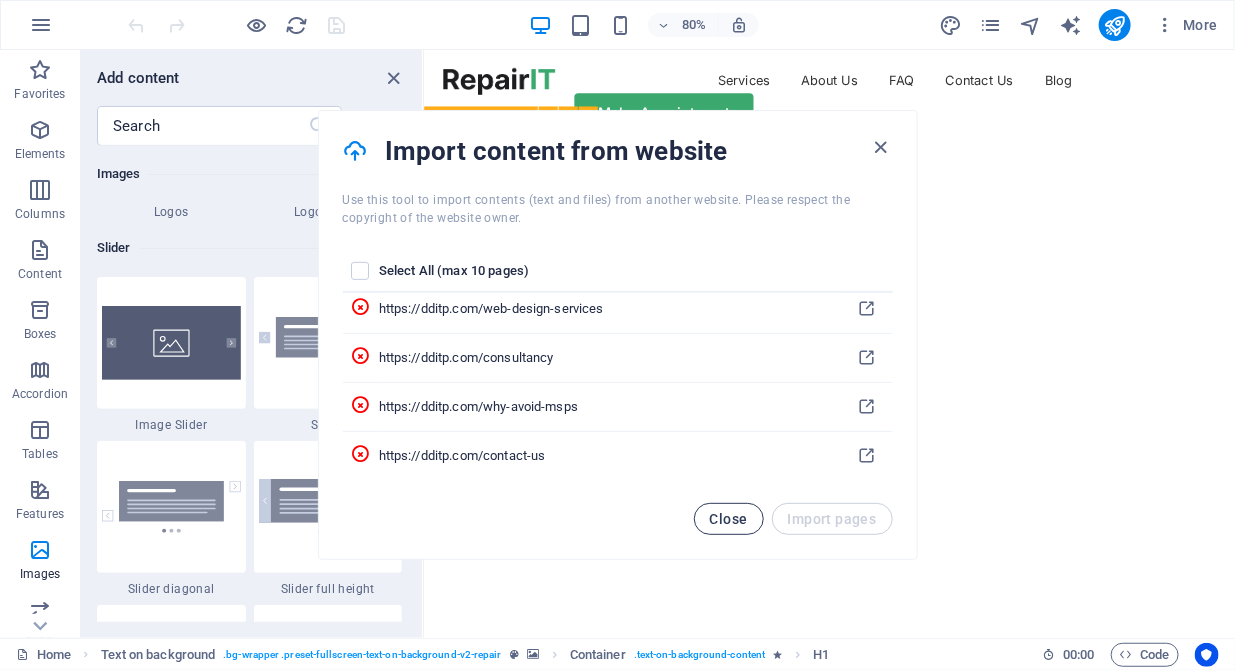 click on "Close" at bounding box center (729, 519) 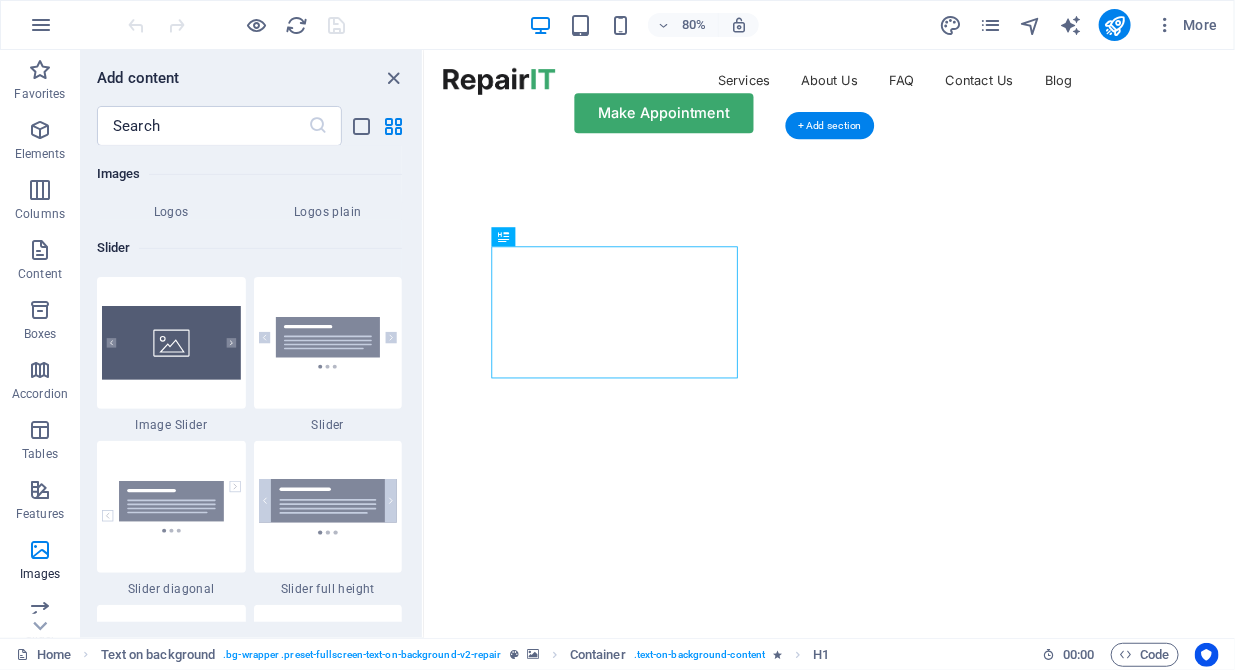 click at bounding box center (923, 175) 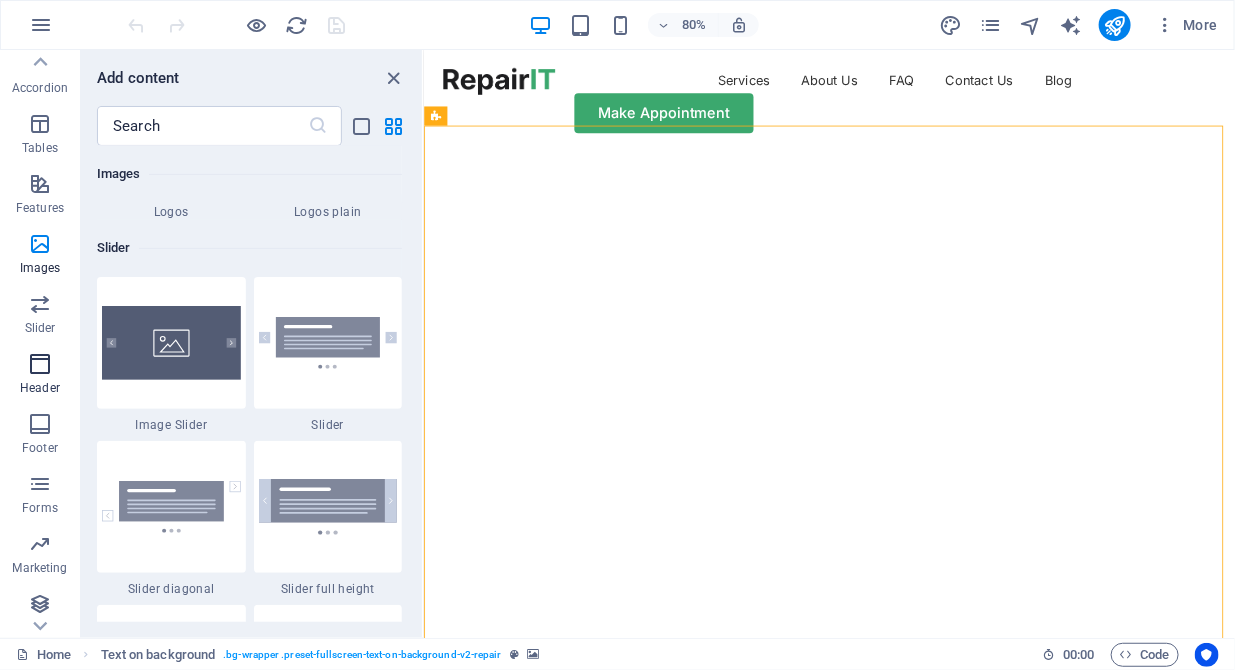scroll, scrollTop: 311, scrollLeft: 0, axis: vertical 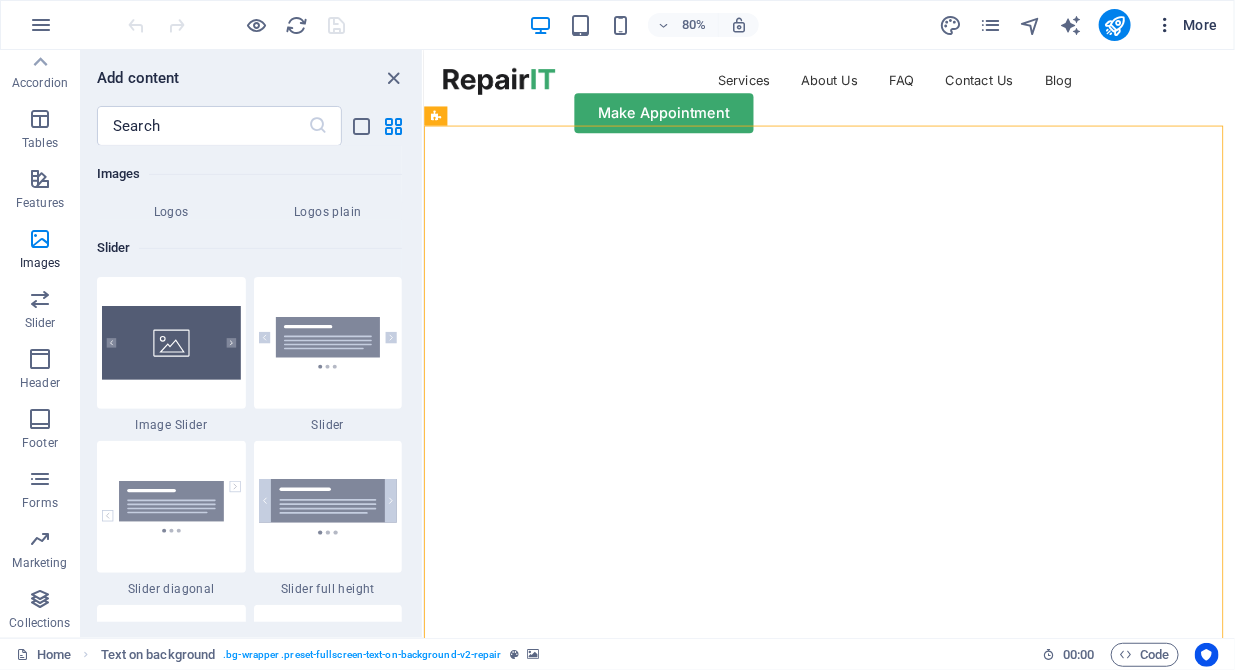 click on "More" at bounding box center [1186, 25] 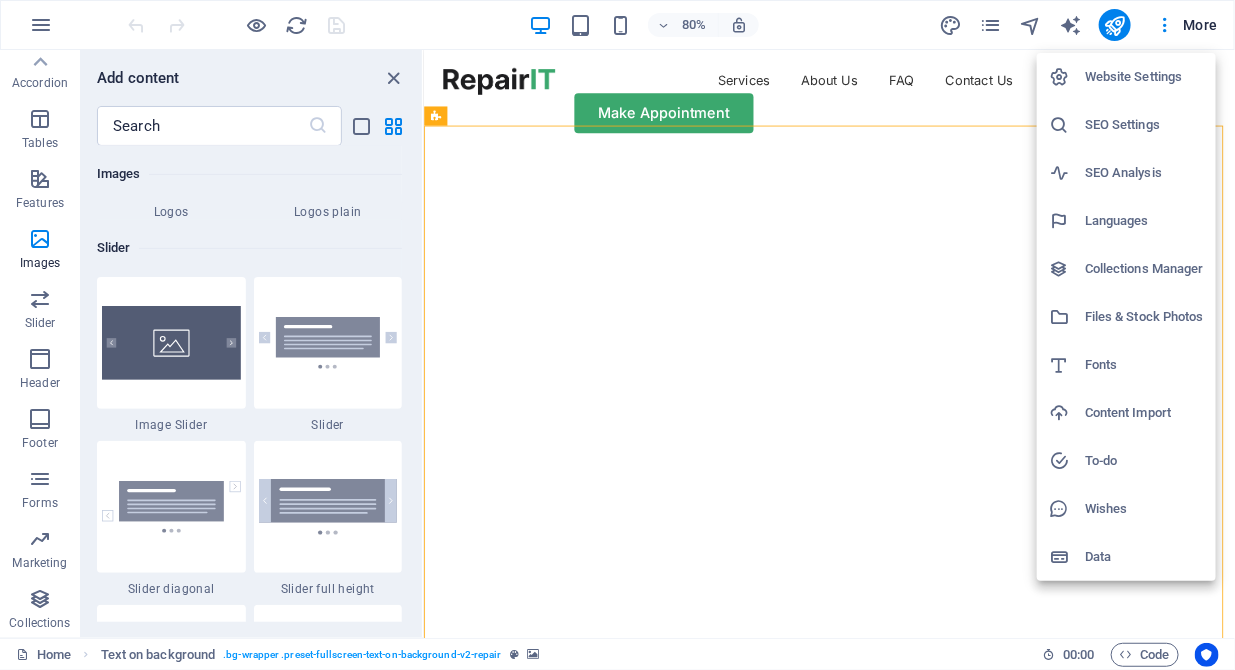 click on "Content Import" at bounding box center [1144, 413] 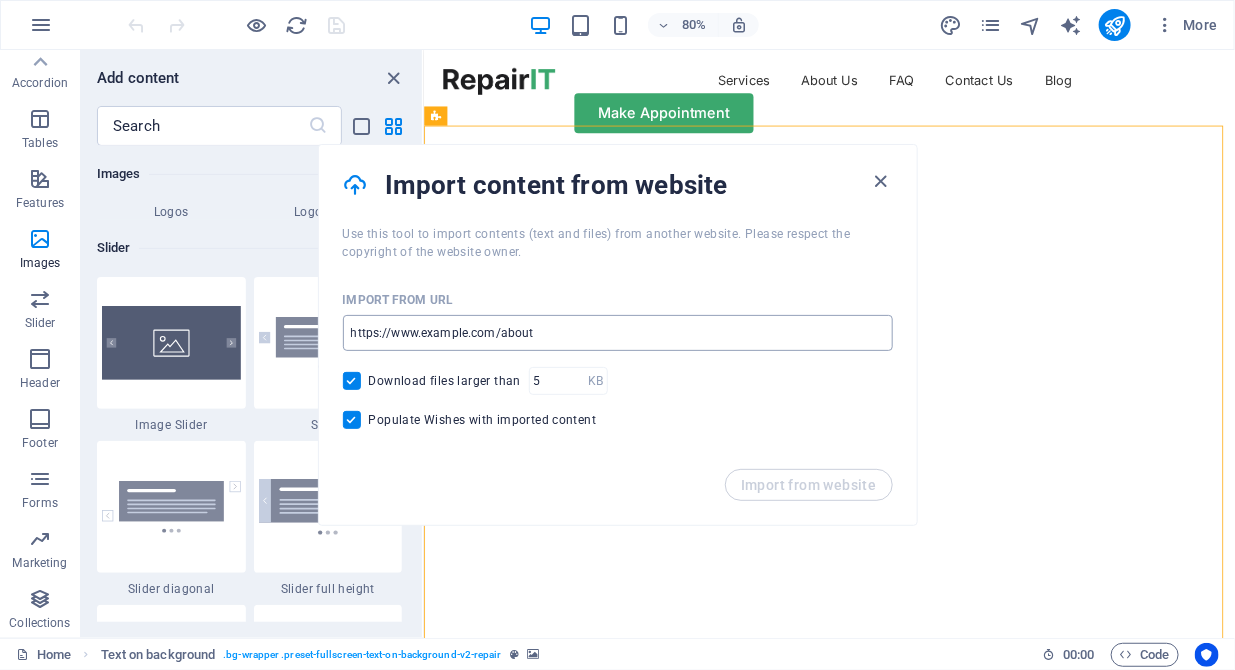 click at bounding box center (618, 333) 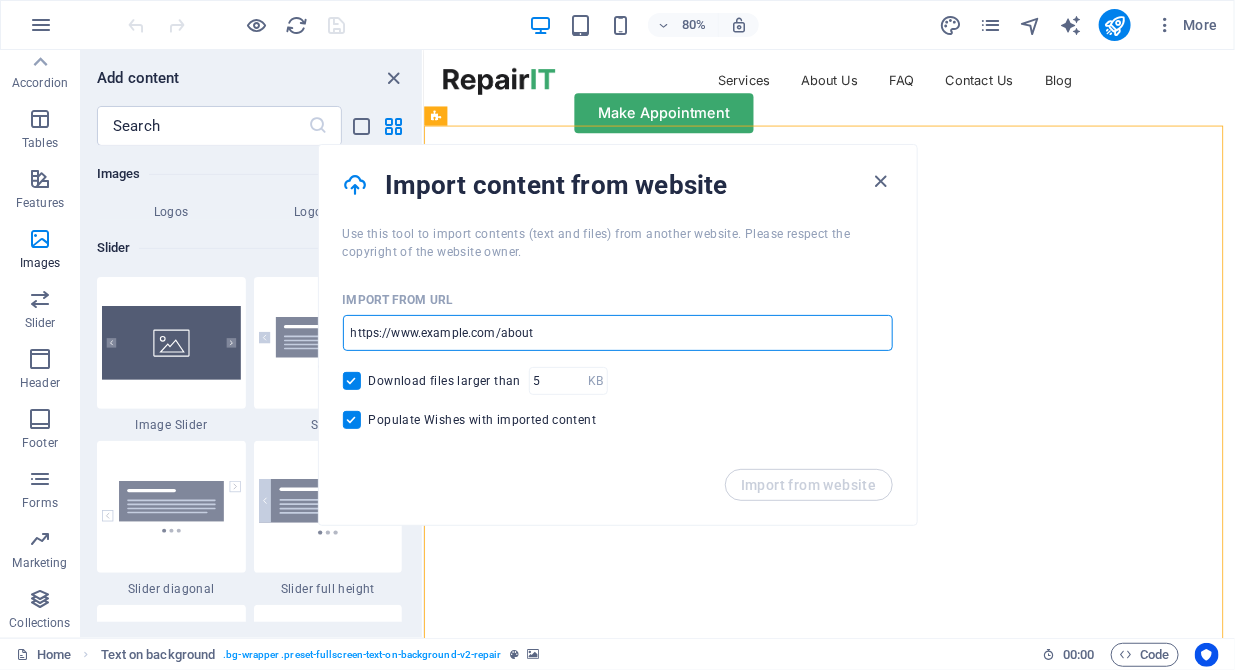 type on "http://dditp.com" 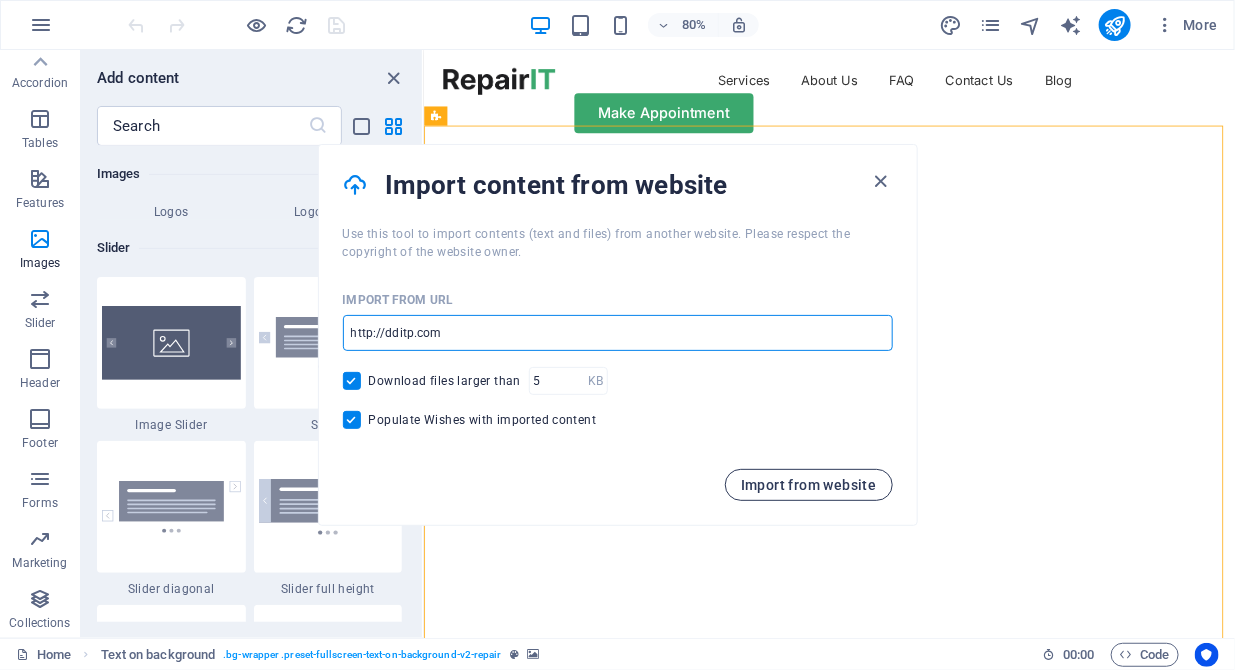click on "Import from website" at bounding box center (809, 485) 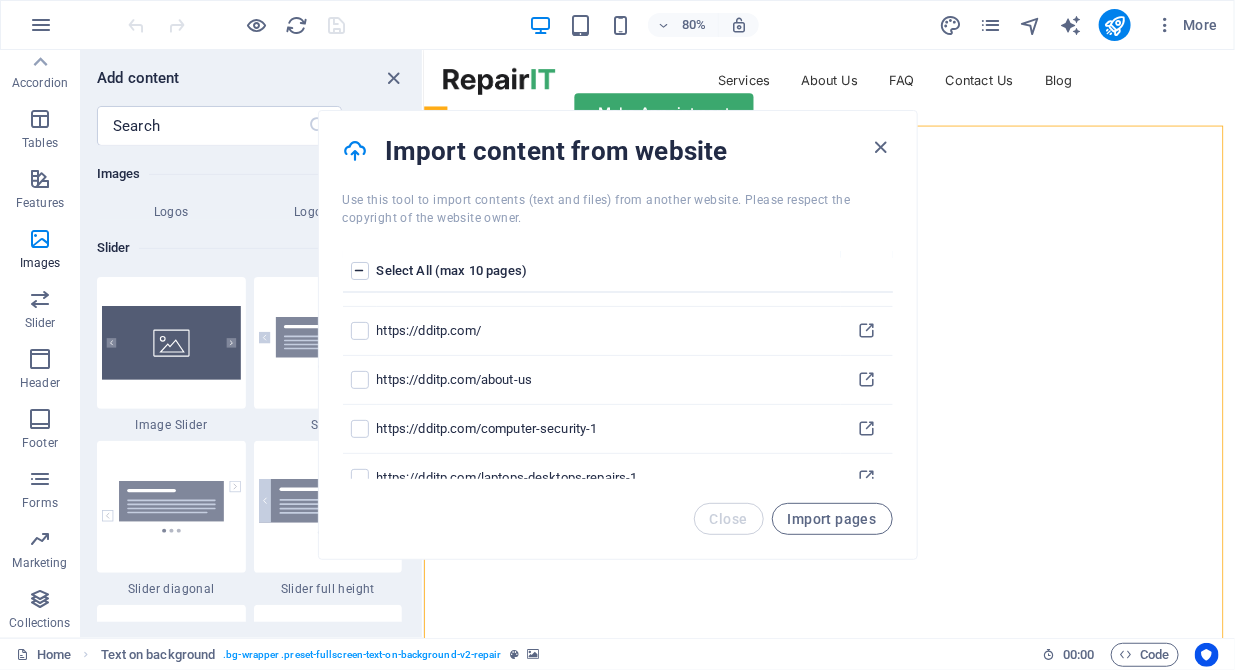 scroll, scrollTop: 0, scrollLeft: 0, axis: both 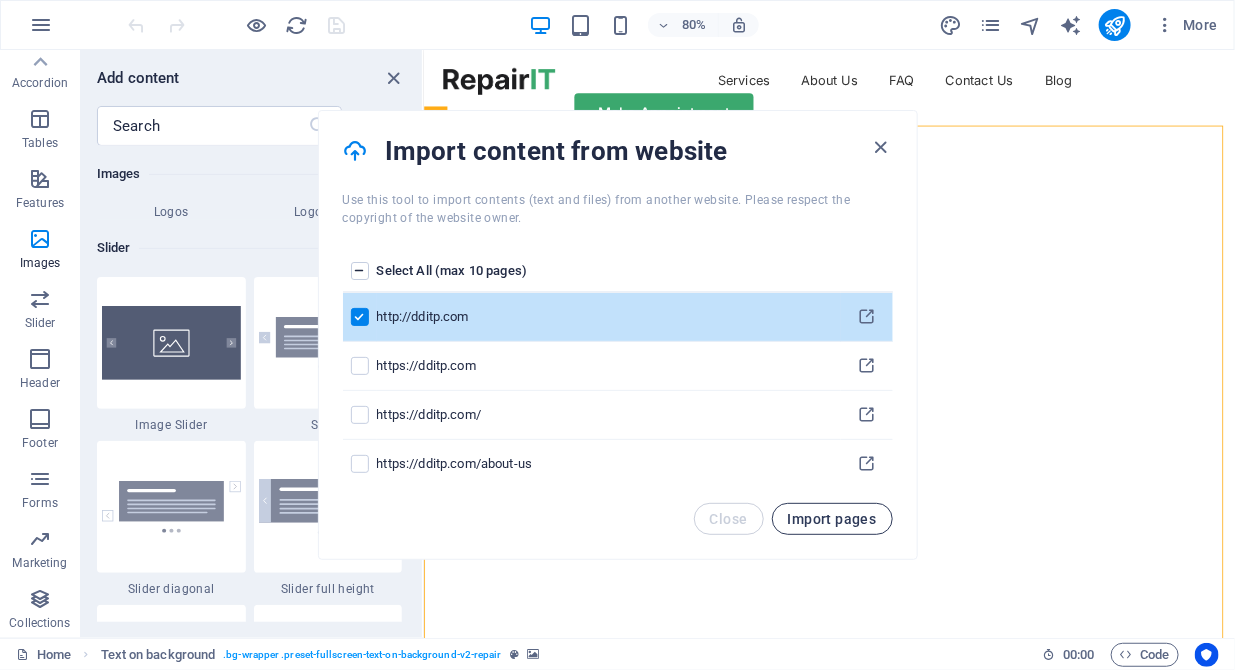 click on "Import pages" at bounding box center (832, 519) 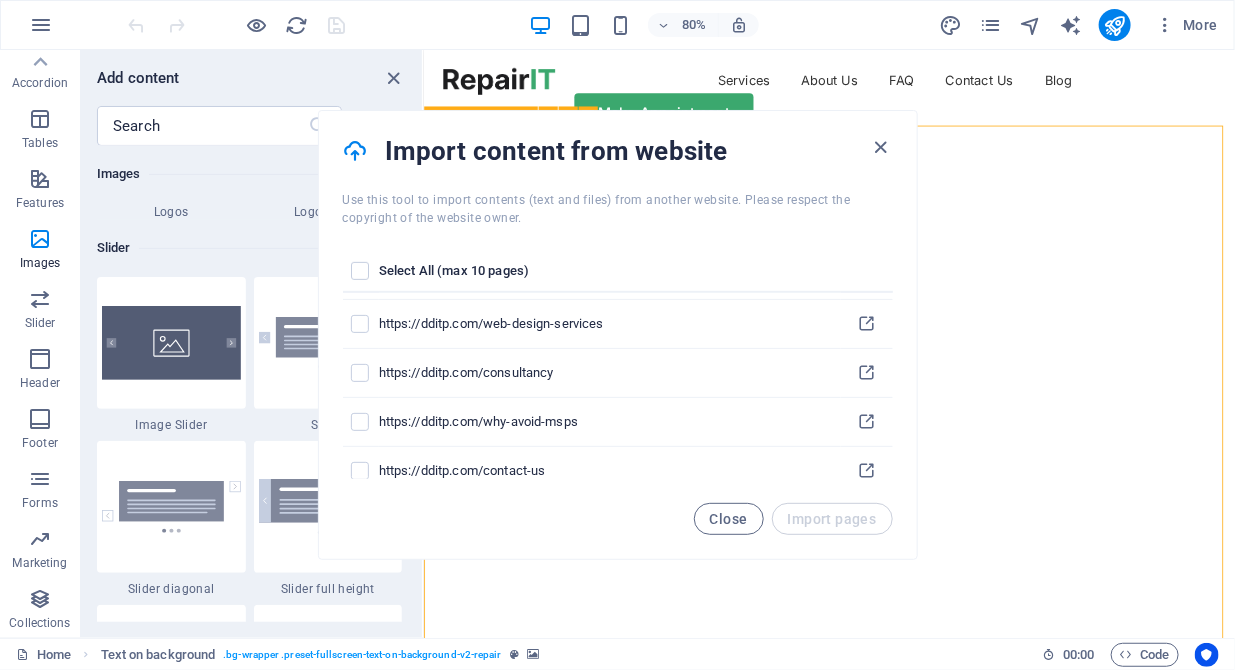 scroll, scrollTop: 400, scrollLeft: 0, axis: vertical 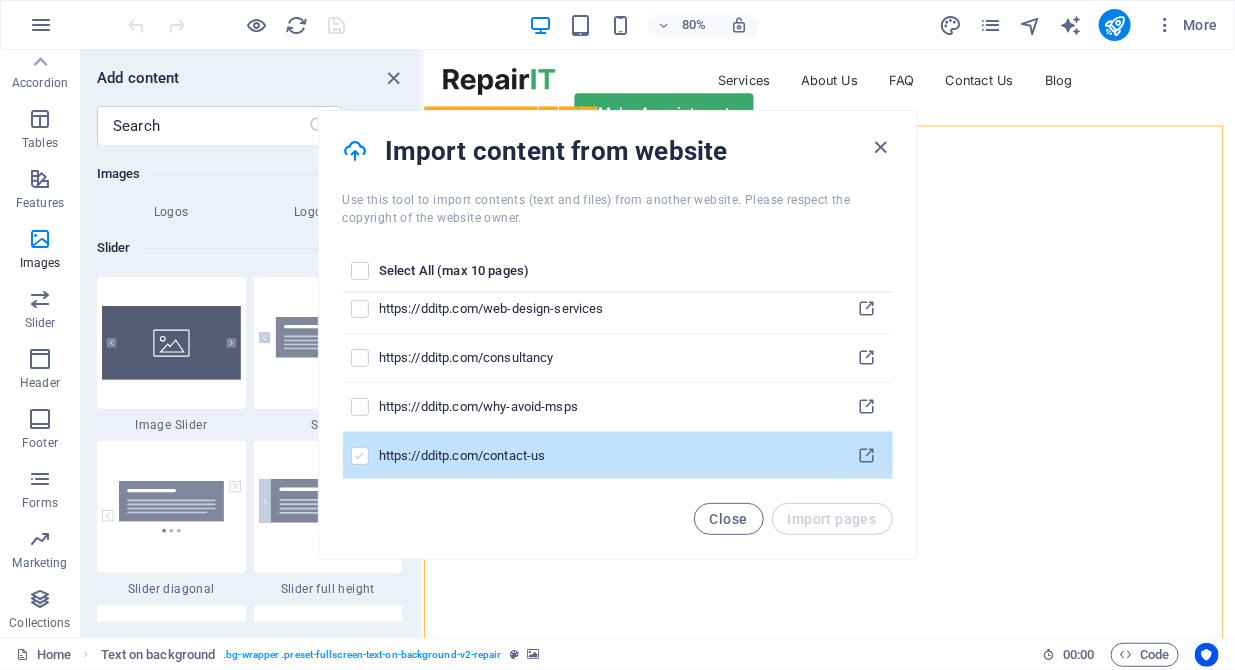 click at bounding box center [360, 456] 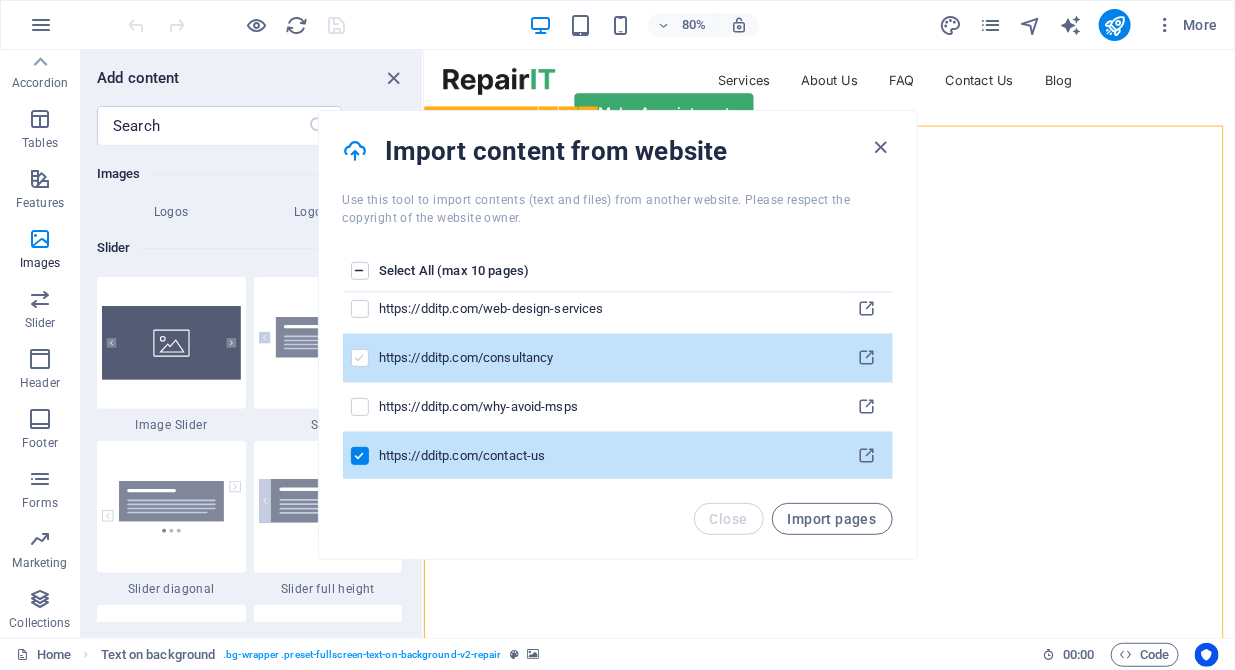 click at bounding box center (360, 358) 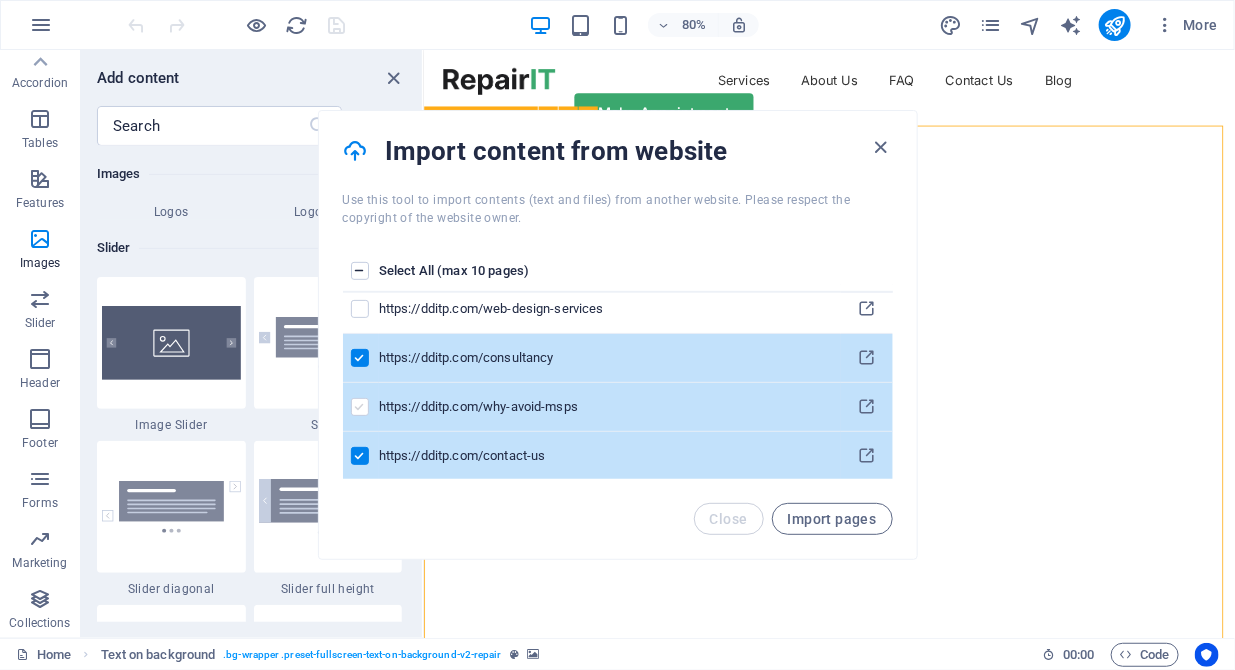 click at bounding box center [360, 407] 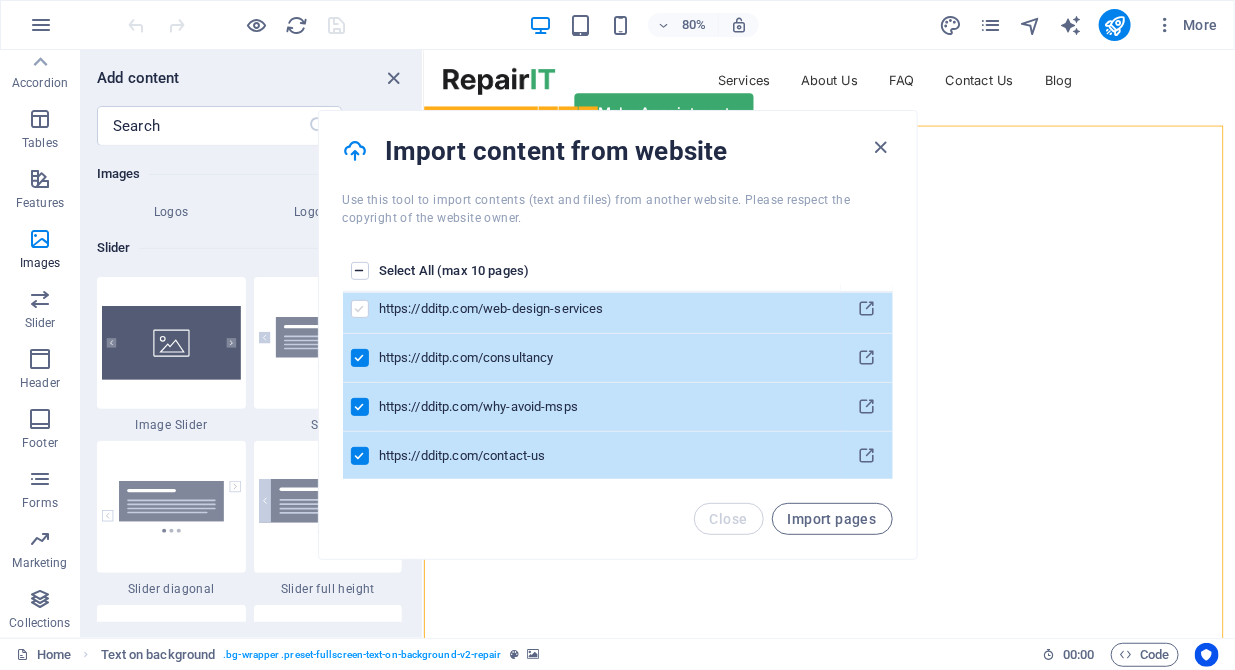 click at bounding box center [360, 309] 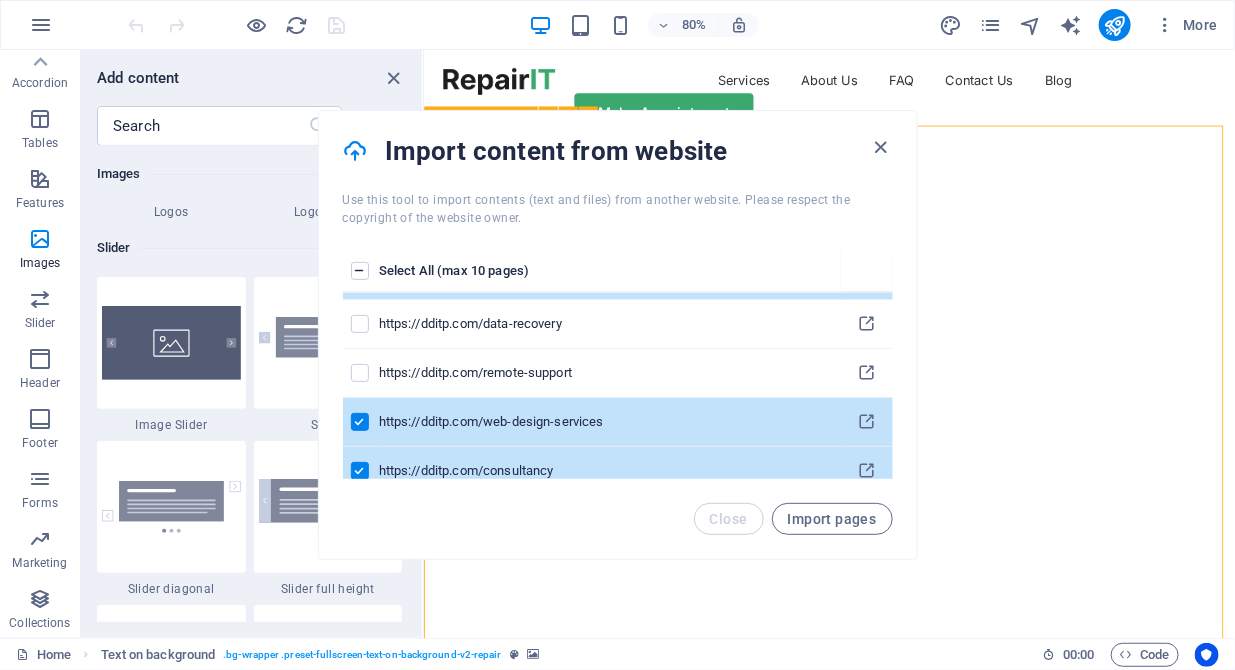 scroll, scrollTop: 298, scrollLeft: 0, axis: vertical 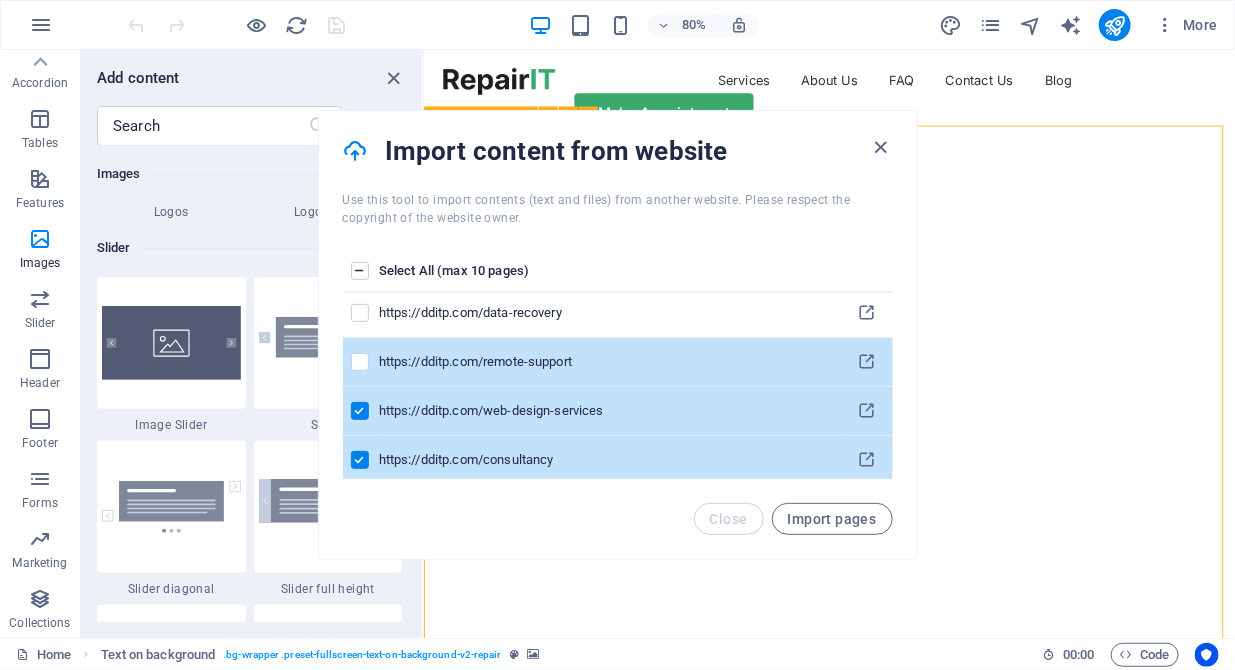 click at bounding box center [361, 362] 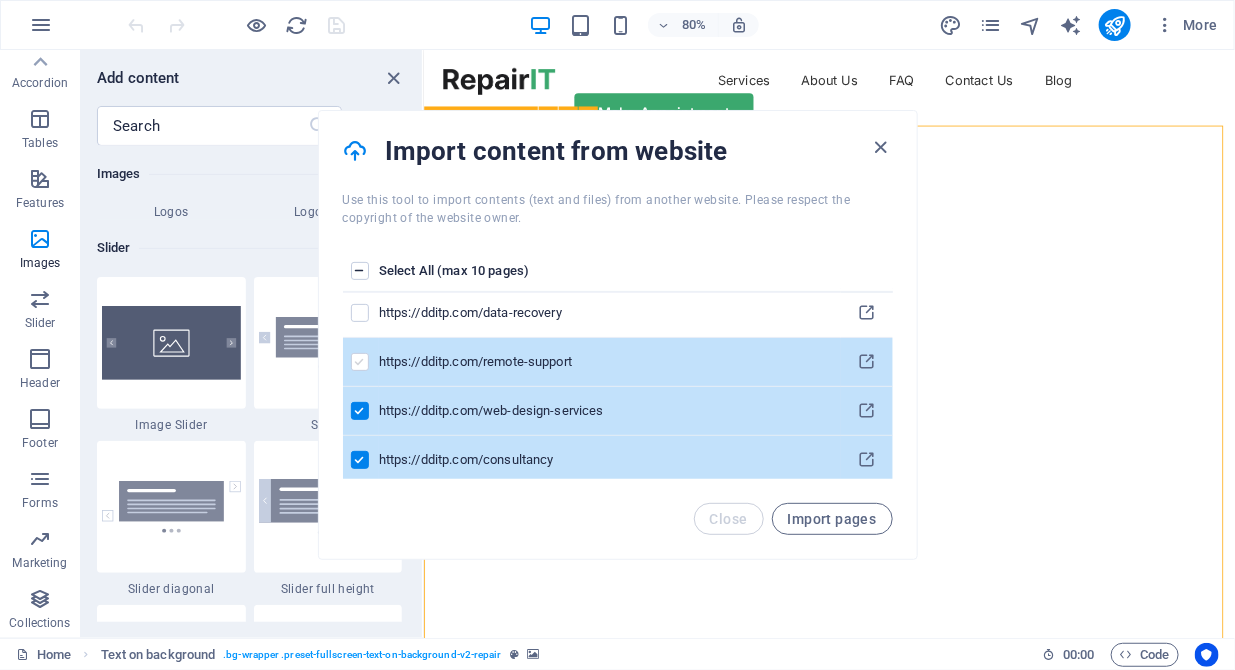 click at bounding box center [360, 362] 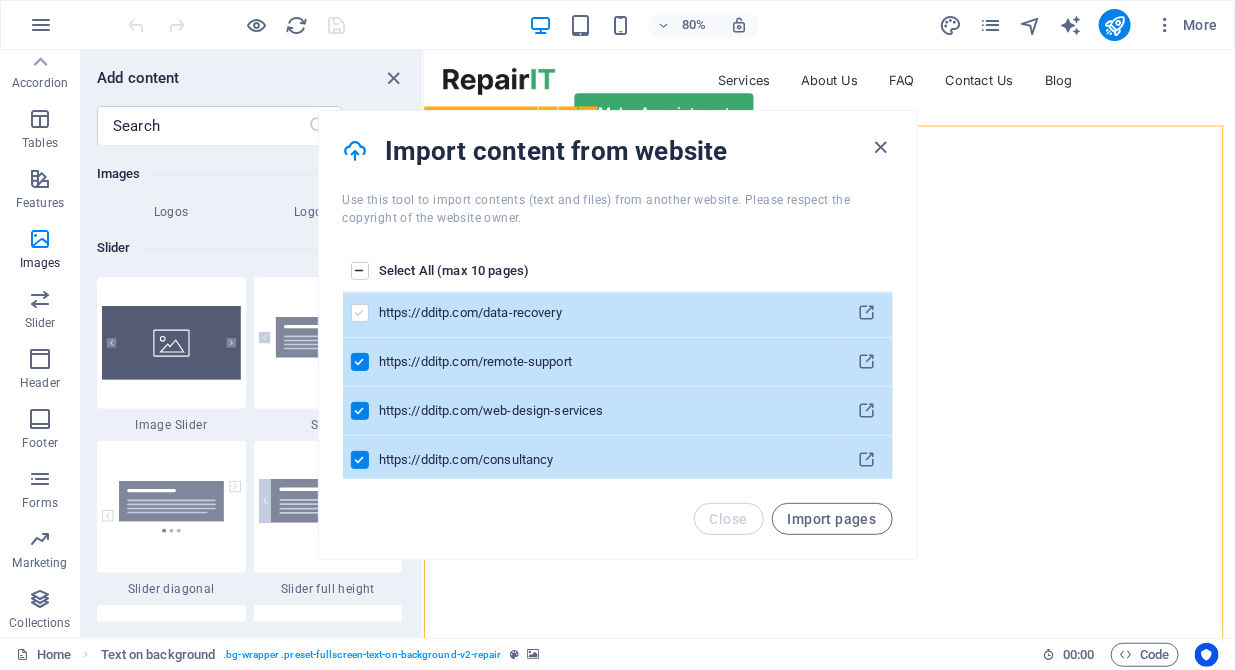 click at bounding box center [360, 313] 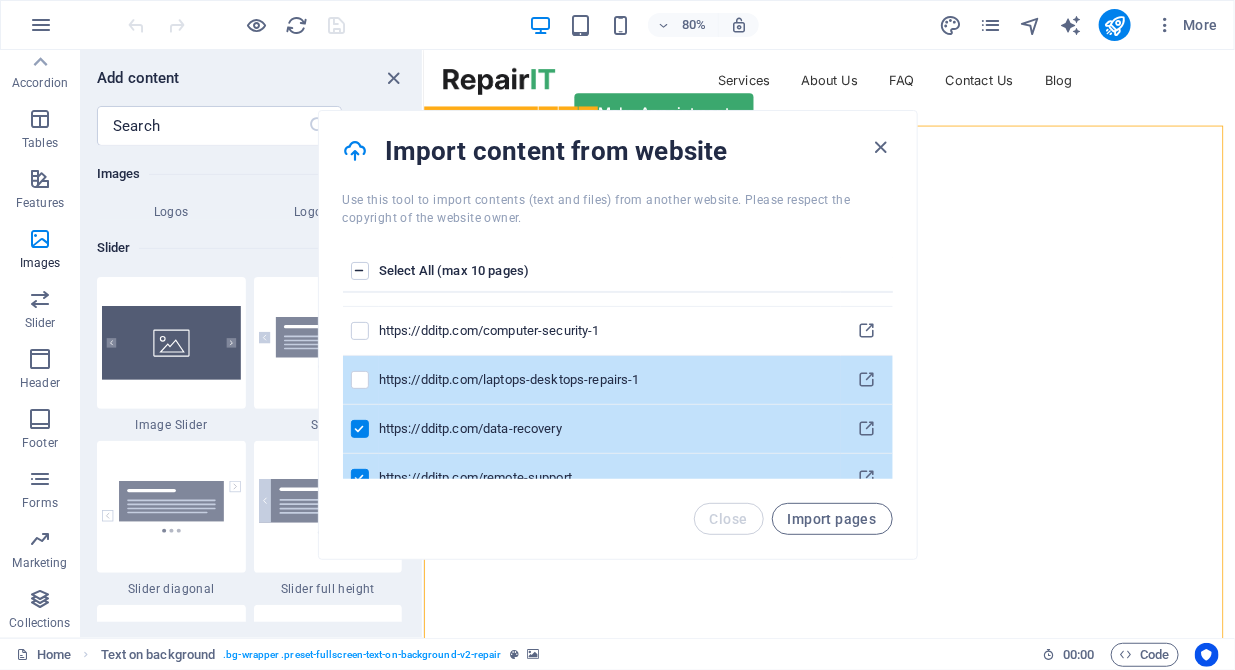 scroll, scrollTop: 195, scrollLeft: 0, axis: vertical 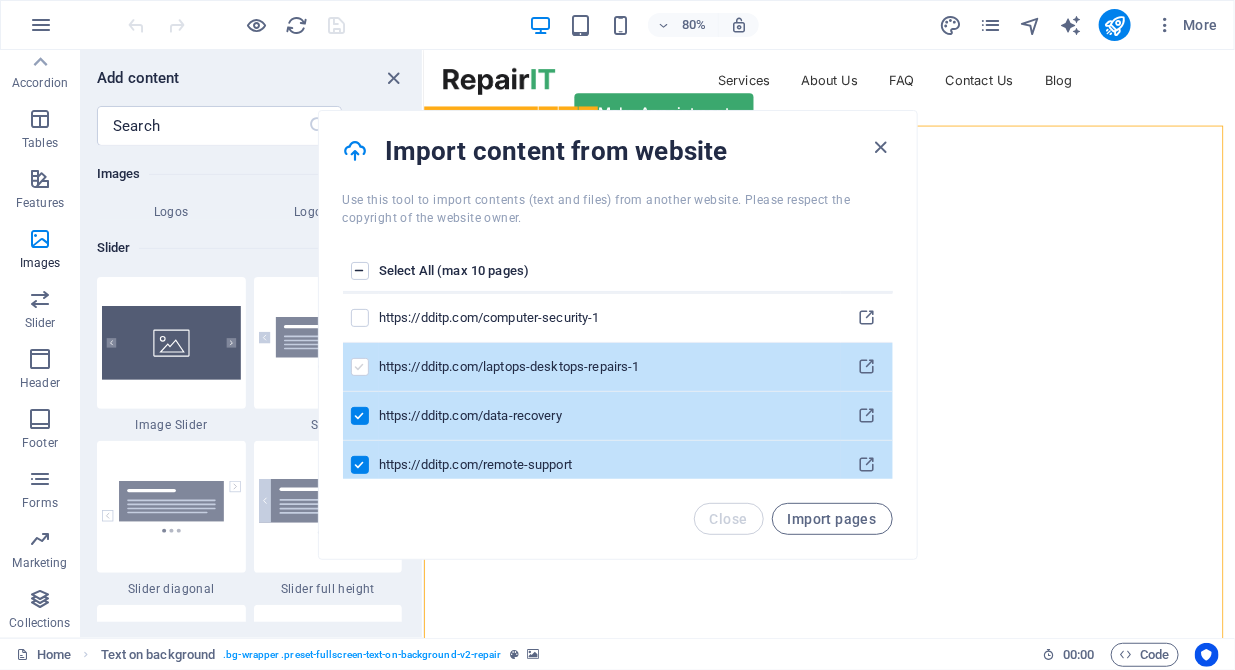 click at bounding box center [360, 367] 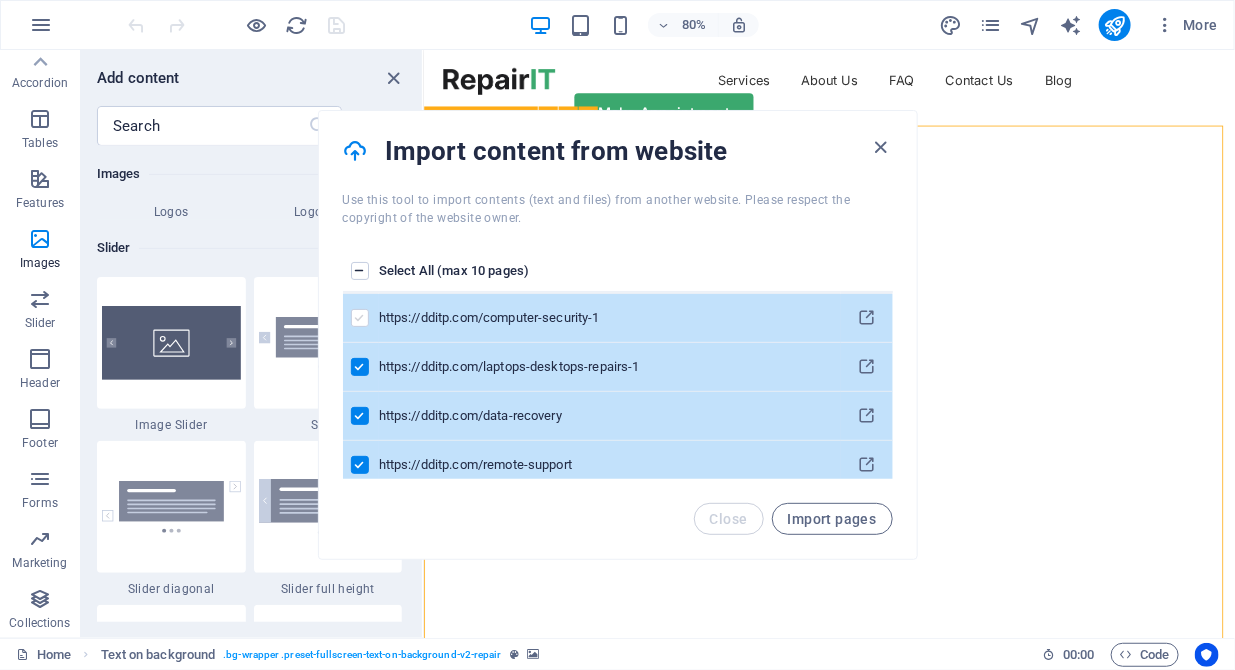 click at bounding box center [360, 318] 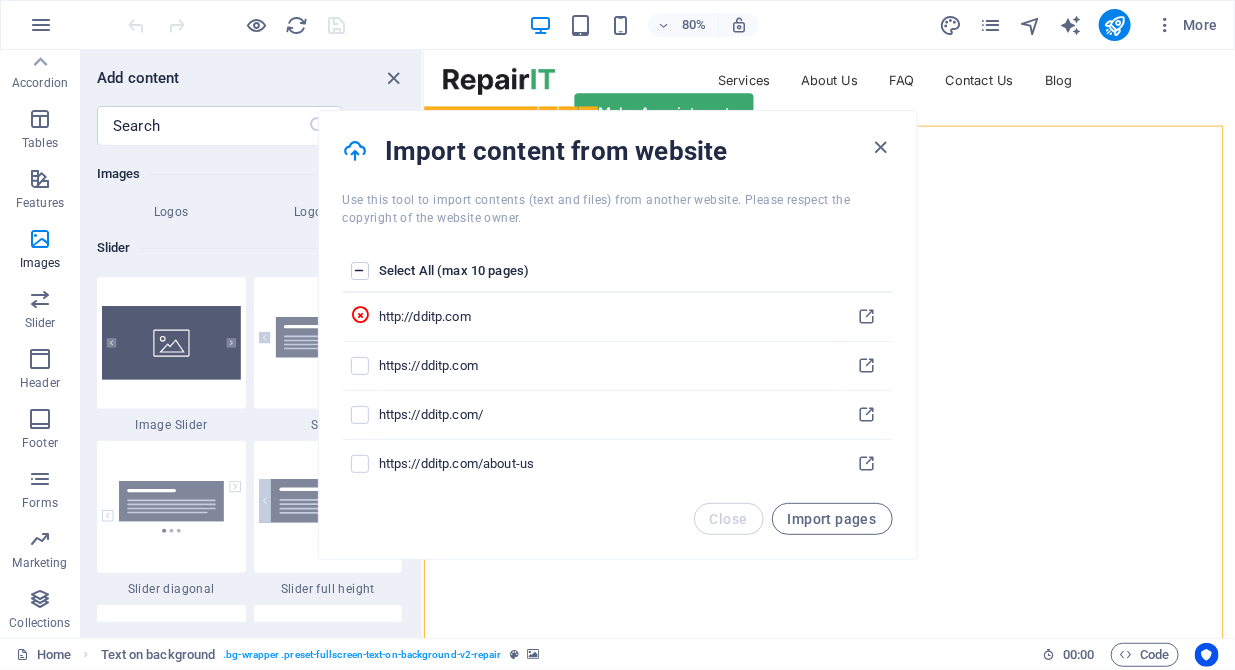 scroll, scrollTop: 102, scrollLeft: 0, axis: vertical 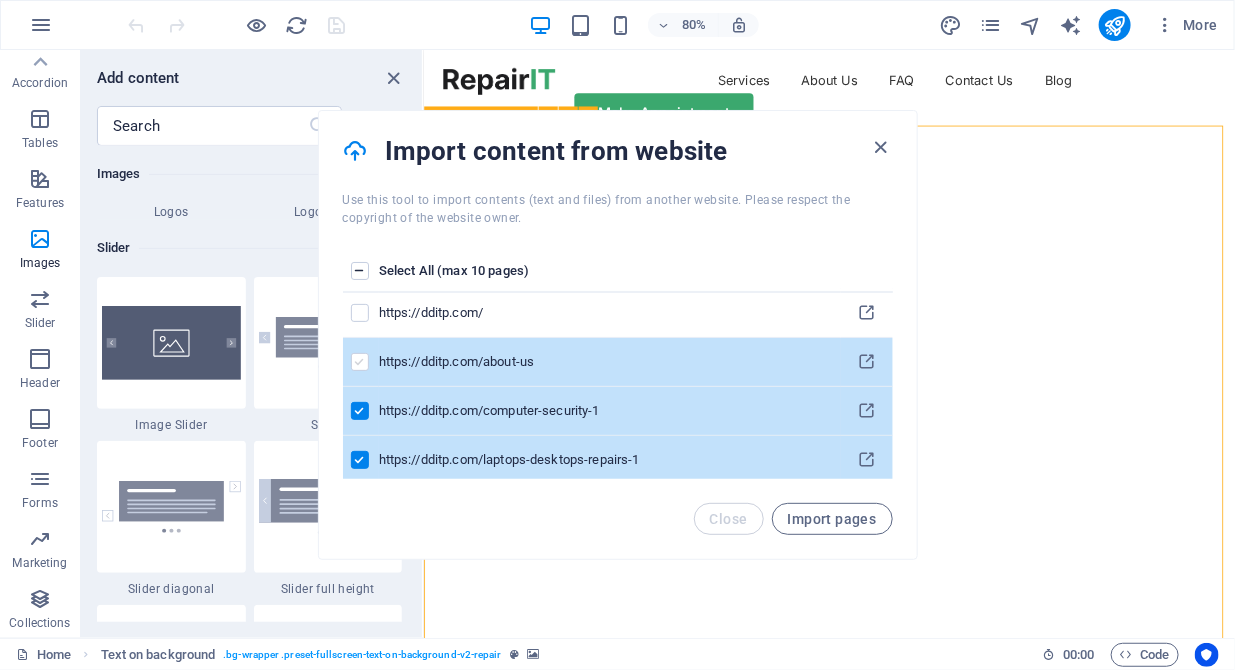 click at bounding box center (360, 362) 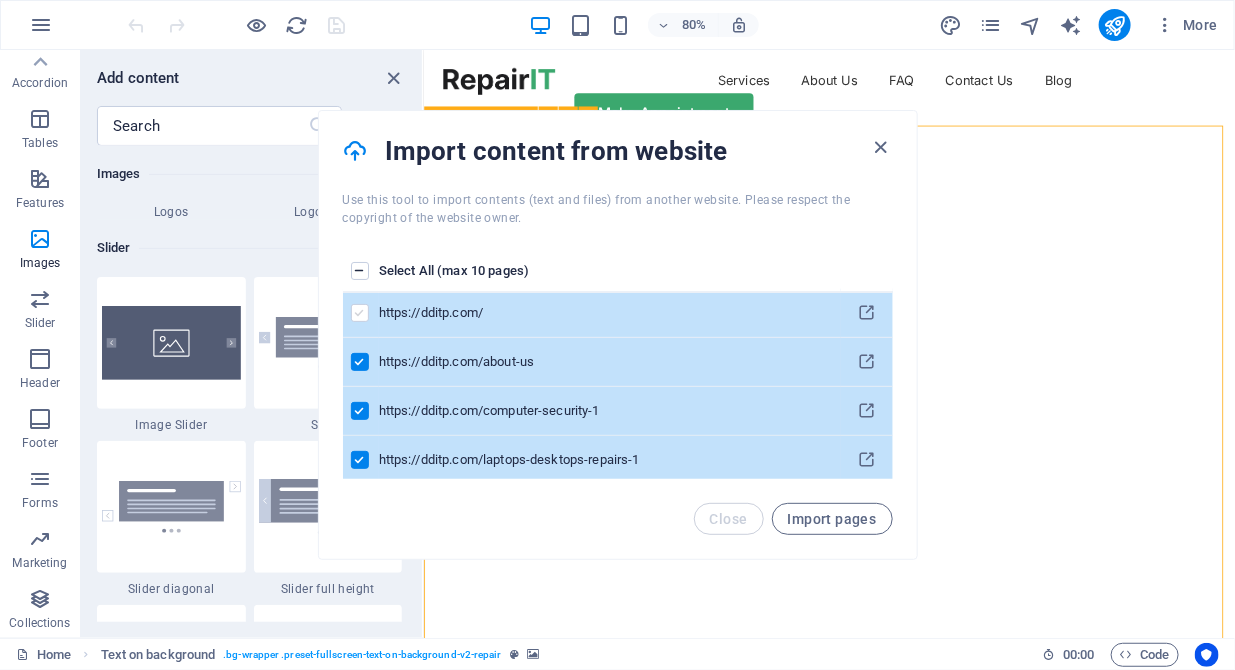 click at bounding box center [360, 313] 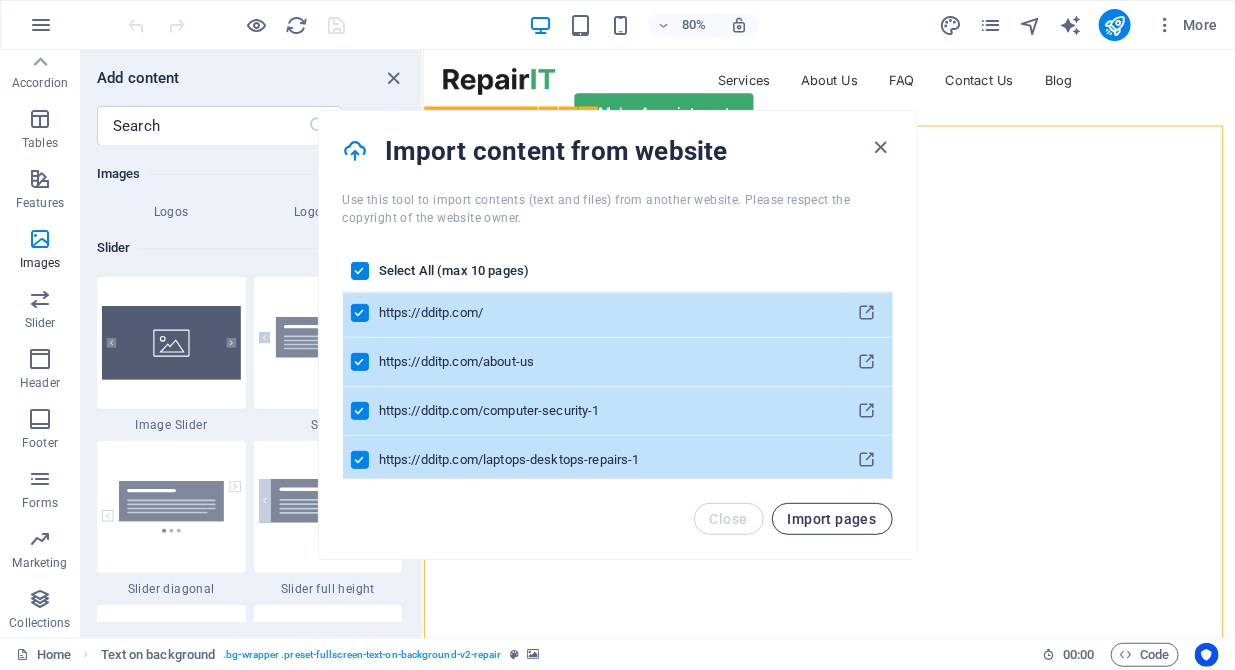 click on "Import pages" at bounding box center (832, 519) 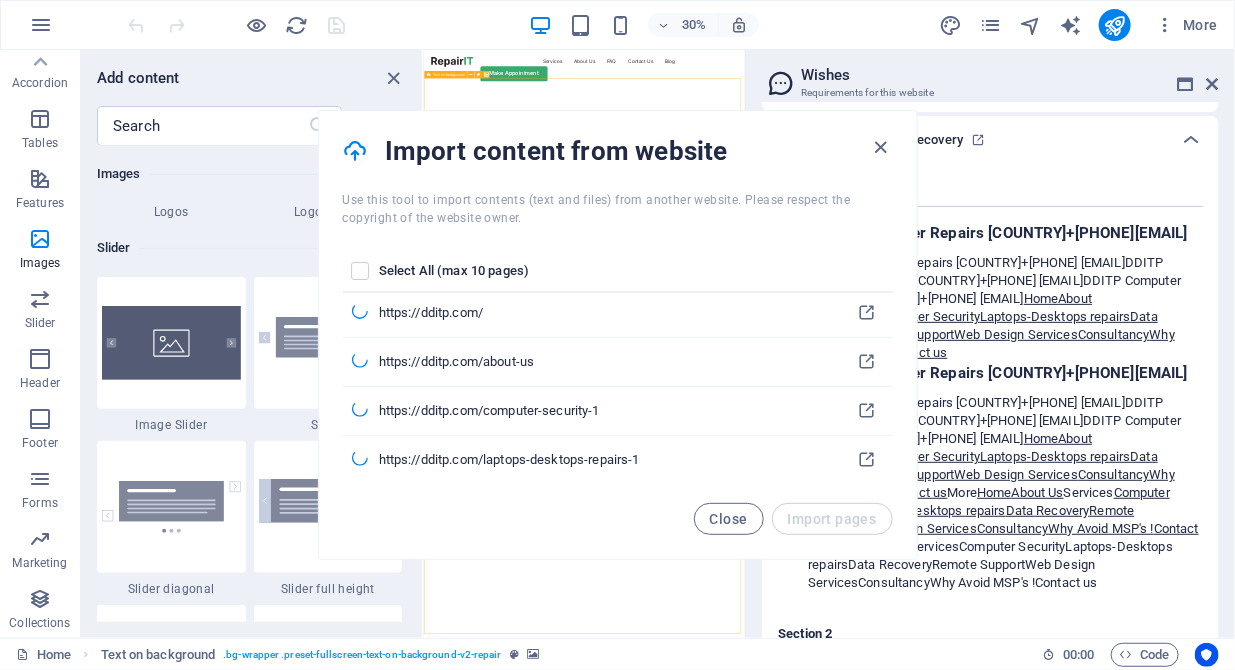 scroll, scrollTop: 216, scrollLeft: 0, axis: vertical 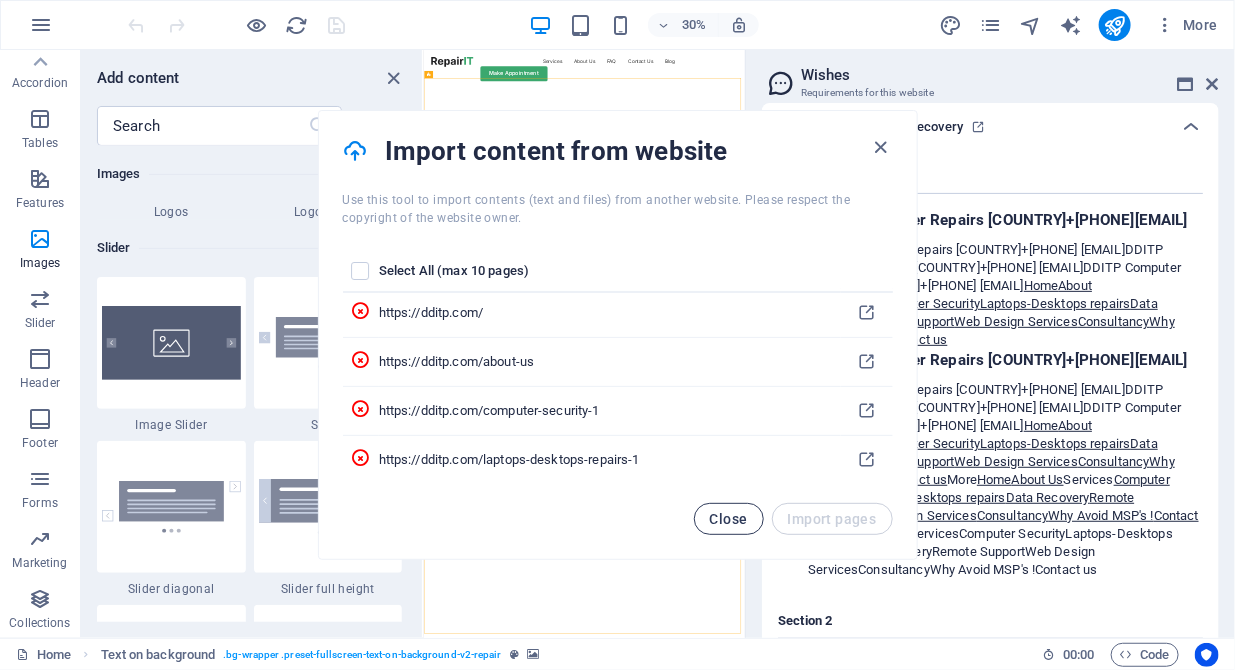 click on "Close" at bounding box center (729, 519) 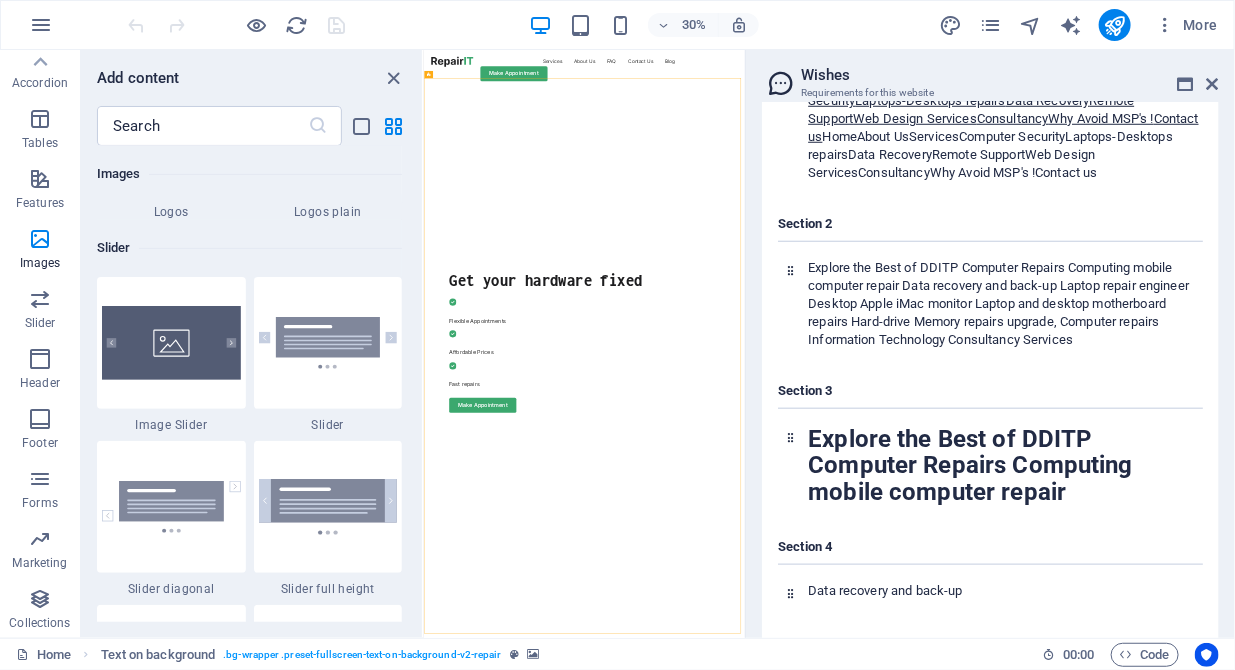scroll, scrollTop: 511, scrollLeft: 0, axis: vertical 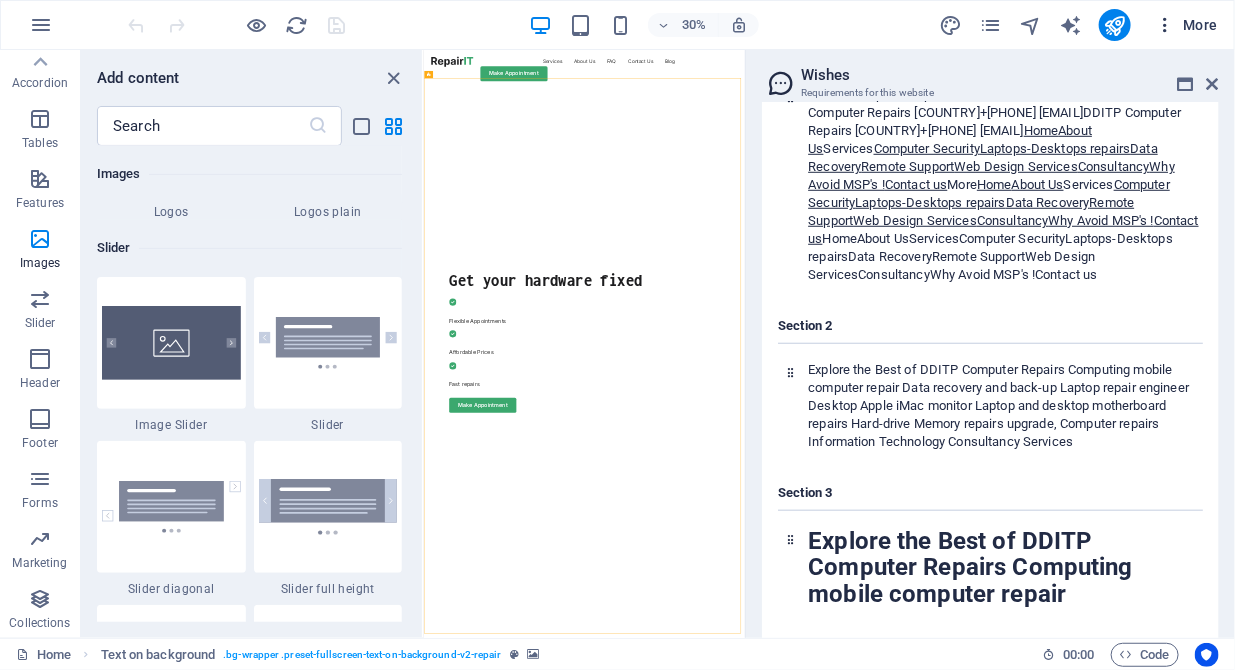 click at bounding box center (1165, 25) 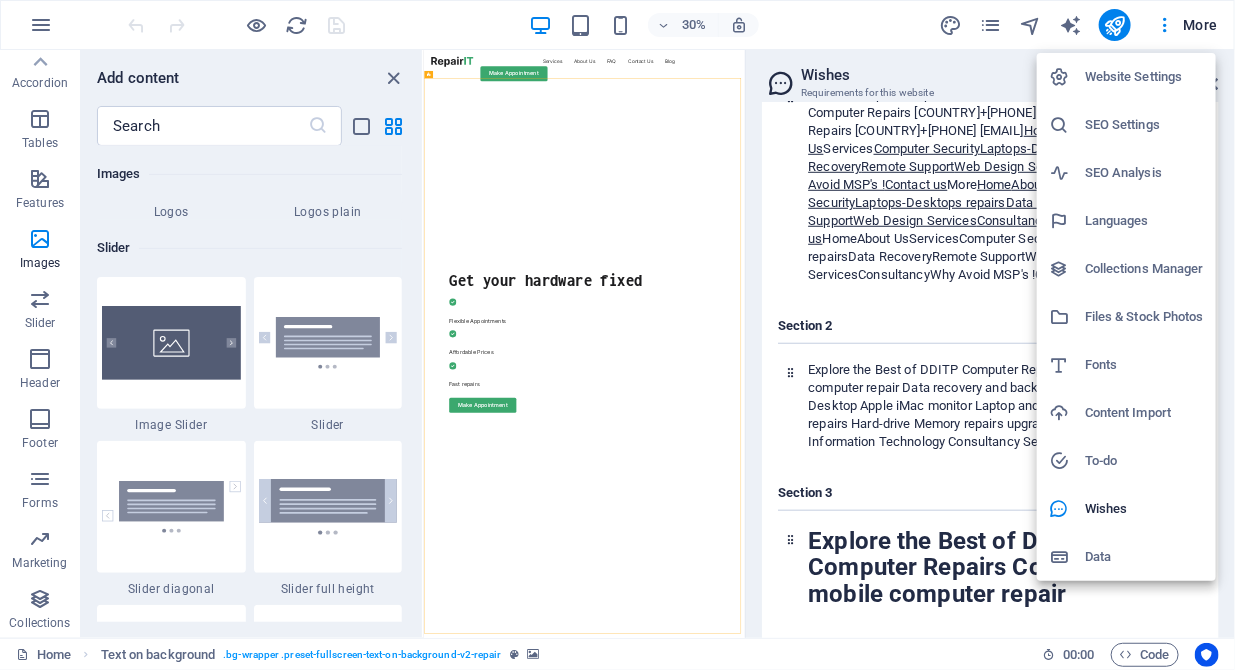 click at bounding box center [617, 335] 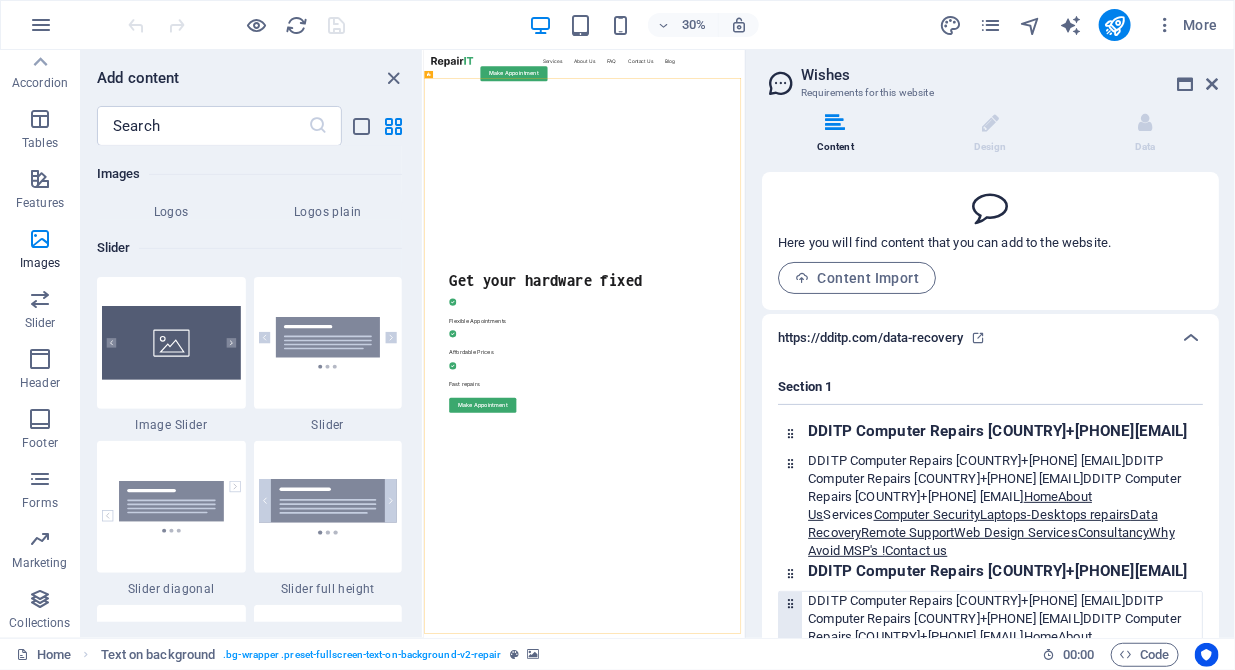 scroll, scrollTop: 0, scrollLeft: 0, axis: both 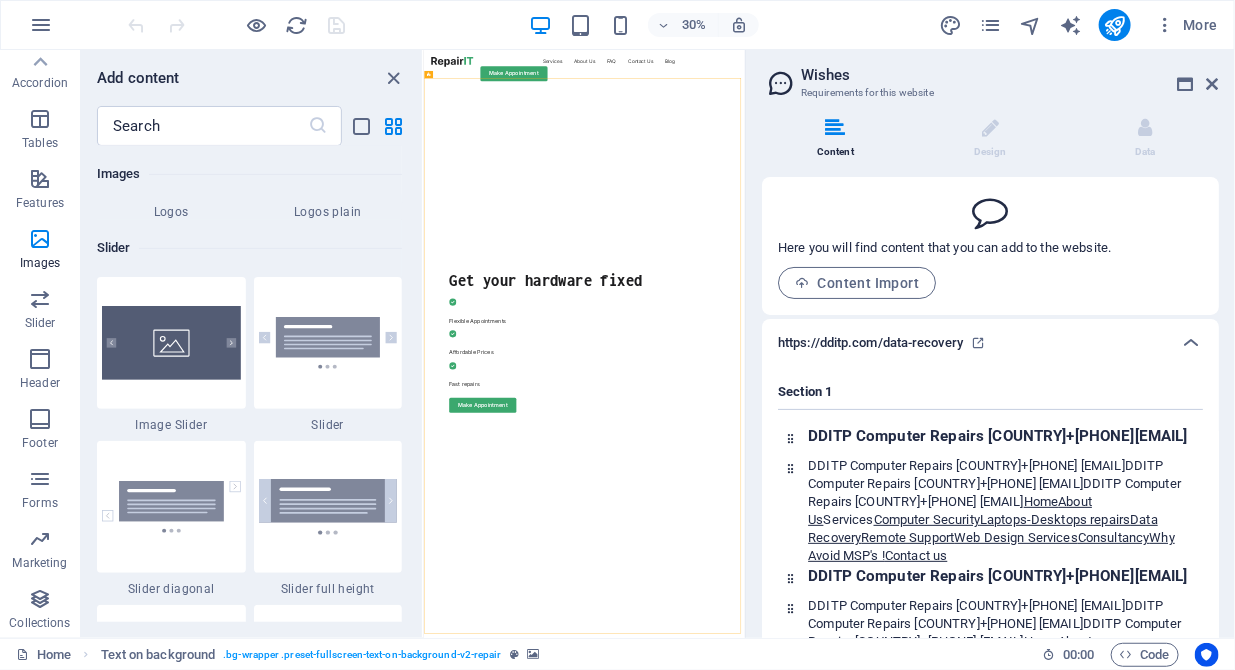 click on "Content" at bounding box center (839, 139) 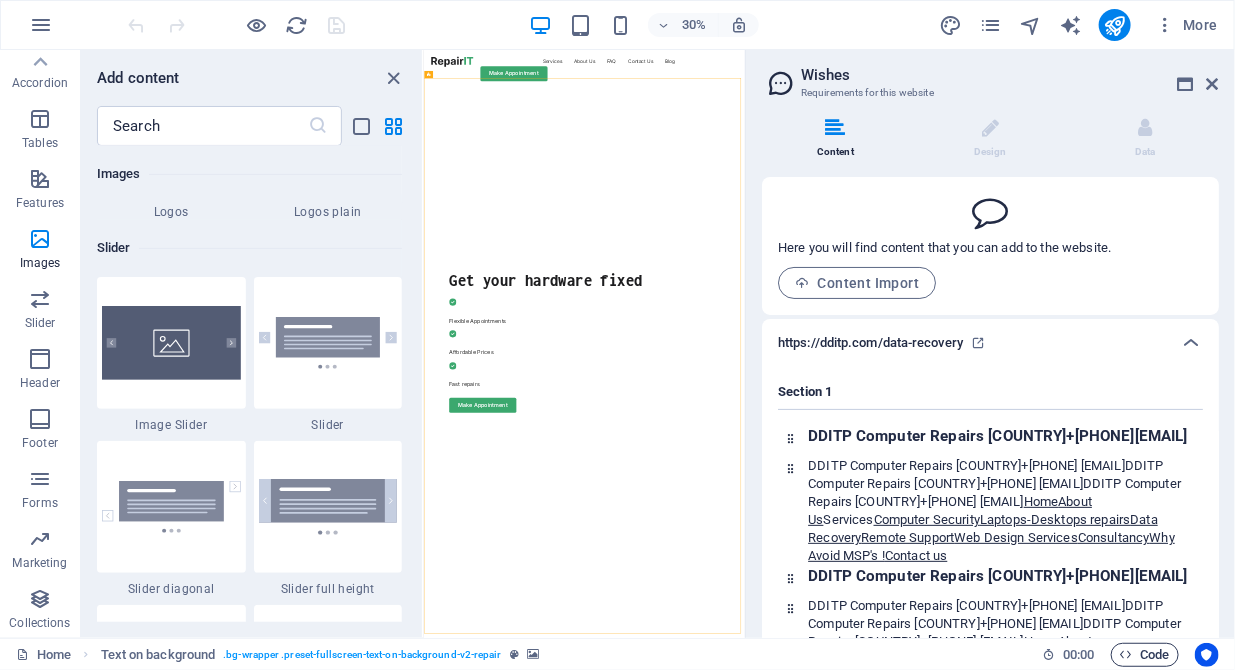 click on "Code" at bounding box center (1145, 655) 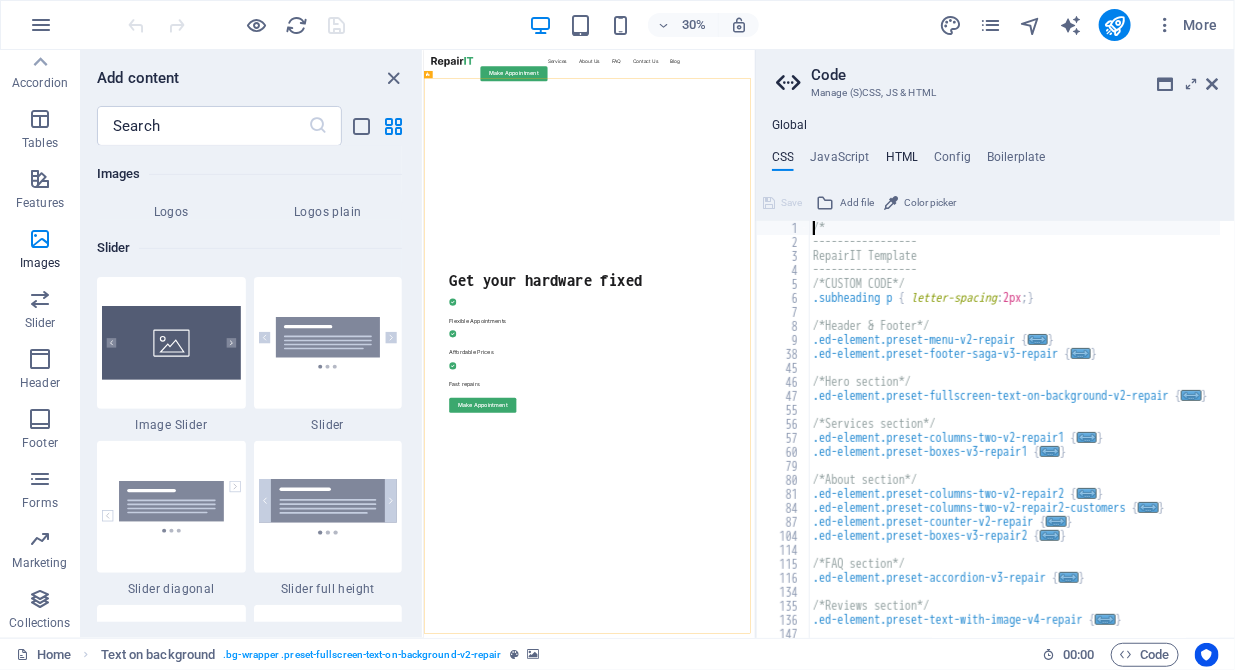 click on "HTML" at bounding box center [902, 161] 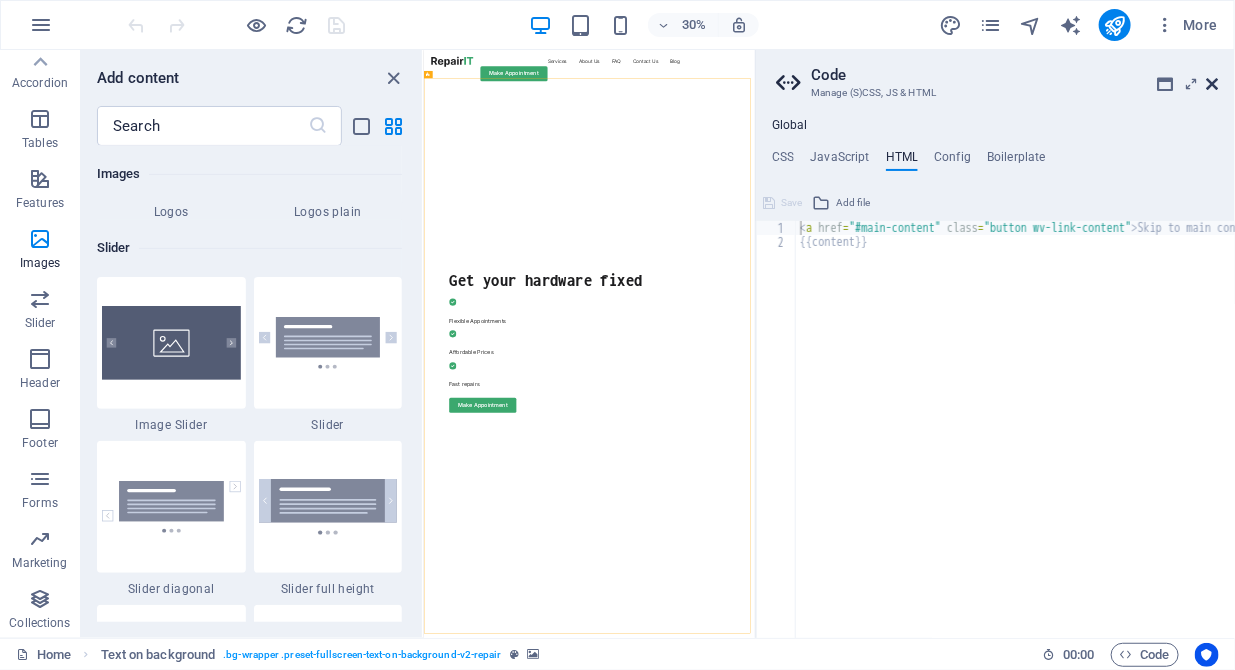 click at bounding box center [1213, 84] 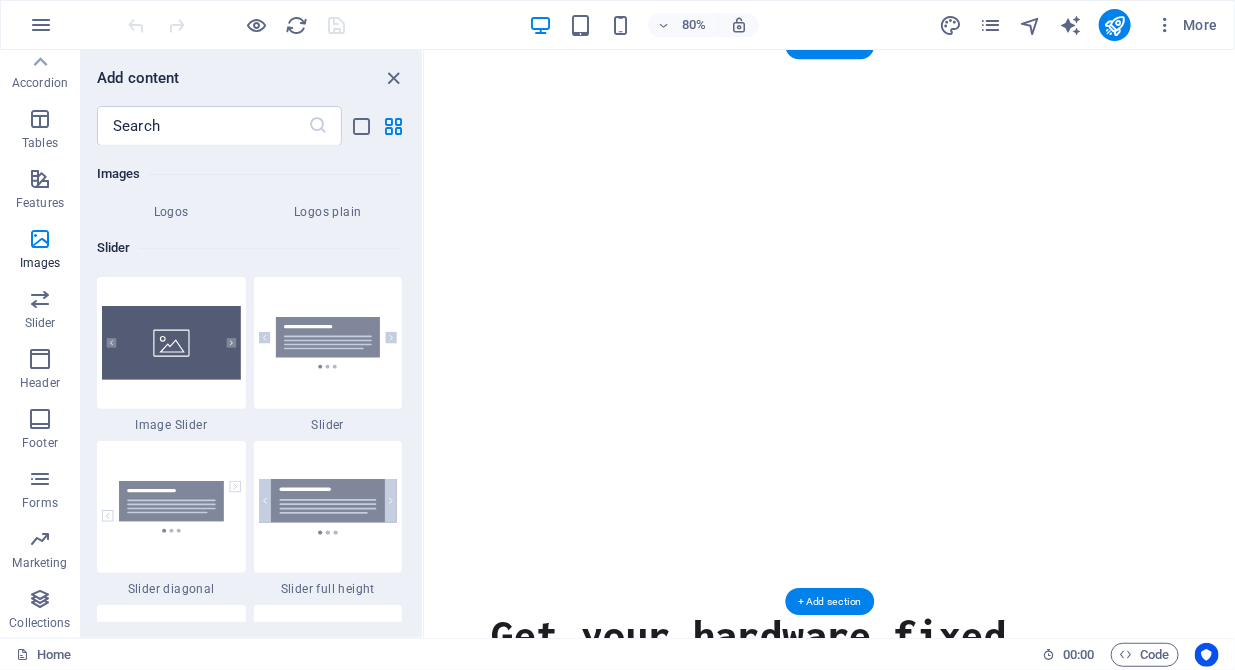 scroll, scrollTop: 0, scrollLeft: 0, axis: both 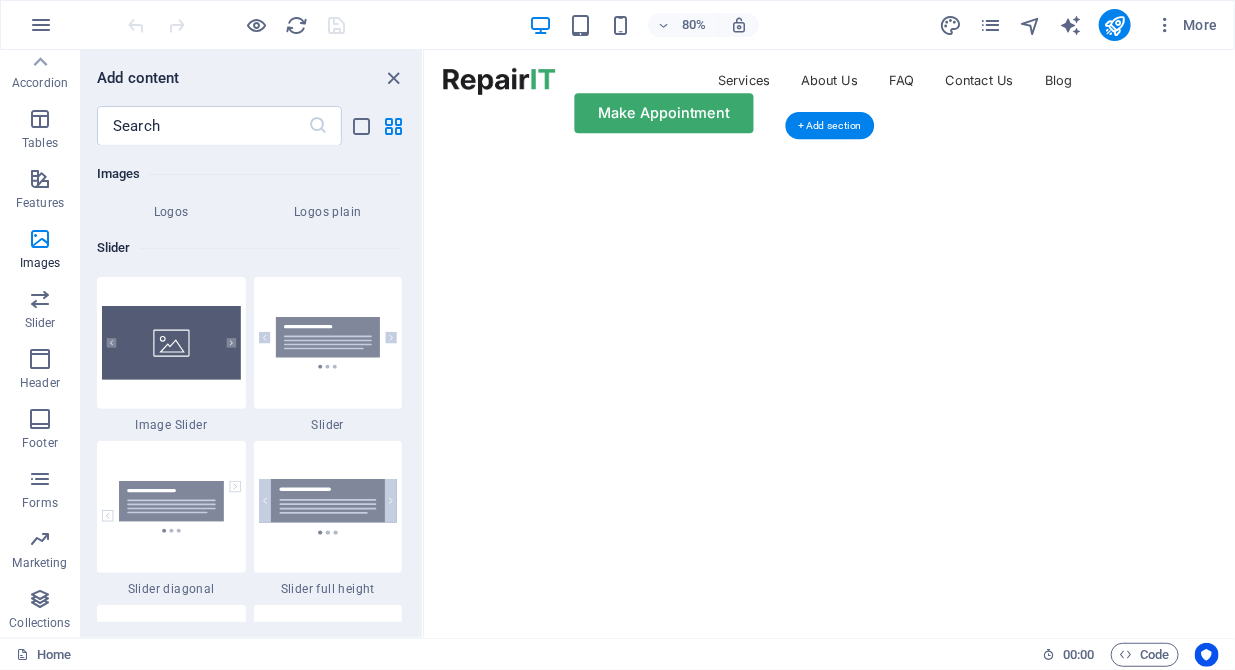 click at bounding box center [-77, 175] 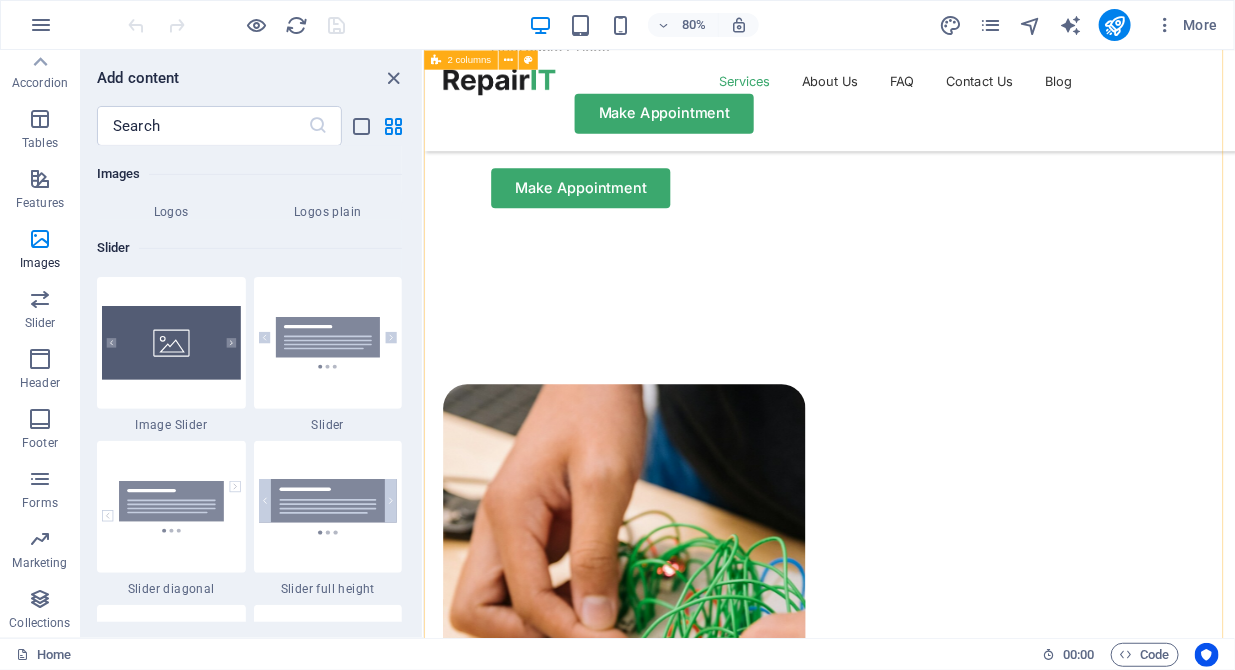 scroll, scrollTop: 1329, scrollLeft: 0, axis: vertical 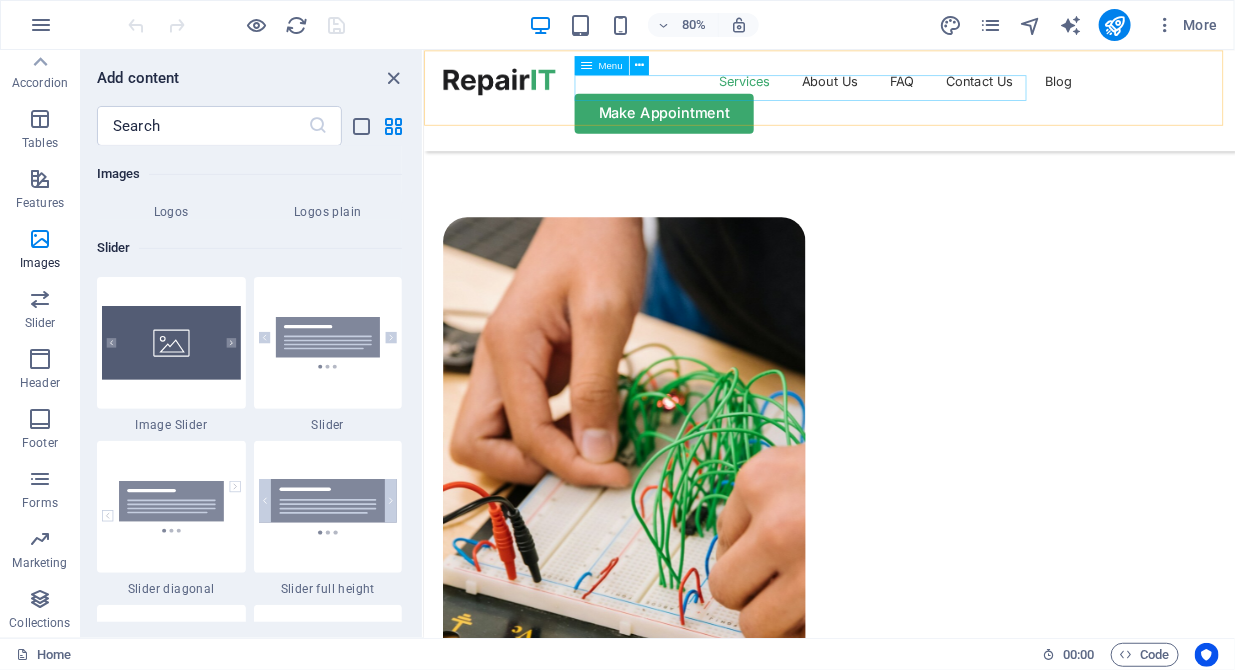 click on "Services About Us FAQ Contact Us Blog" at bounding box center [930, 87] 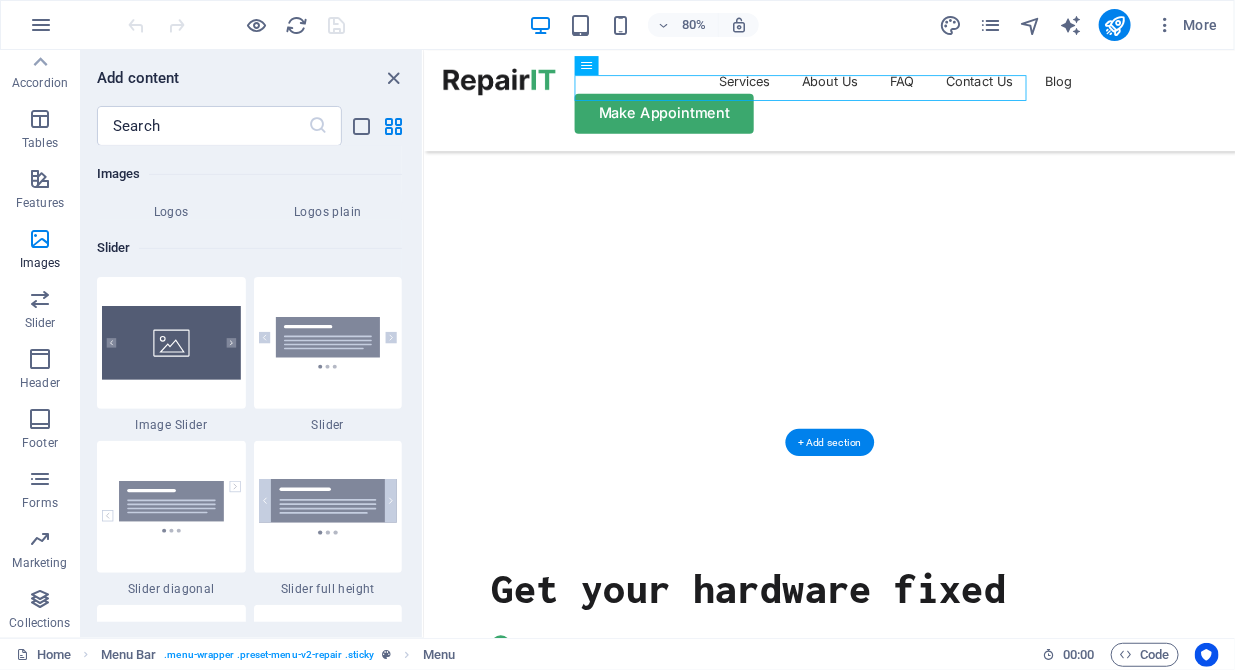 scroll, scrollTop: 0, scrollLeft: 0, axis: both 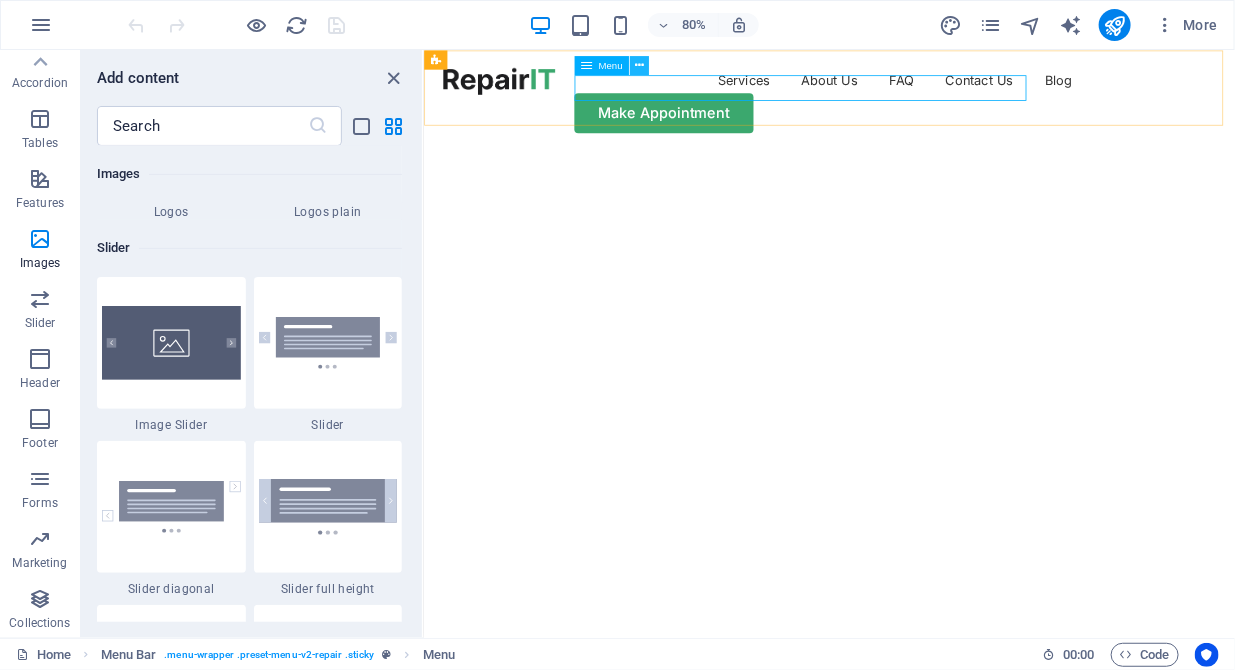 click at bounding box center [639, 65] 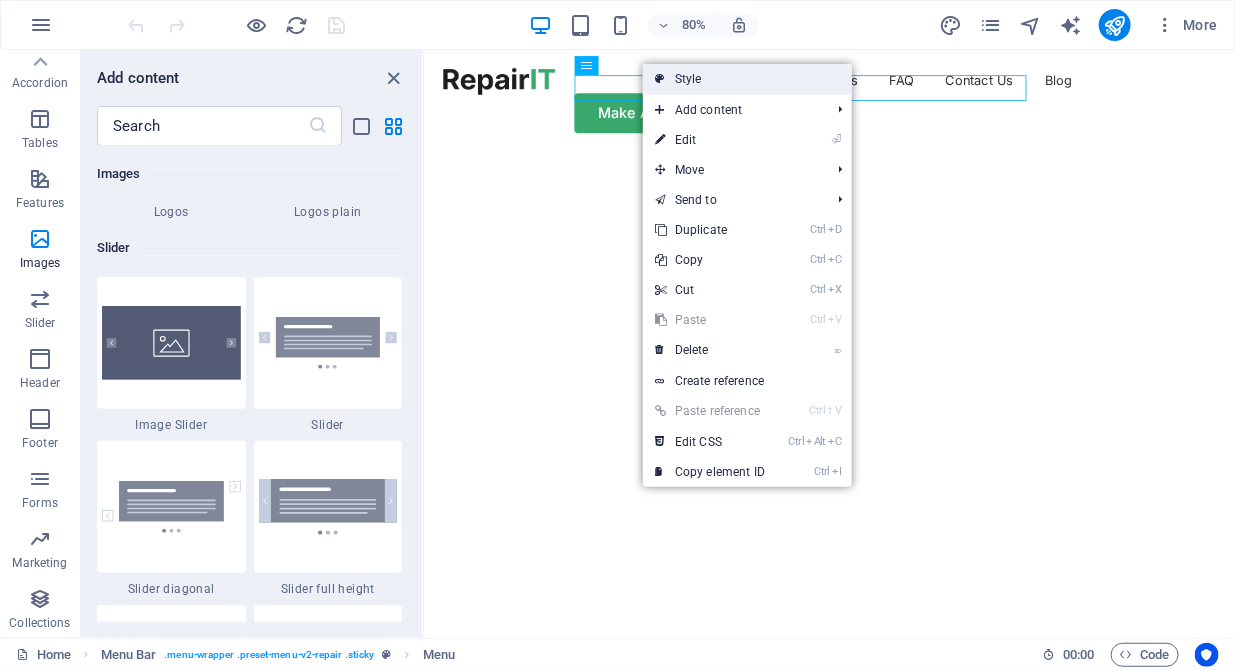 click at bounding box center (660, 79) 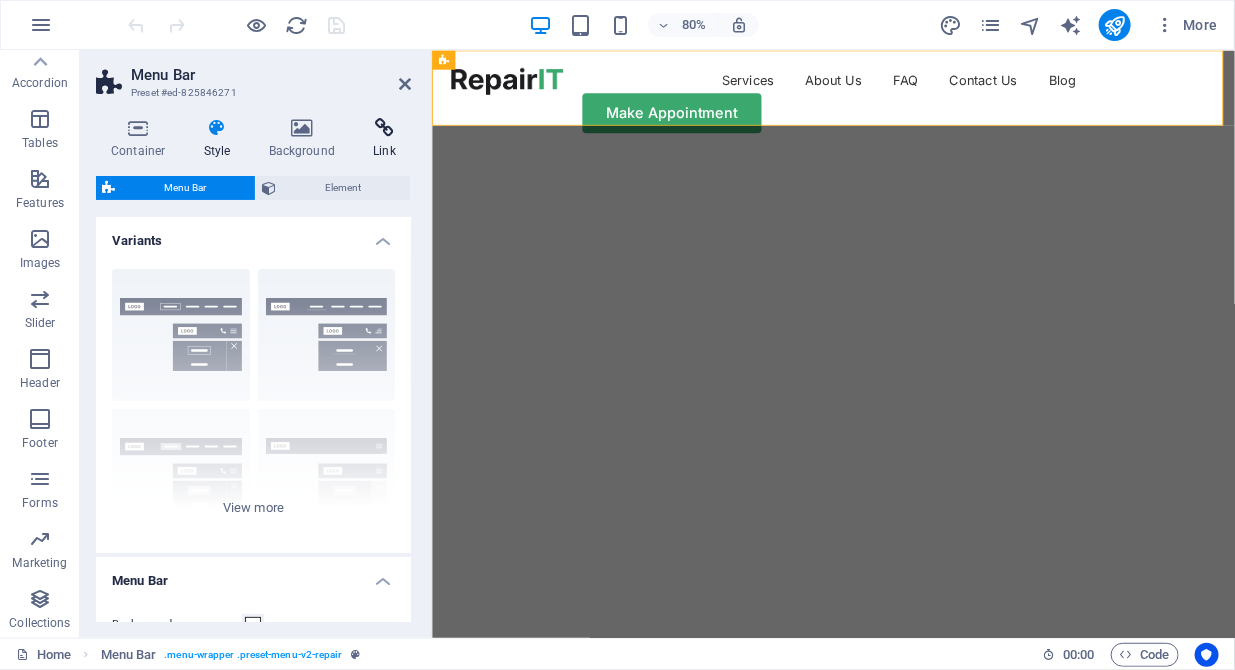 click on "Link" at bounding box center (384, 139) 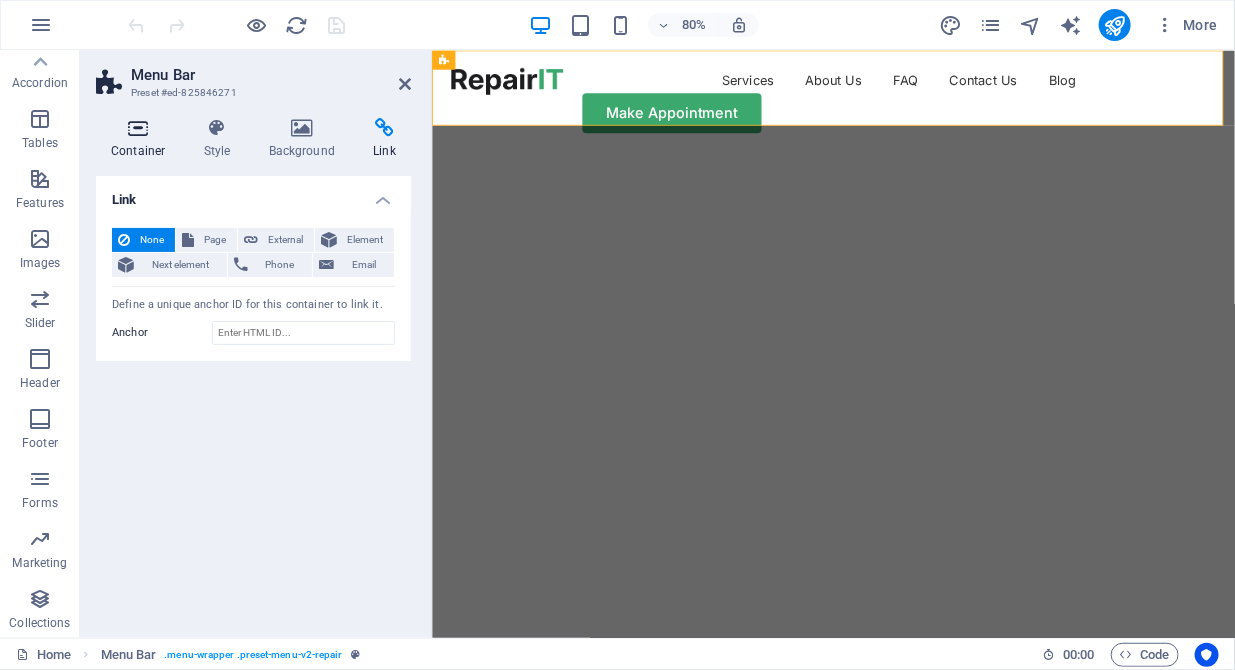 click on "Container" at bounding box center [142, 139] 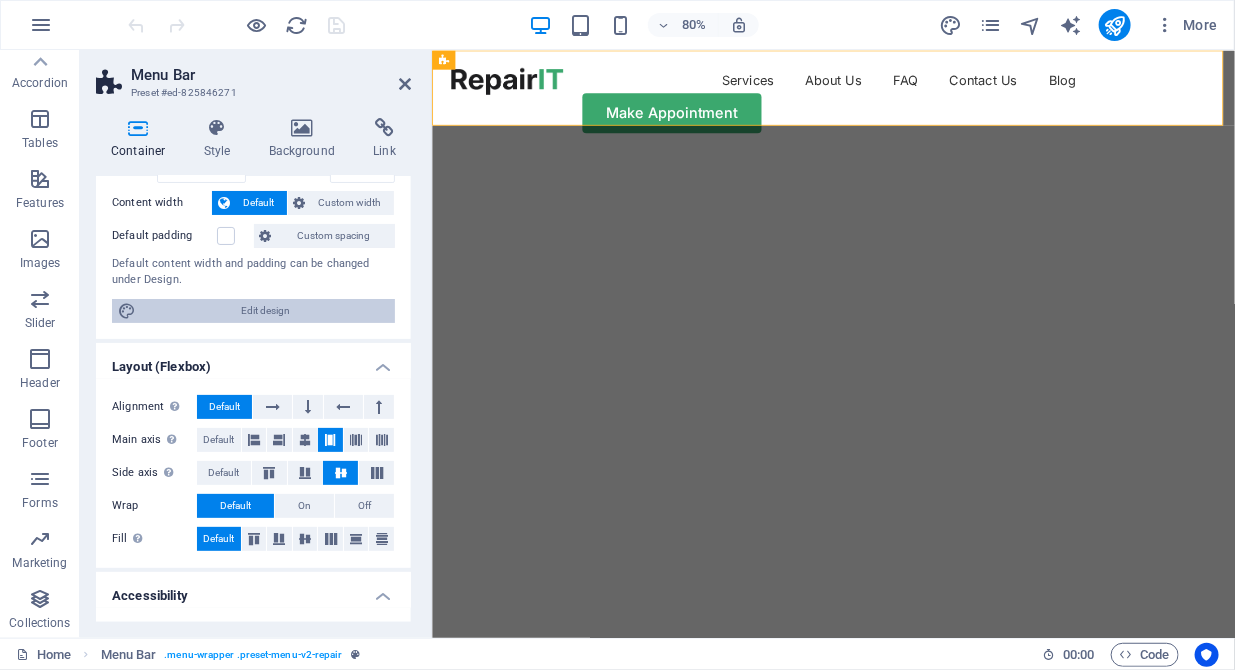 scroll, scrollTop: 328, scrollLeft: 0, axis: vertical 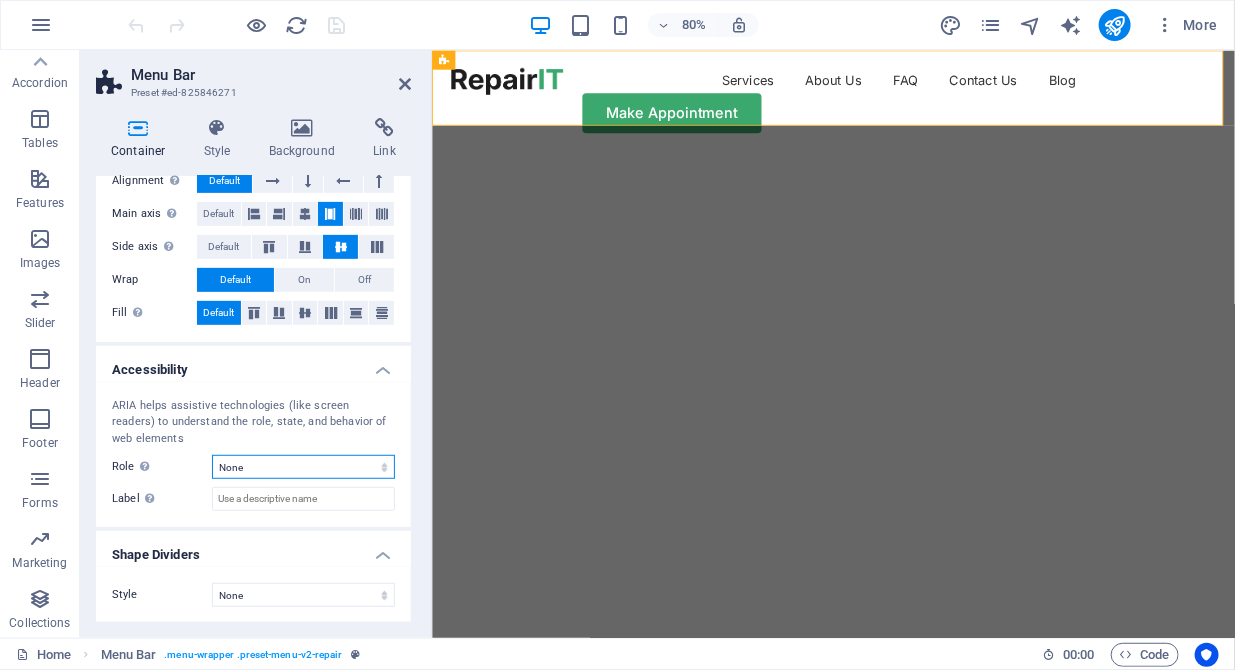 click on "None Alert Article Banner Comment Complementary Dialog Footer Header Marquee Presentation Region Section Separator Status Timer" at bounding box center [303, 467] 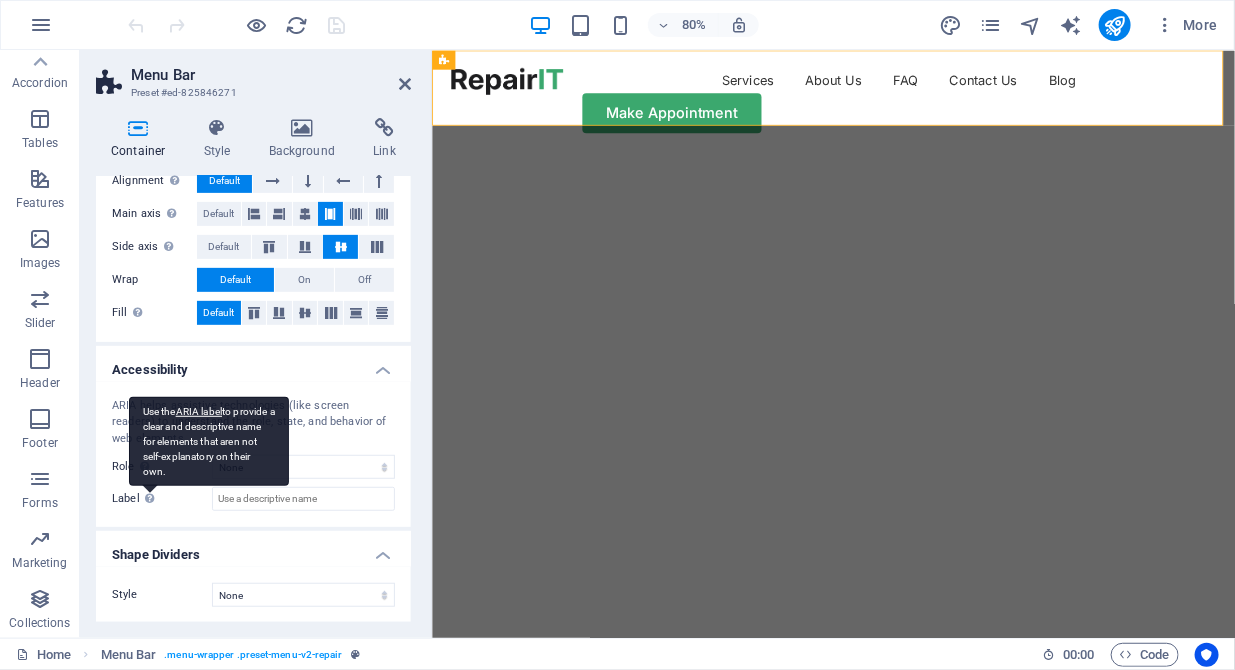 click on "Use the  ARIA label  to provide a clear and descriptive name for elements that aren not self-explanatory on their own." at bounding box center [150, 498] 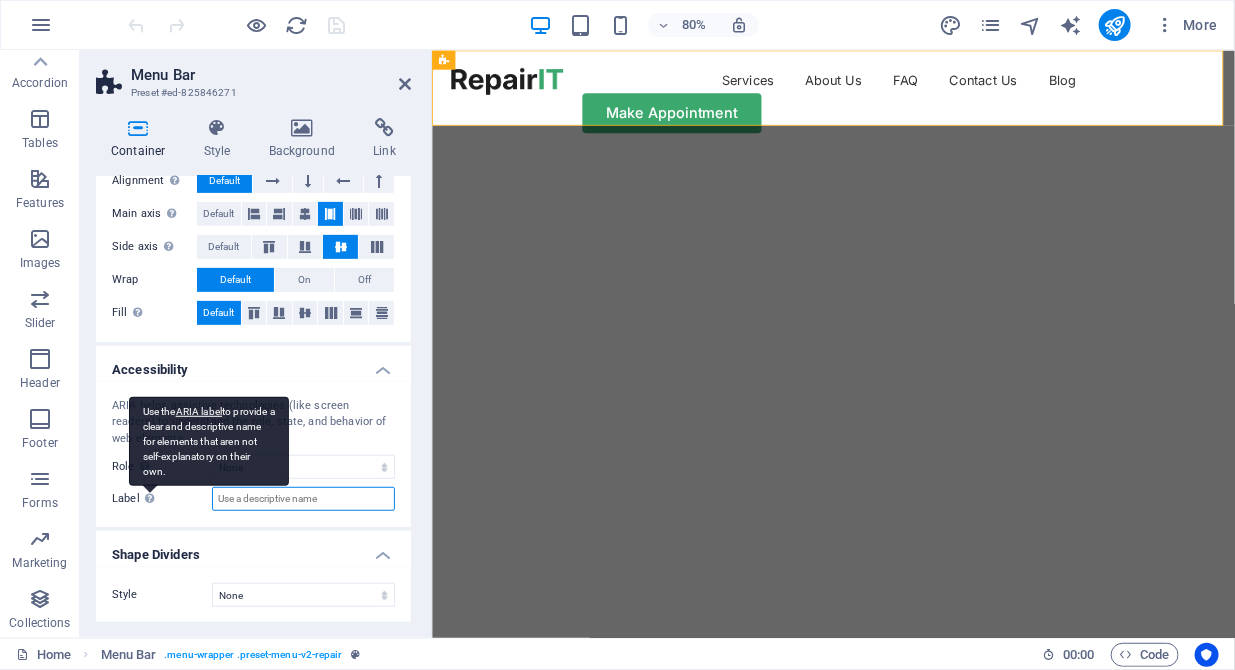 click on "Label Use the  ARIA label  to provide a clear and descriptive name for elements that aren not self-explanatory on their own." at bounding box center (303, 499) 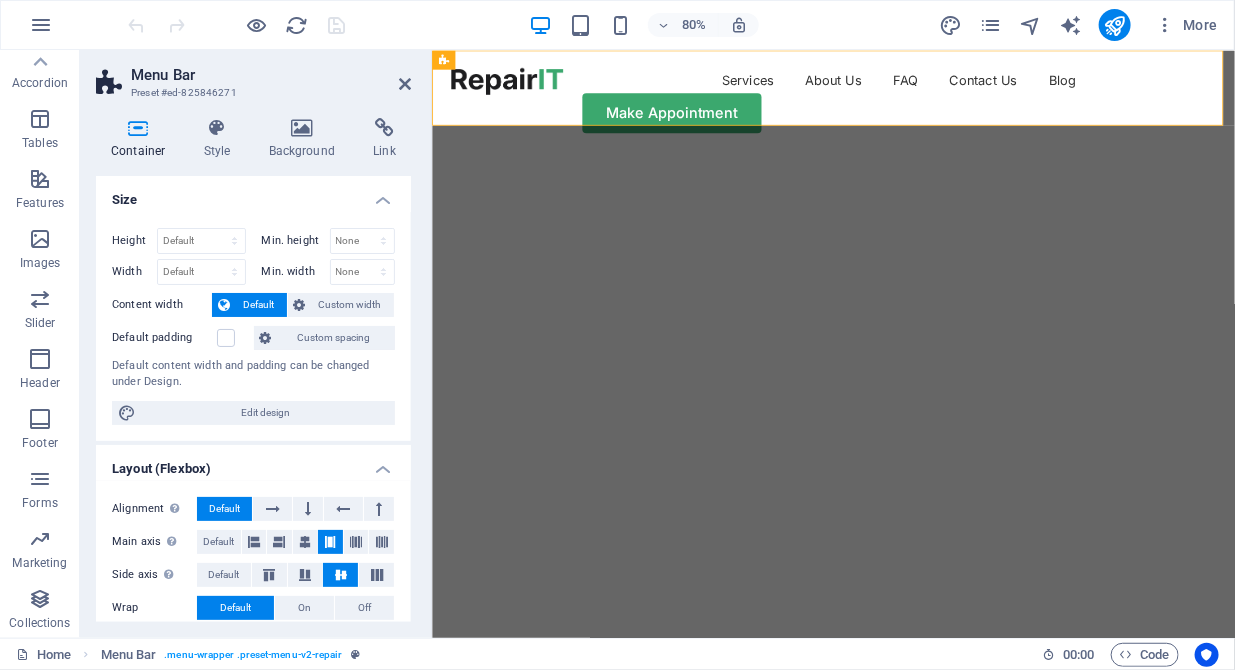 scroll, scrollTop: 0, scrollLeft: 0, axis: both 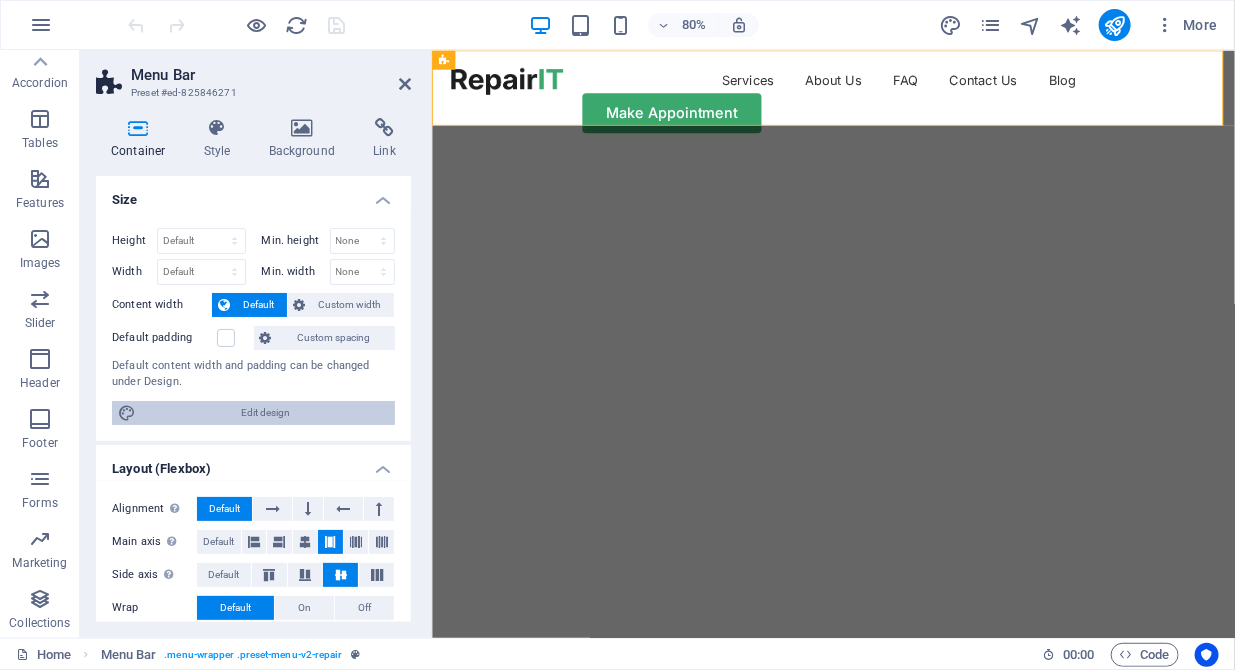 click on "Edit design" at bounding box center (265, 413) 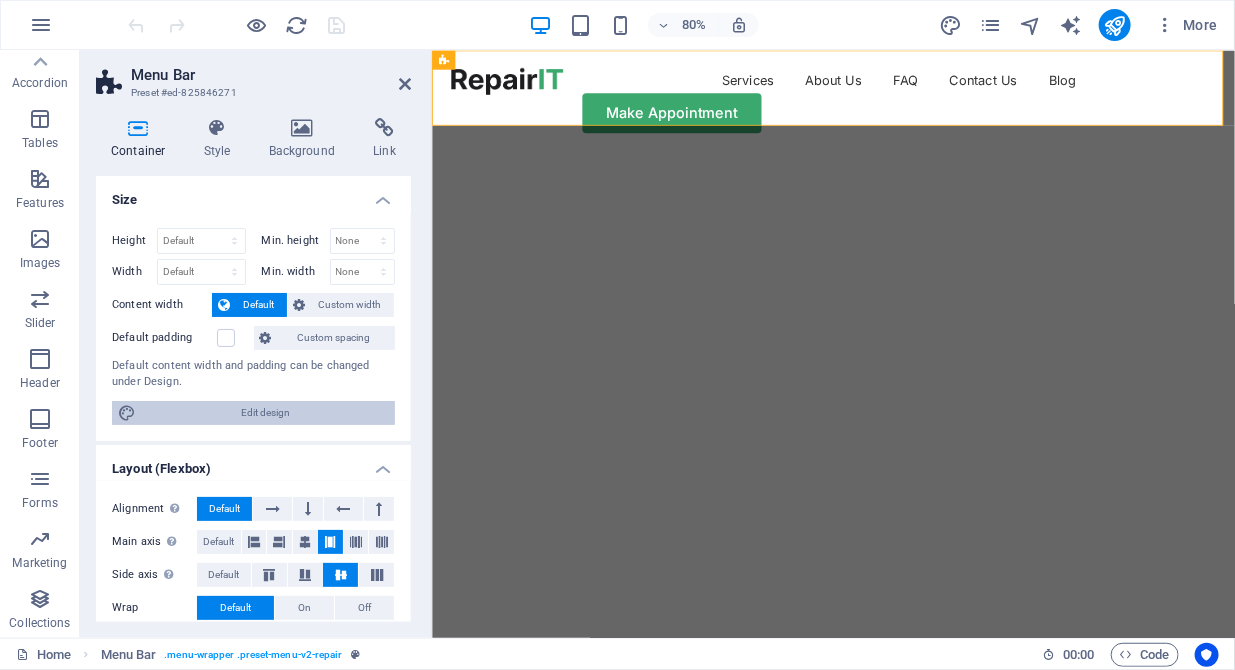 select on "px" 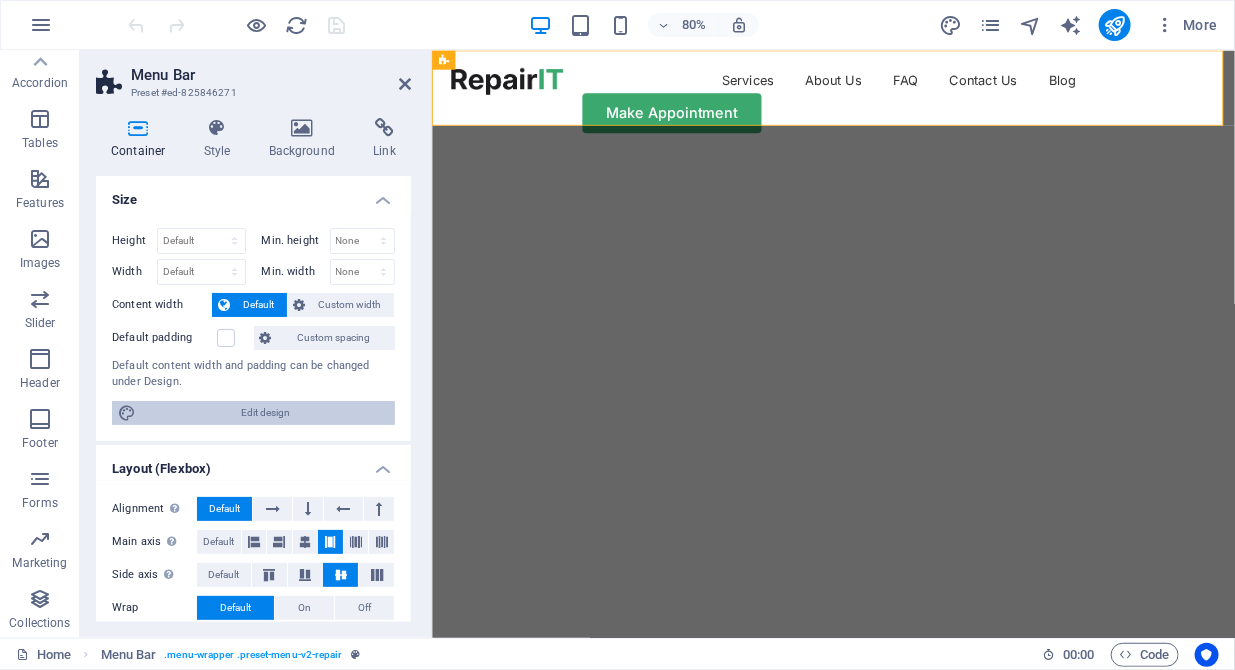 select on "400" 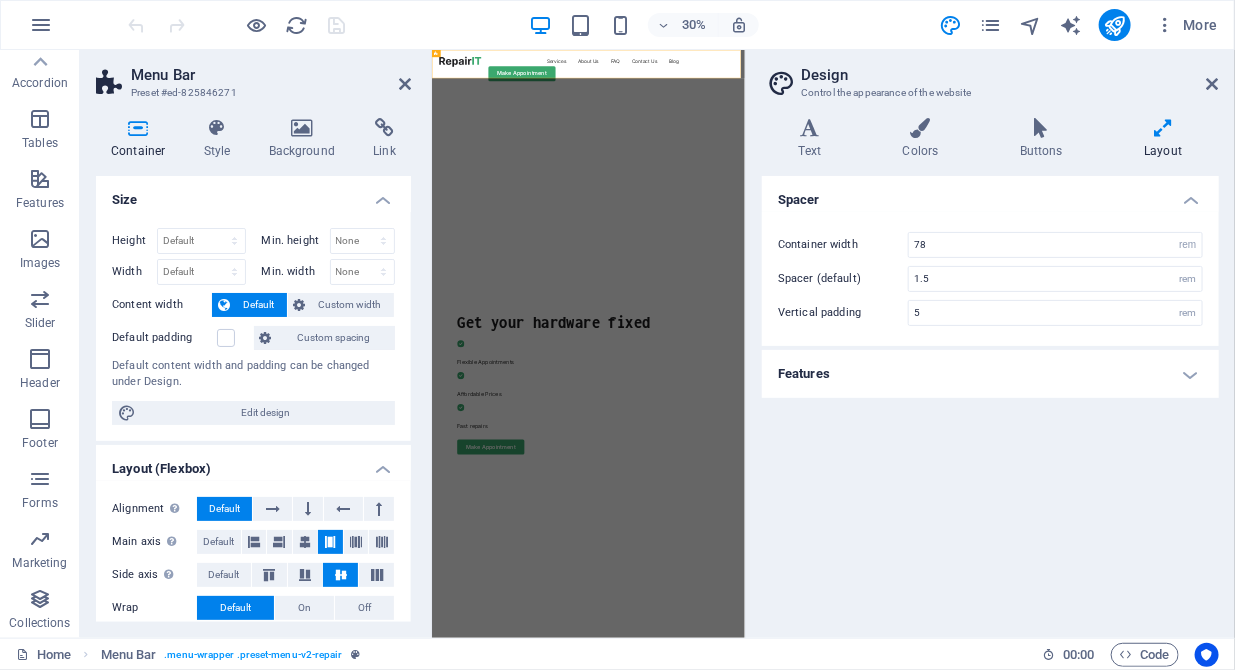 click on "Features" at bounding box center [990, 374] 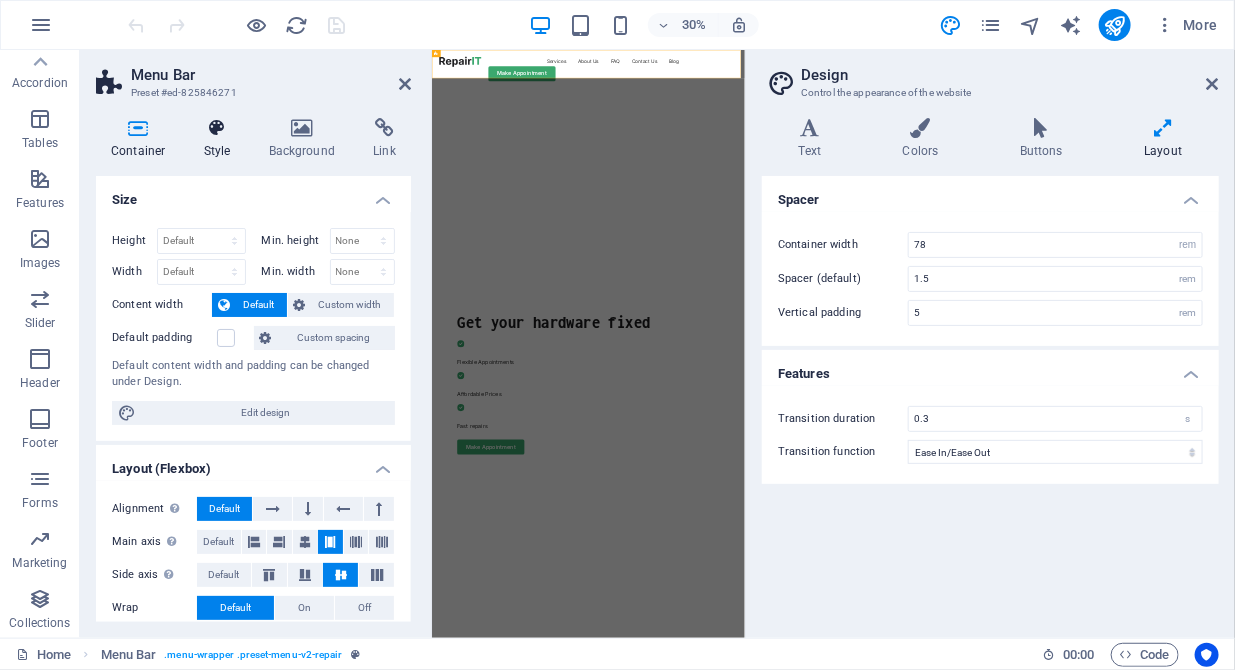 click on "Style" at bounding box center (221, 139) 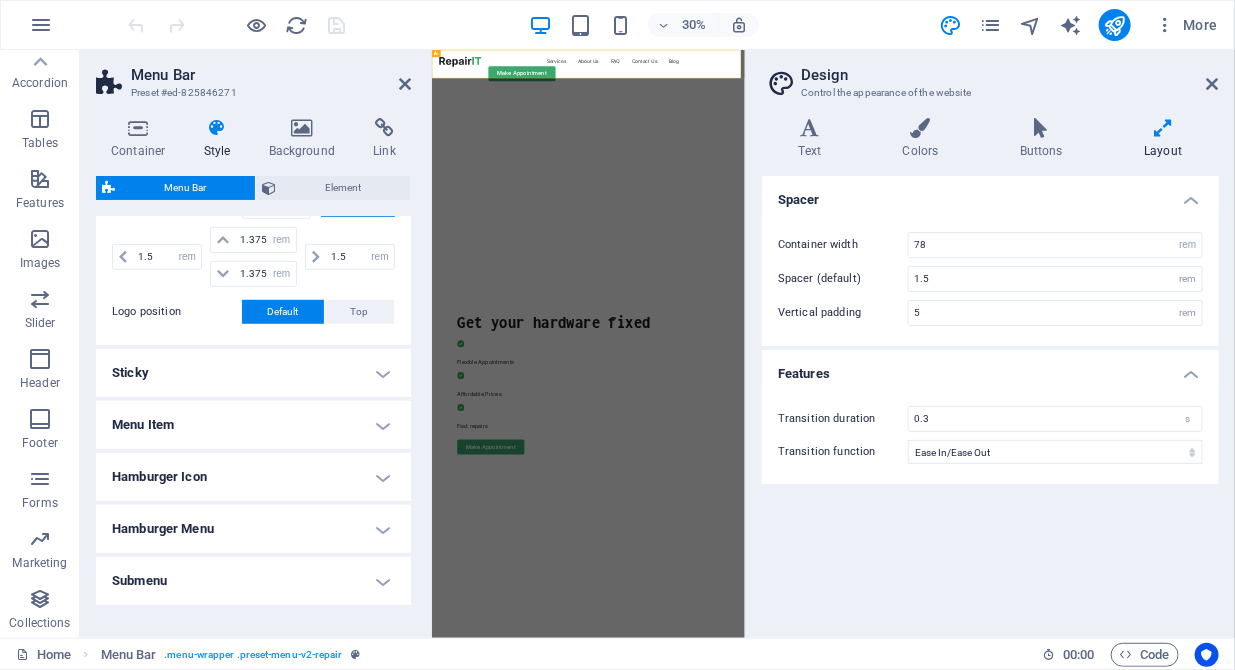 scroll, scrollTop: 548, scrollLeft: 0, axis: vertical 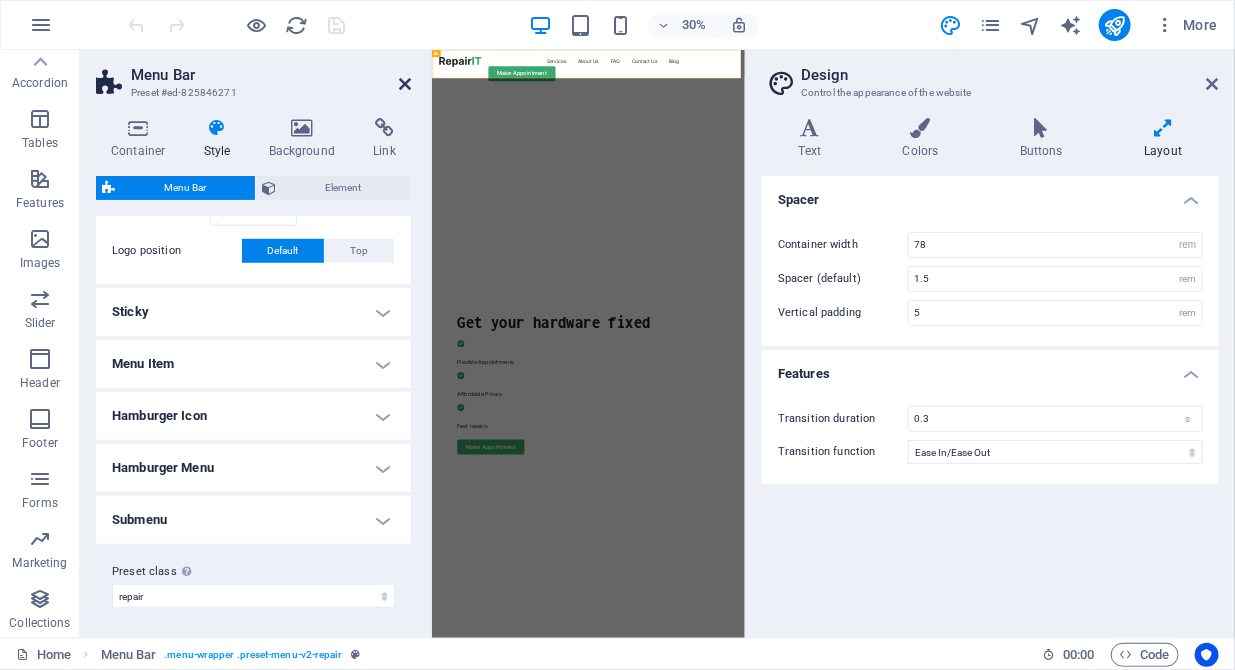 click at bounding box center [405, 84] 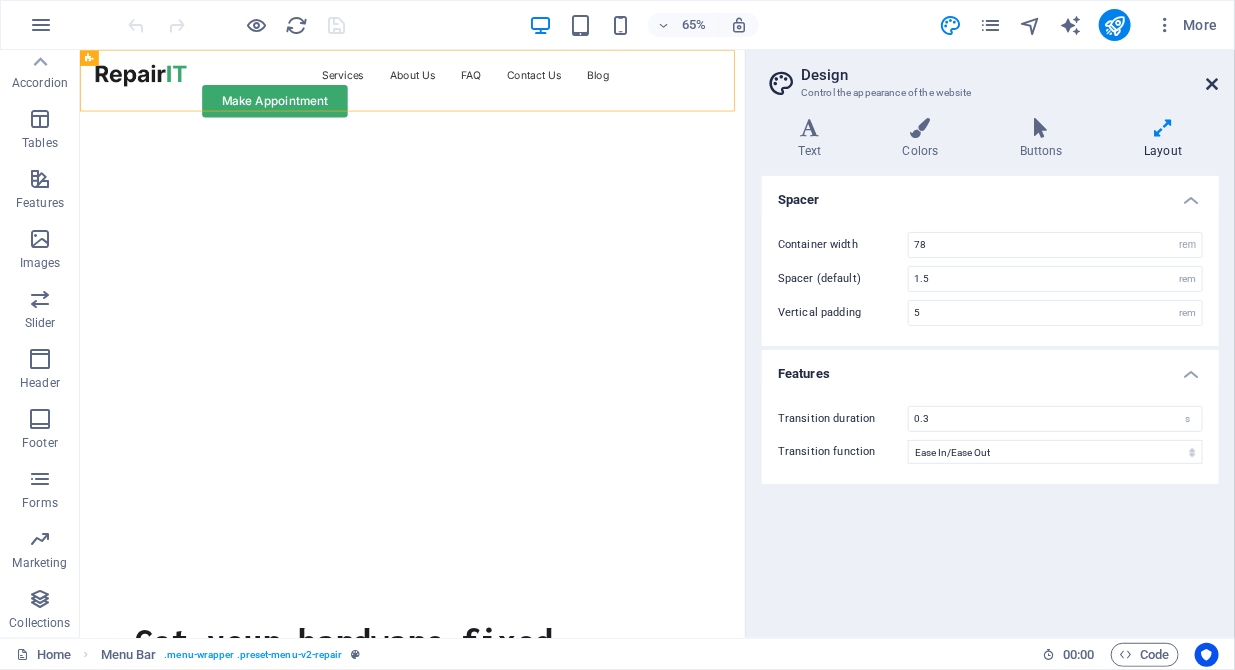 click at bounding box center [1213, 84] 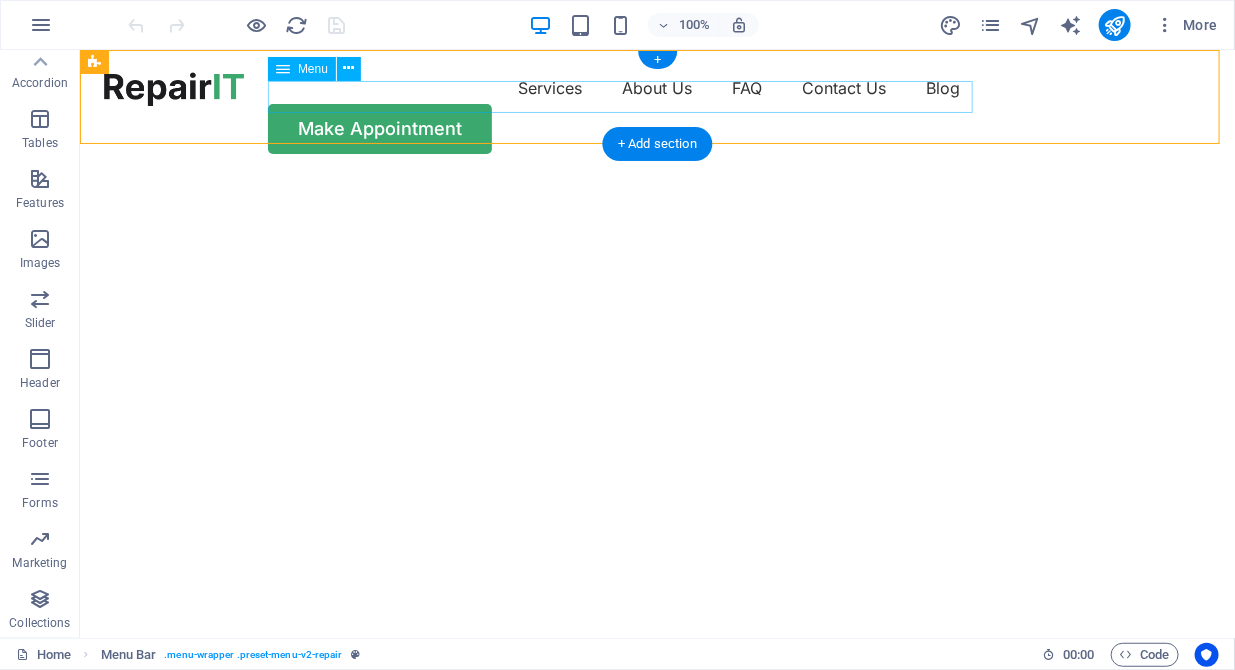 click on "Services About Us FAQ Contact Us Blog" at bounding box center (656, 87) 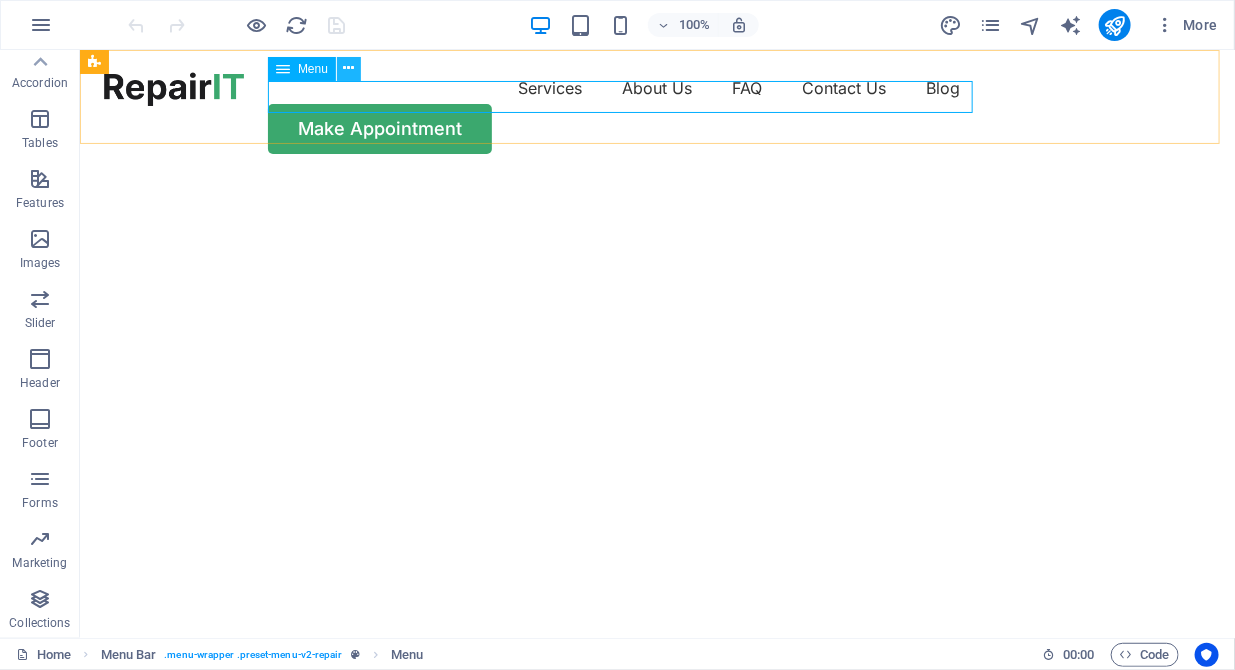 click at bounding box center (349, 69) 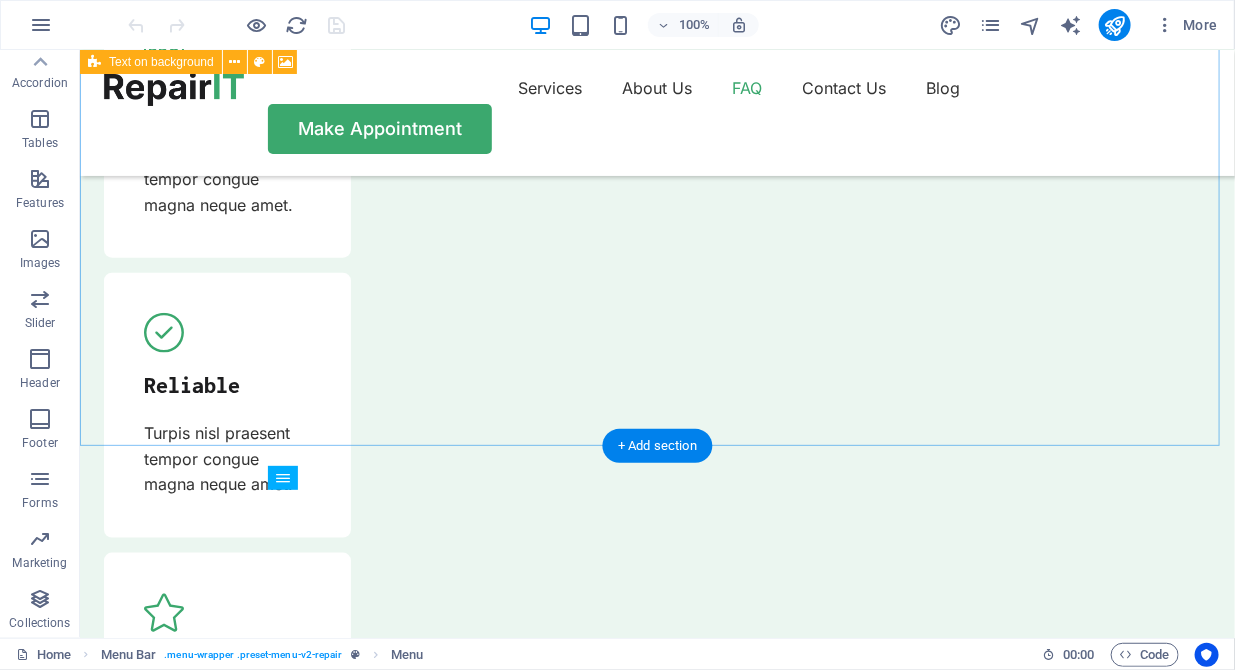 scroll, scrollTop: 5806, scrollLeft: 0, axis: vertical 